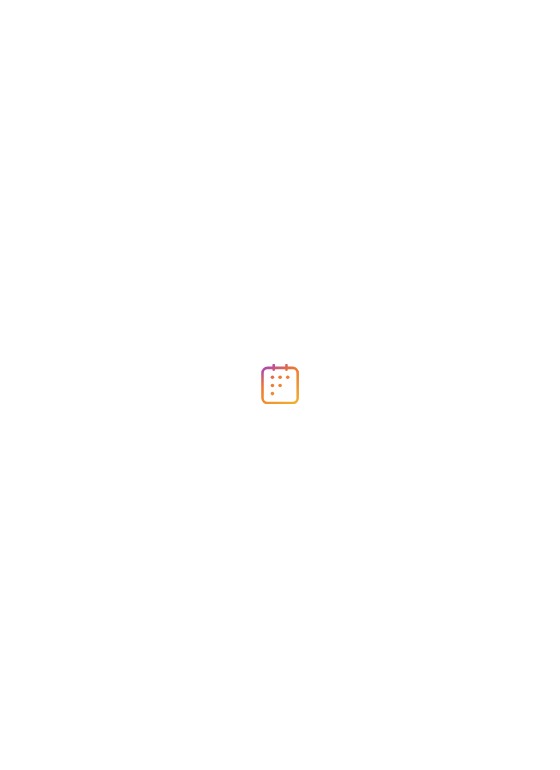 scroll, scrollTop: 0, scrollLeft: 0, axis: both 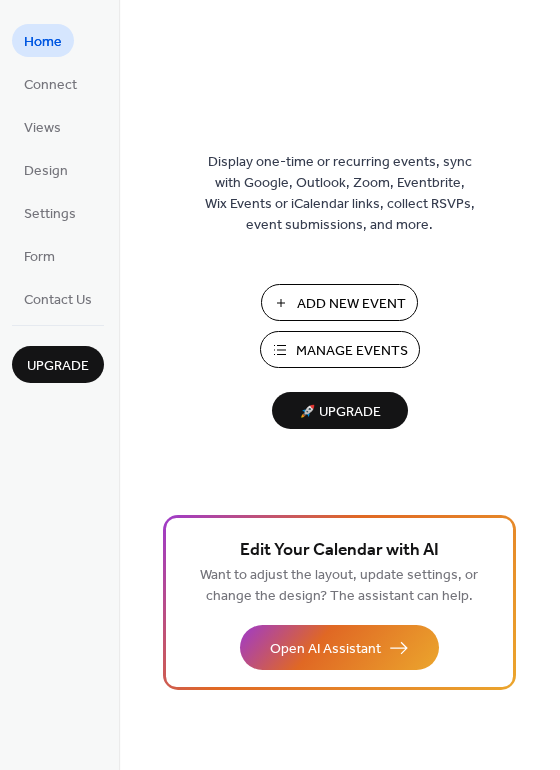 click on "Manage Events" at bounding box center (352, 351) 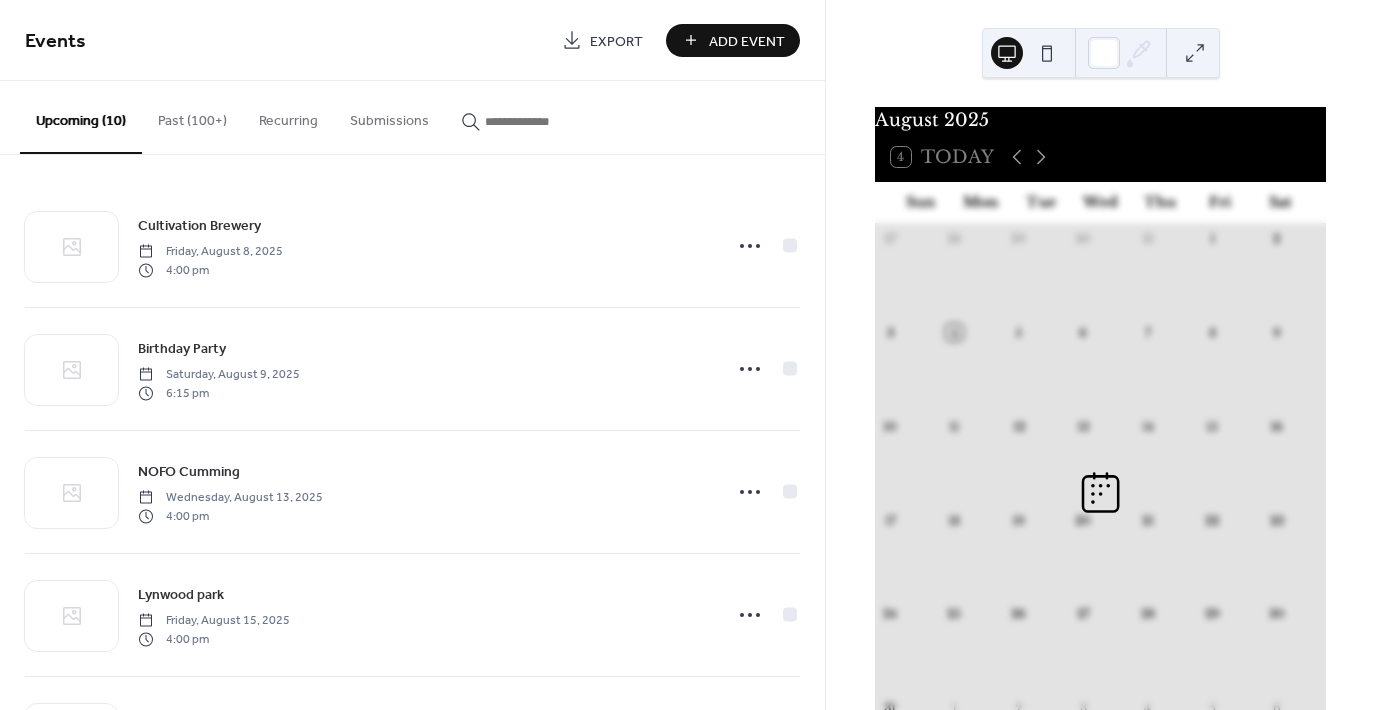scroll, scrollTop: 0, scrollLeft: 0, axis: both 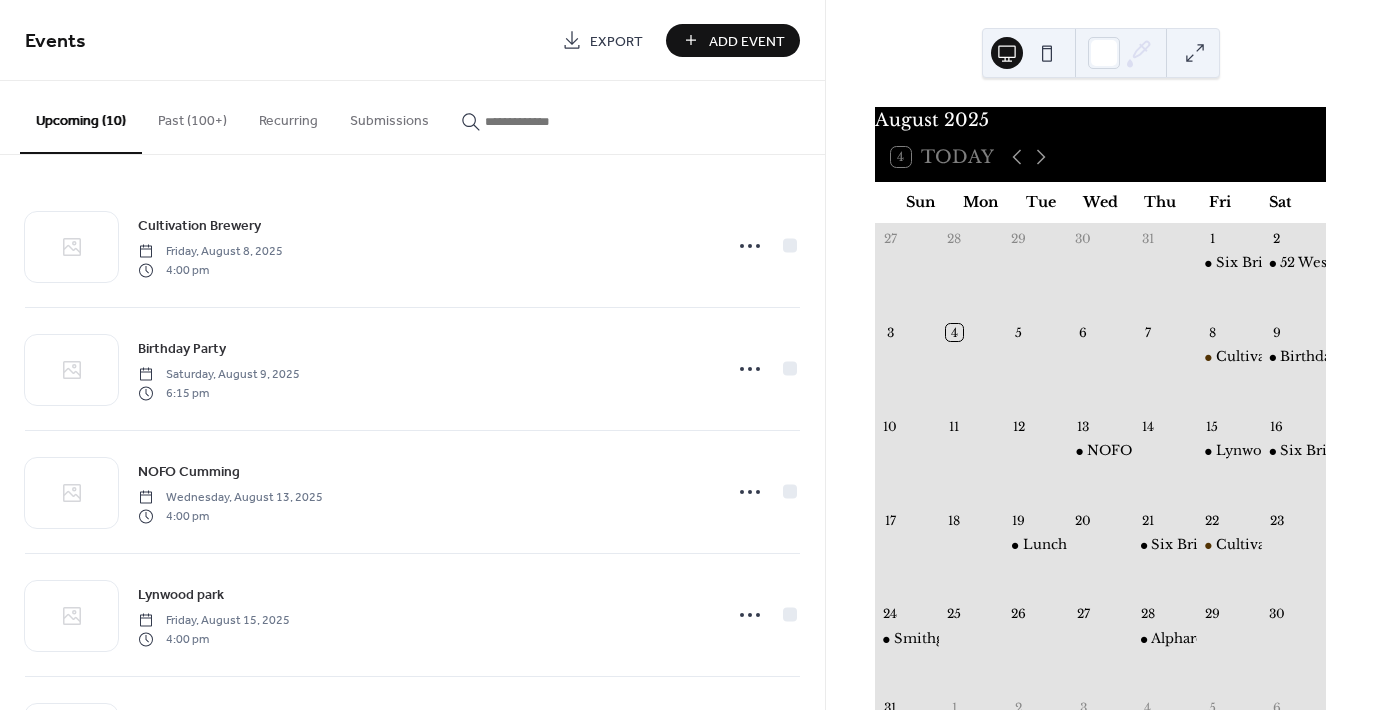 click at bounding box center [545, 121] 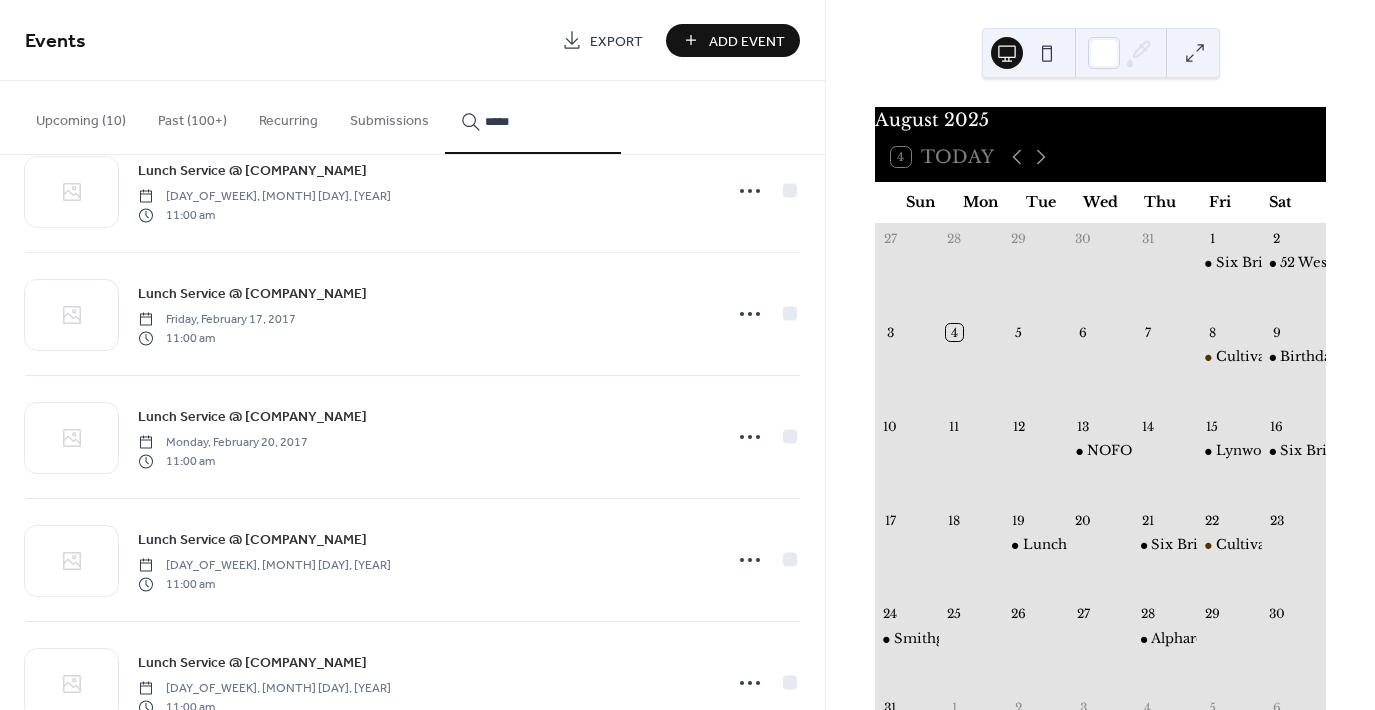 scroll, scrollTop: 3187, scrollLeft: 0, axis: vertical 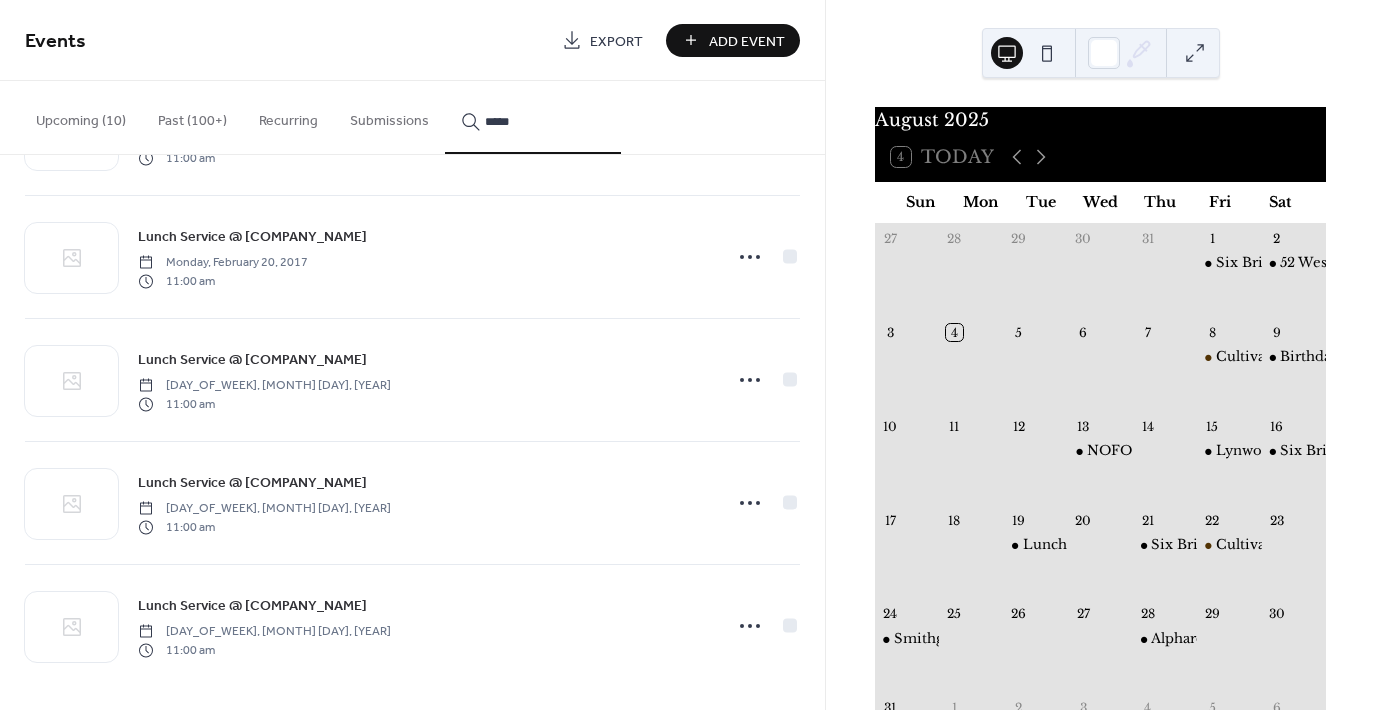 click on "Past (100+)" at bounding box center (192, 116) 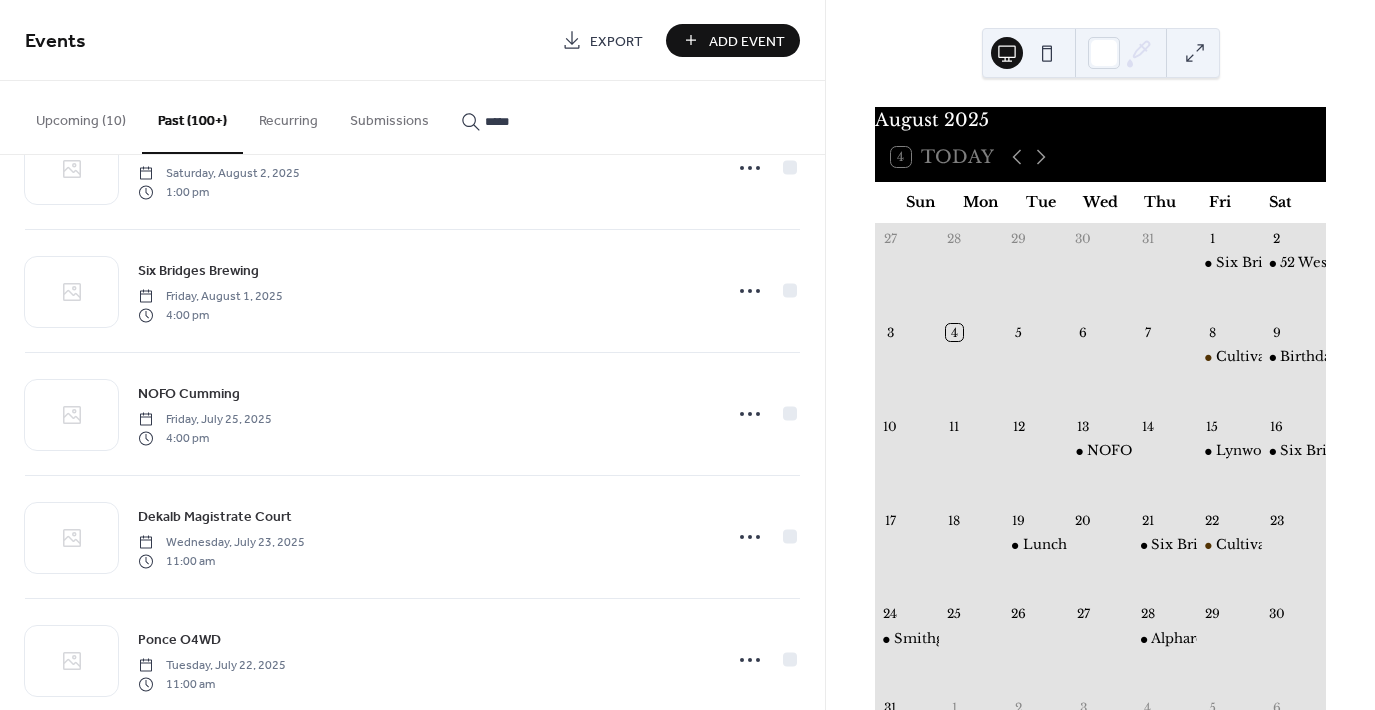 scroll, scrollTop: 0, scrollLeft: 0, axis: both 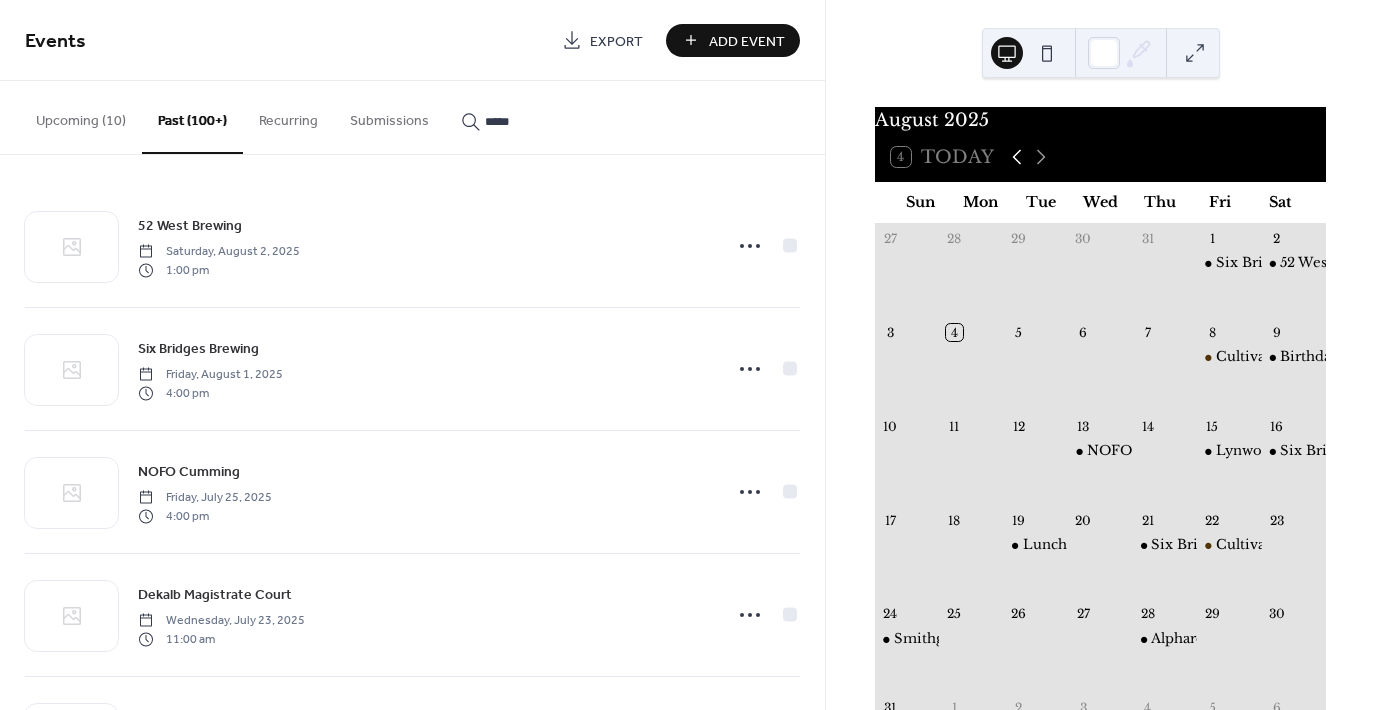 click 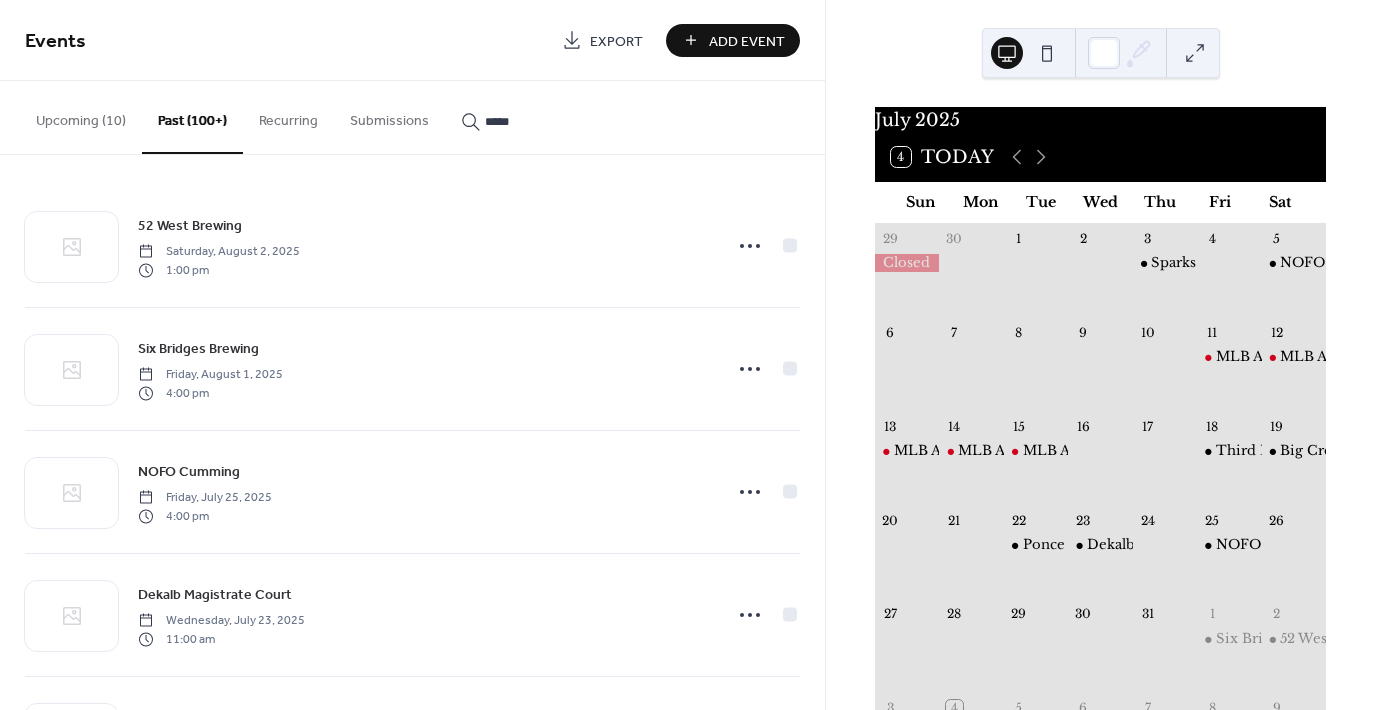click on "*****" at bounding box center [545, 121] 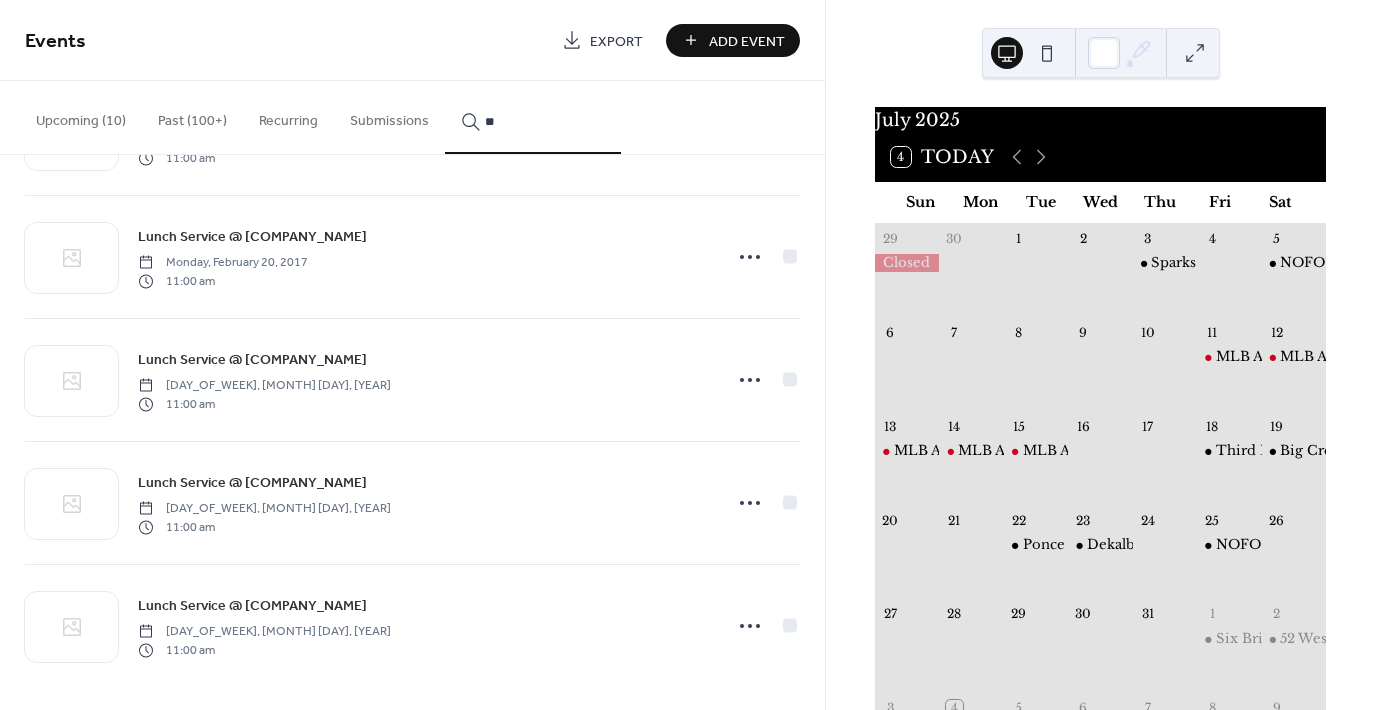 type on "*" 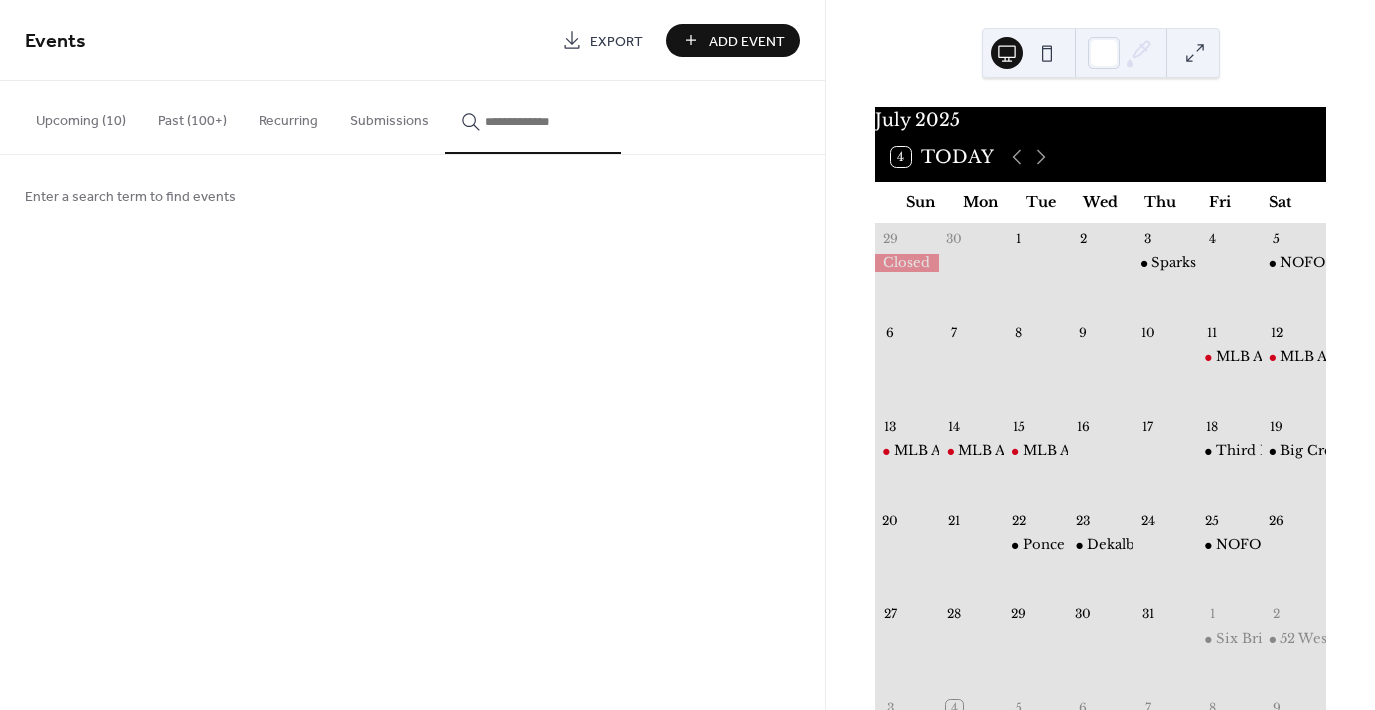 scroll, scrollTop: 0, scrollLeft: 0, axis: both 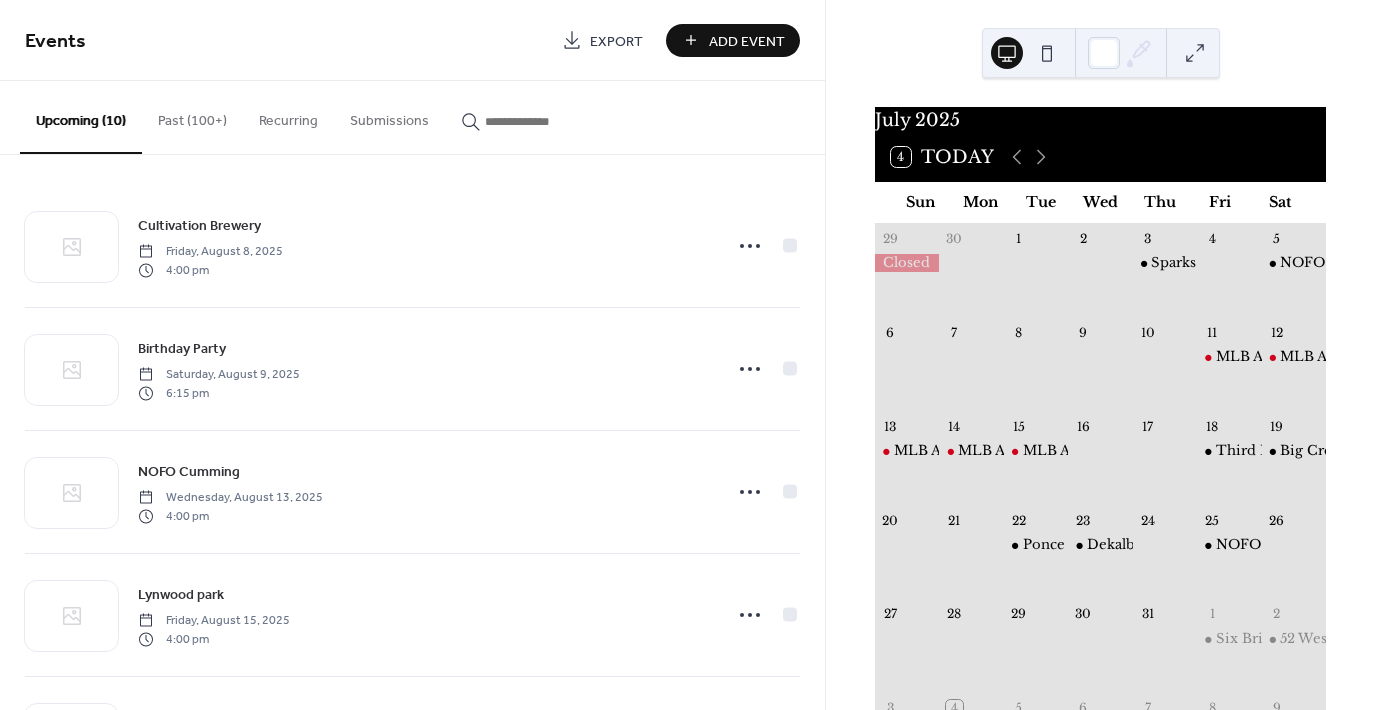 click on "Add Event" at bounding box center [747, 41] 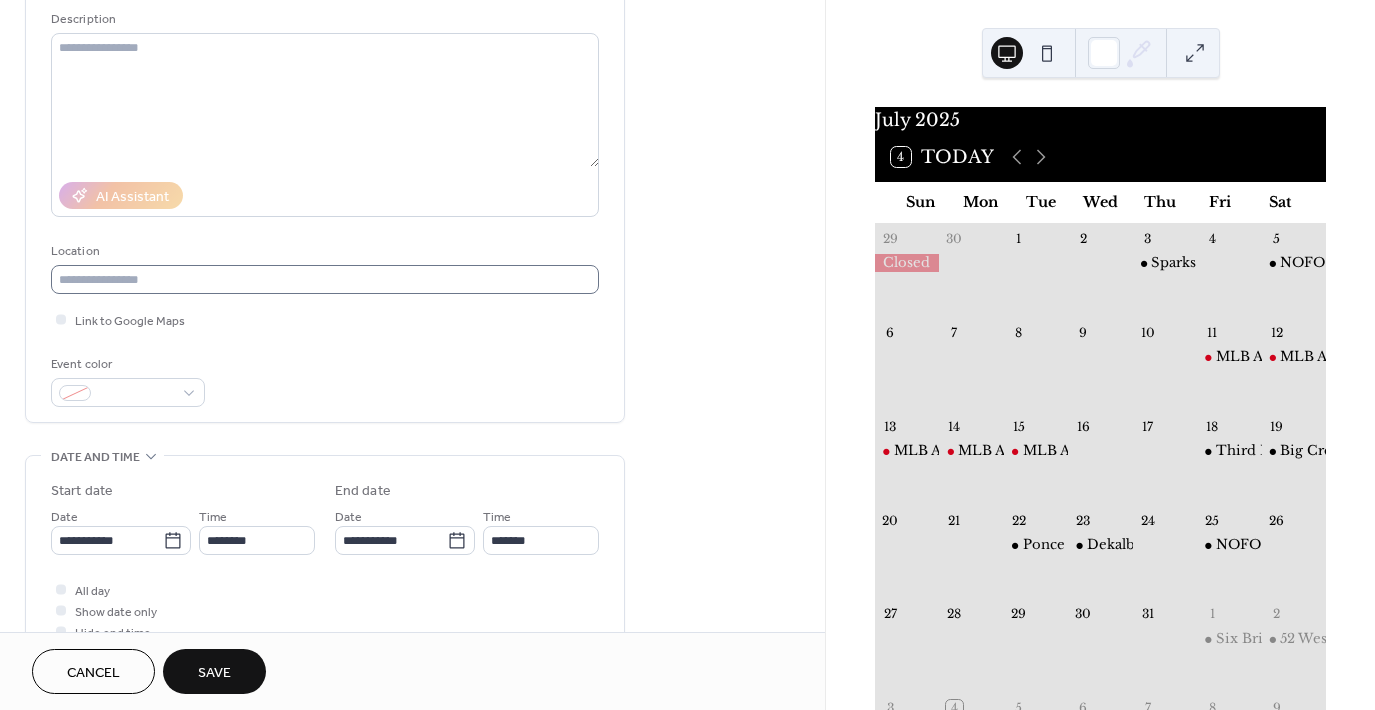 scroll, scrollTop: 200, scrollLeft: 0, axis: vertical 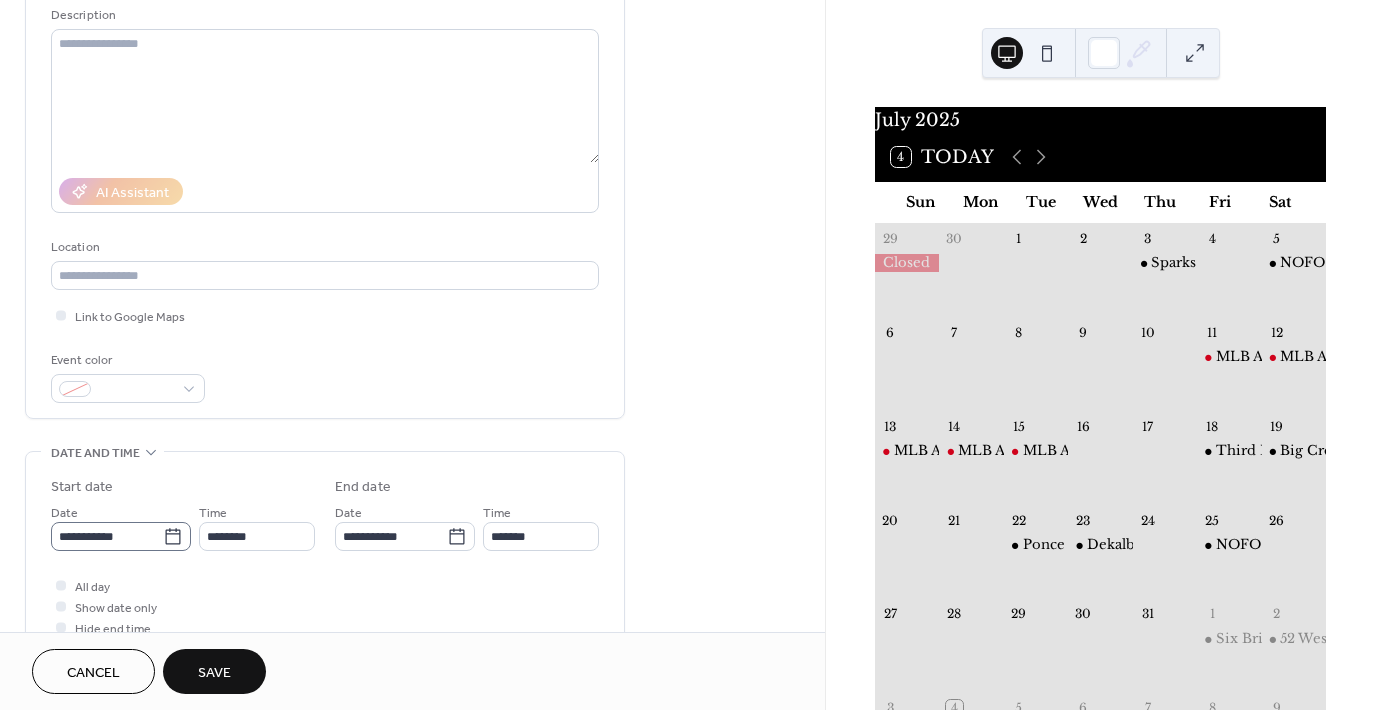 type on "**********" 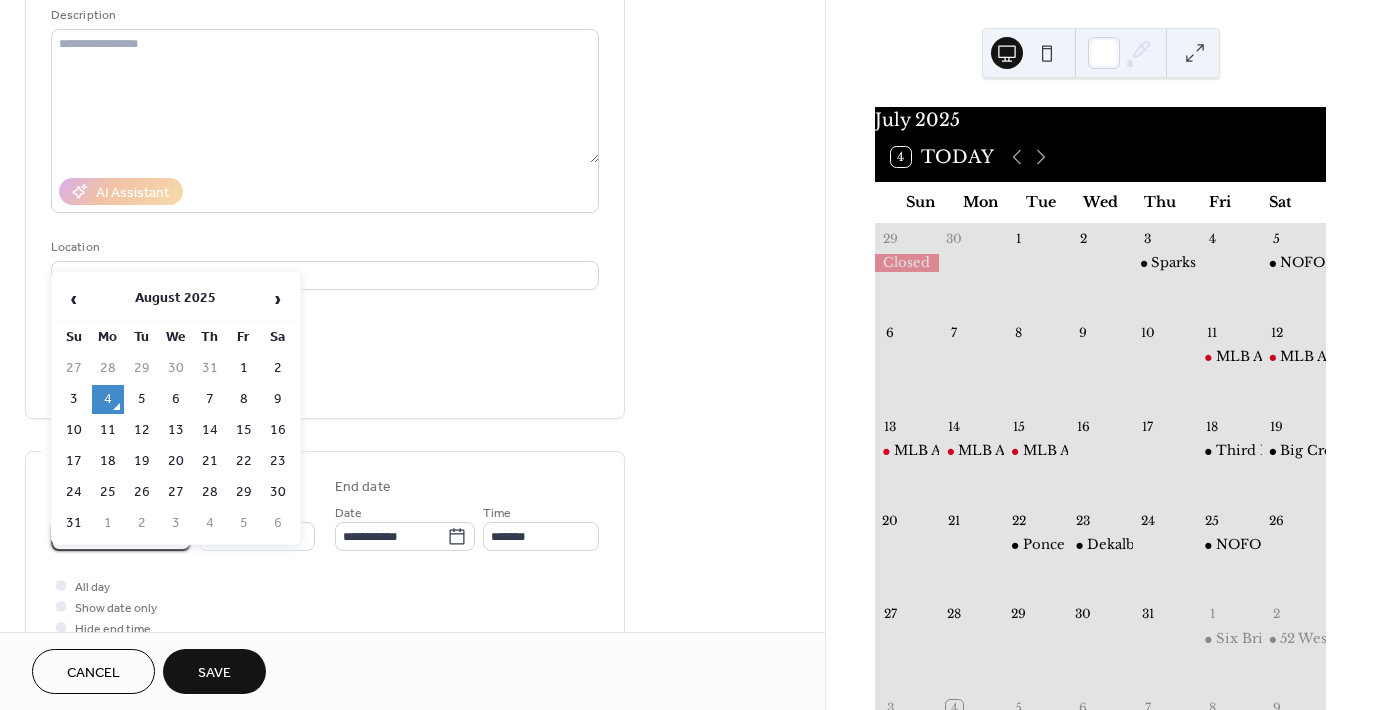 click on "**********" at bounding box center (107, 536) 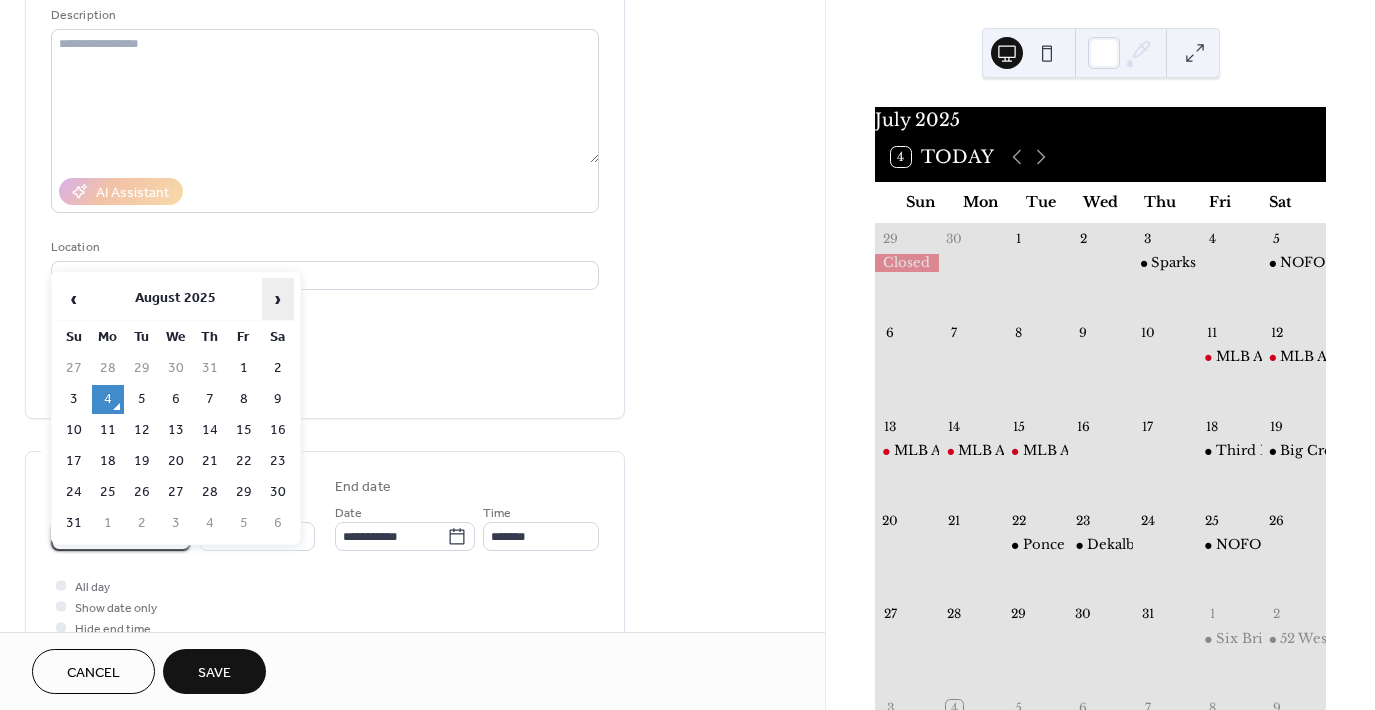 click on "›" at bounding box center [278, 299] 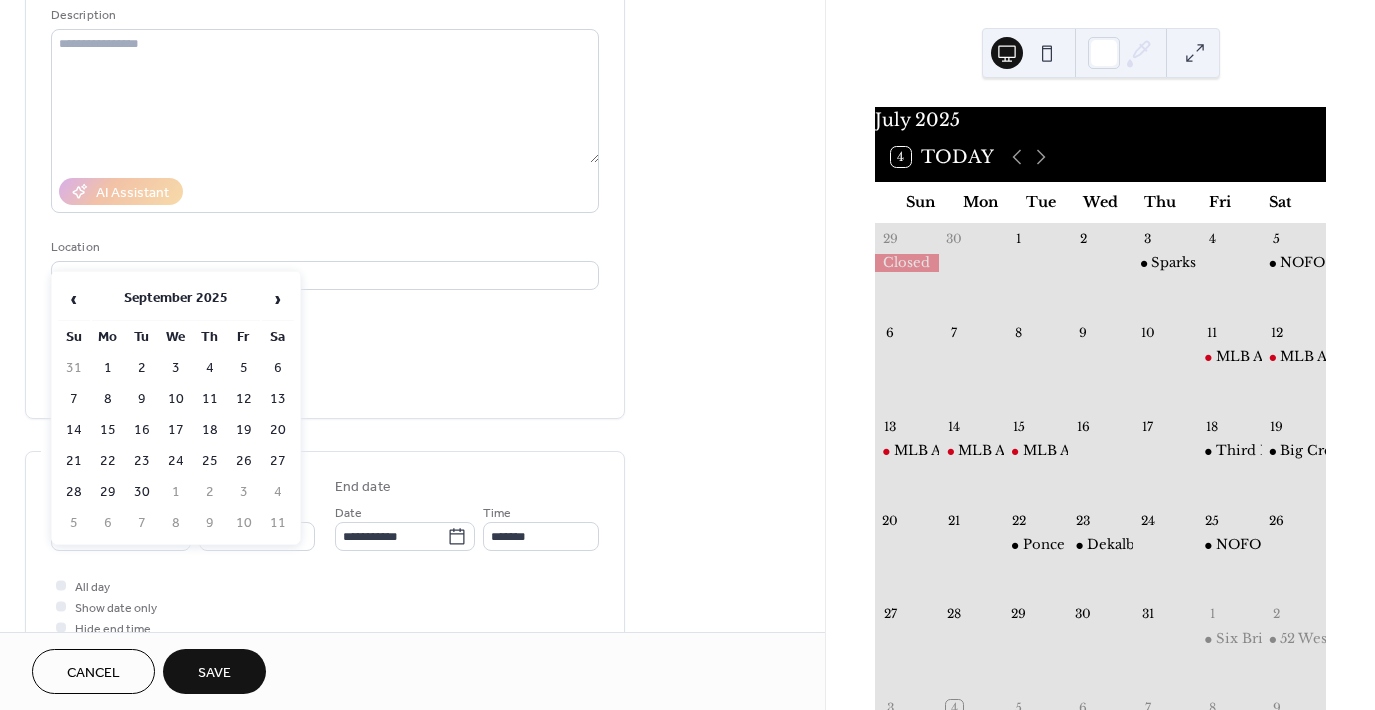 click on "3" at bounding box center [176, 368] 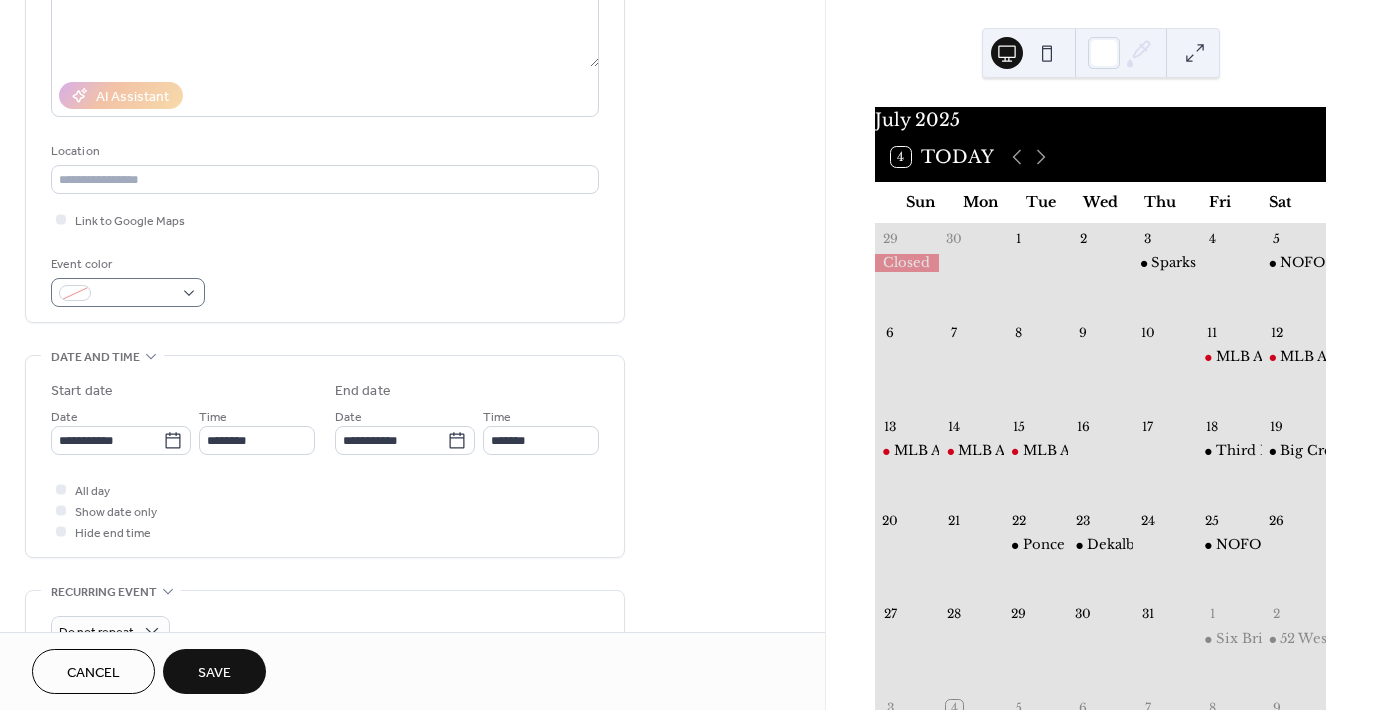 scroll, scrollTop: 300, scrollLeft: 0, axis: vertical 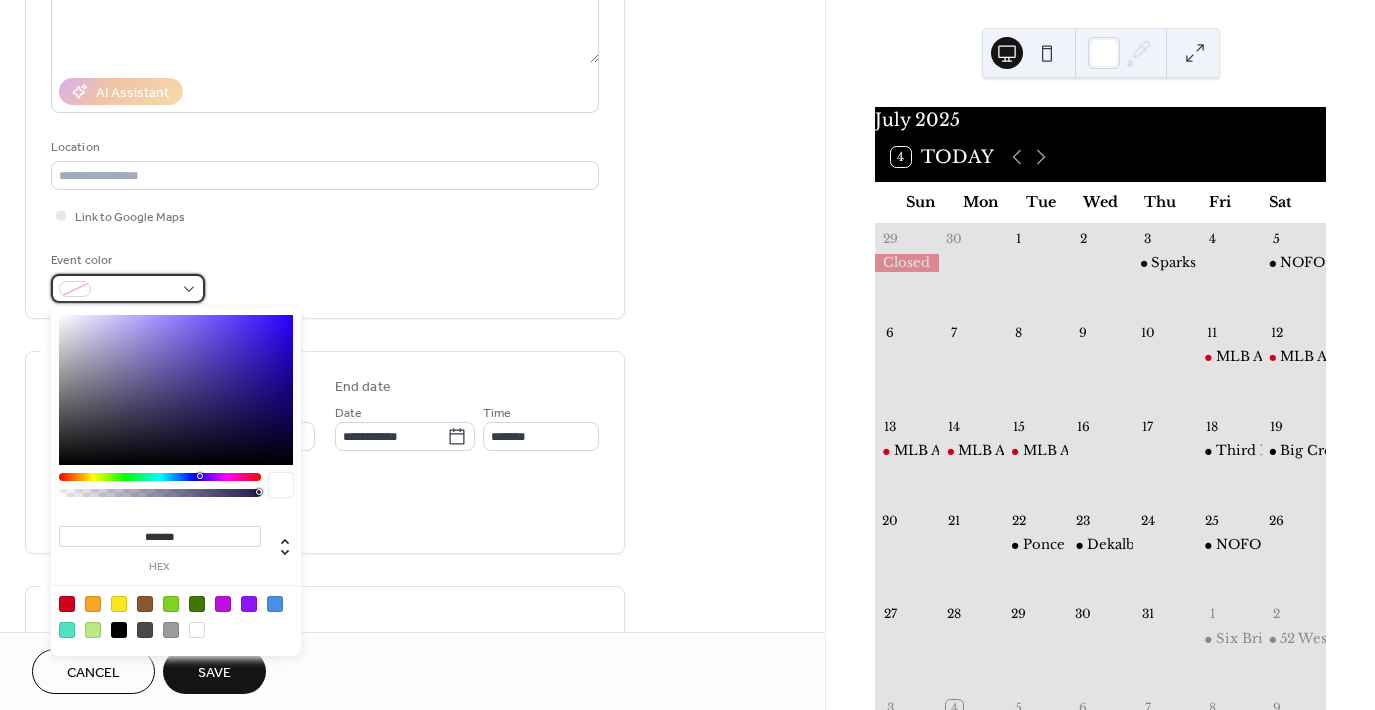 click at bounding box center [128, 288] 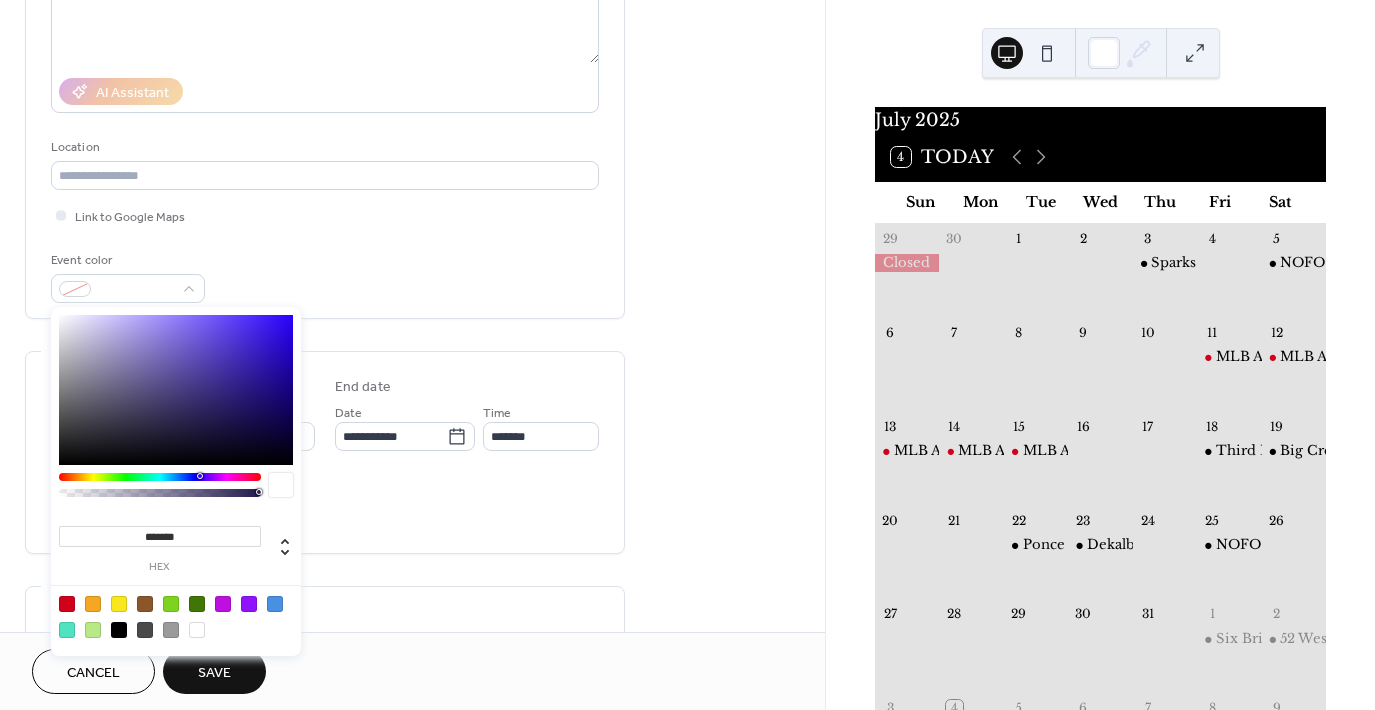 click at bounding box center [119, 630] 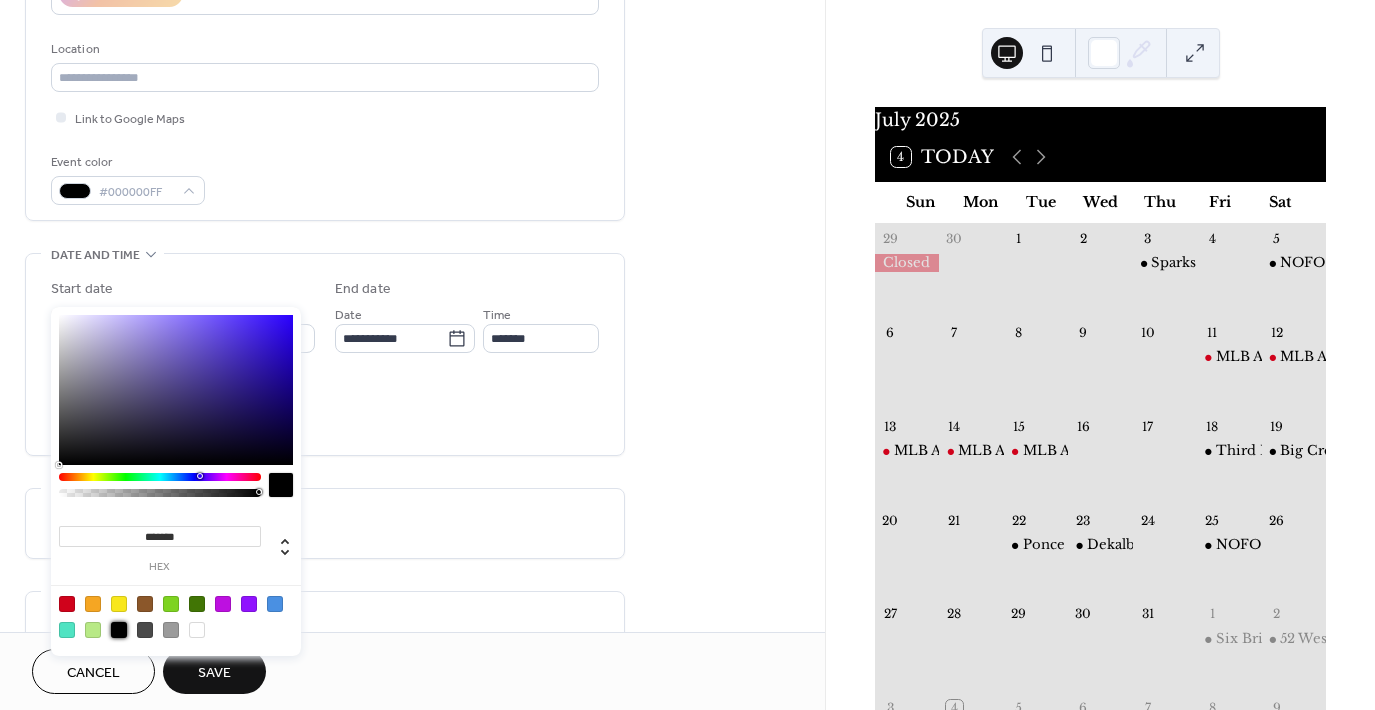 scroll, scrollTop: 400, scrollLeft: 0, axis: vertical 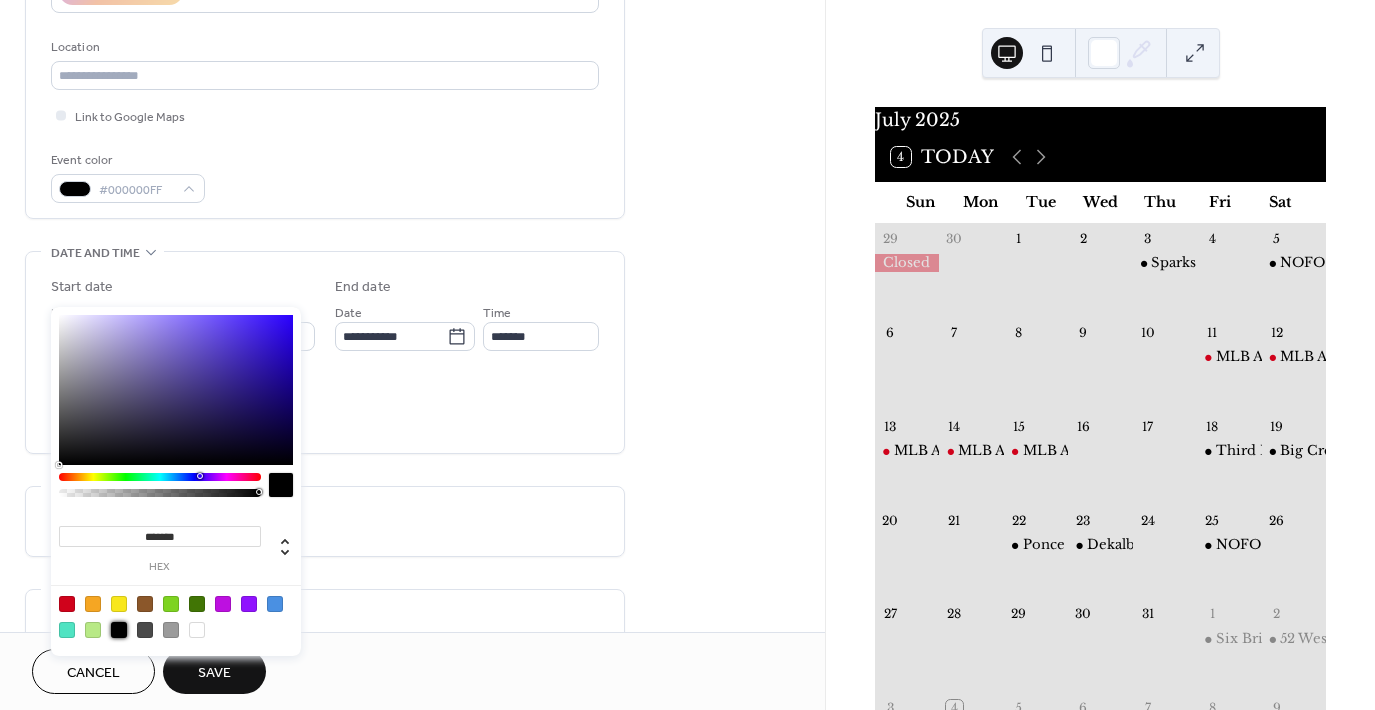 click on "Link to Google Maps" at bounding box center [325, 115] 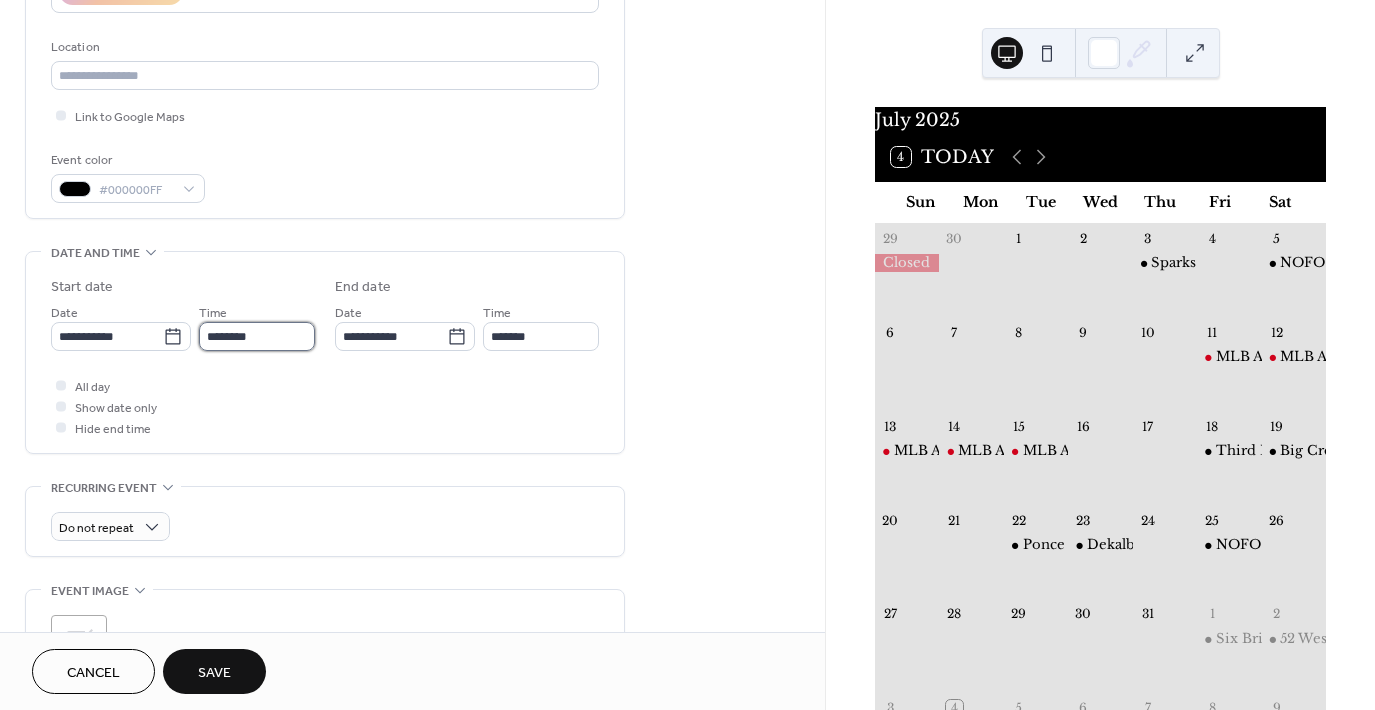 click on "********" at bounding box center (257, 336) 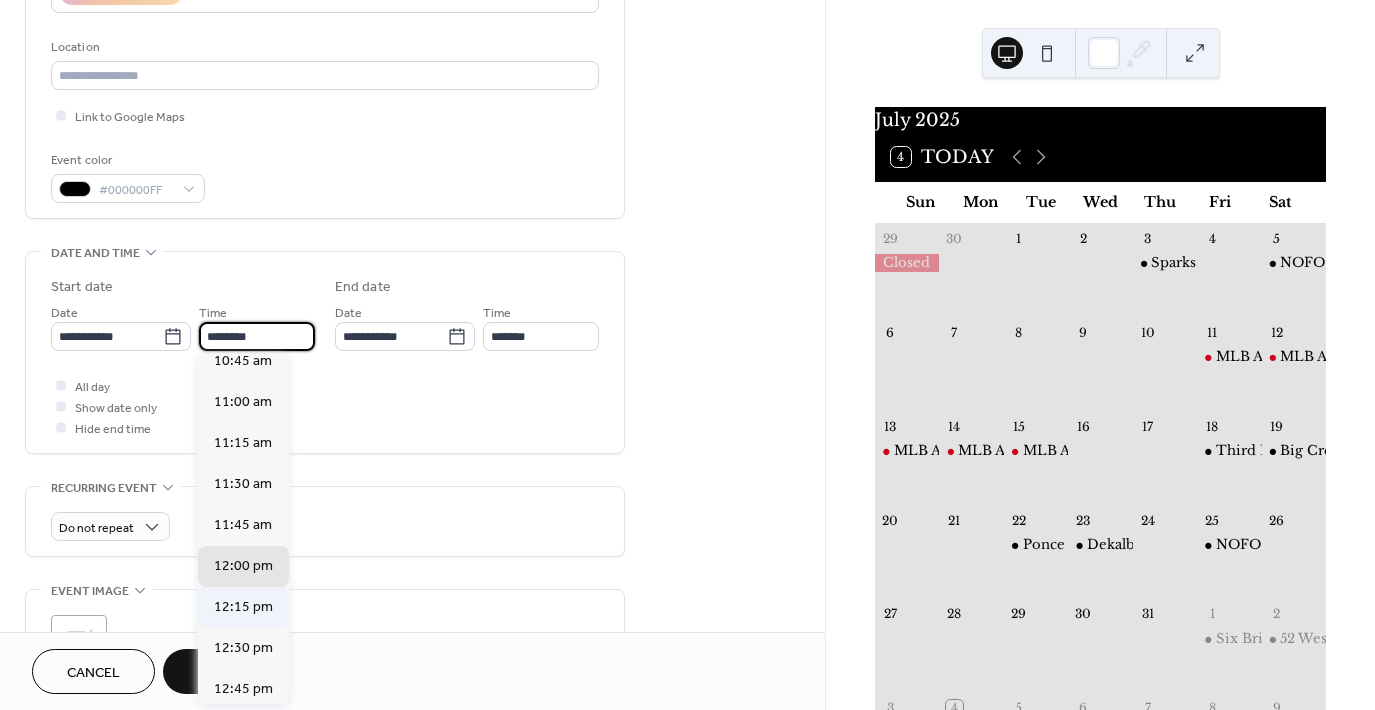 scroll, scrollTop: 1768, scrollLeft: 0, axis: vertical 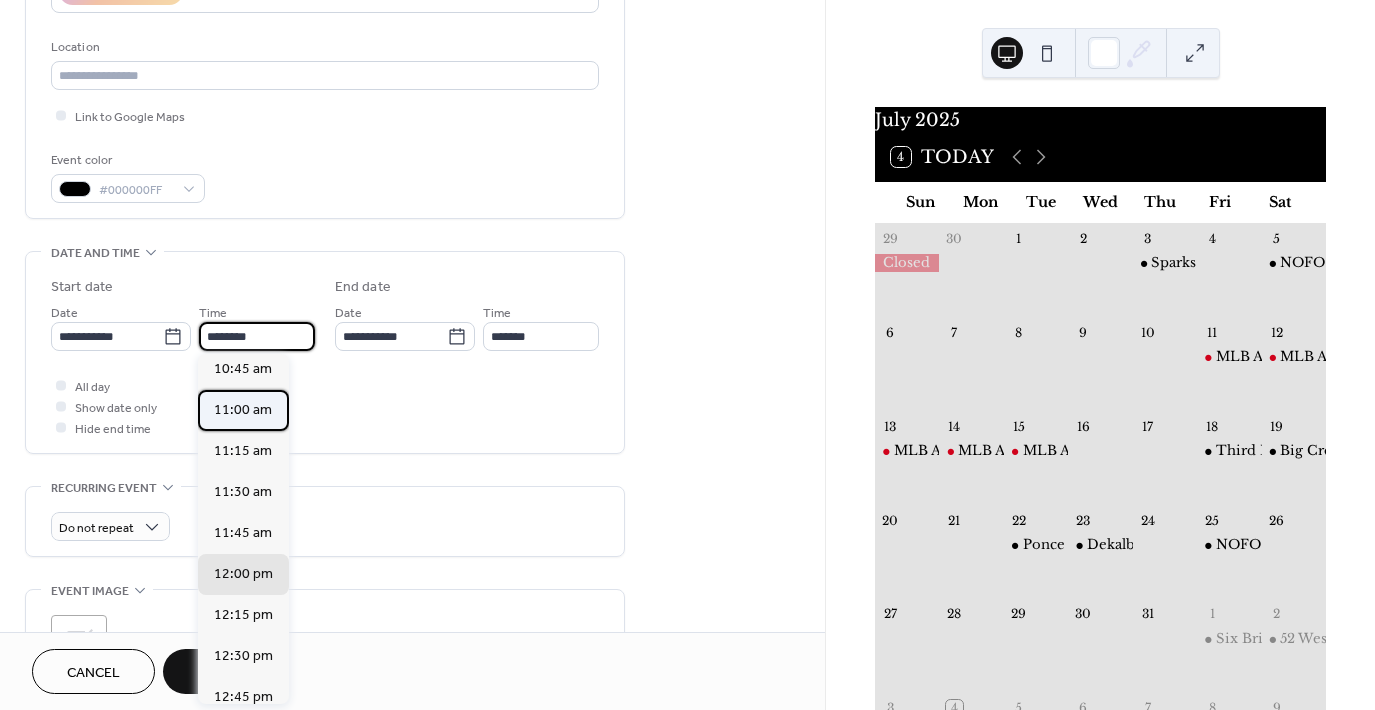 click on "11:00 am" at bounding box center (243, 410) 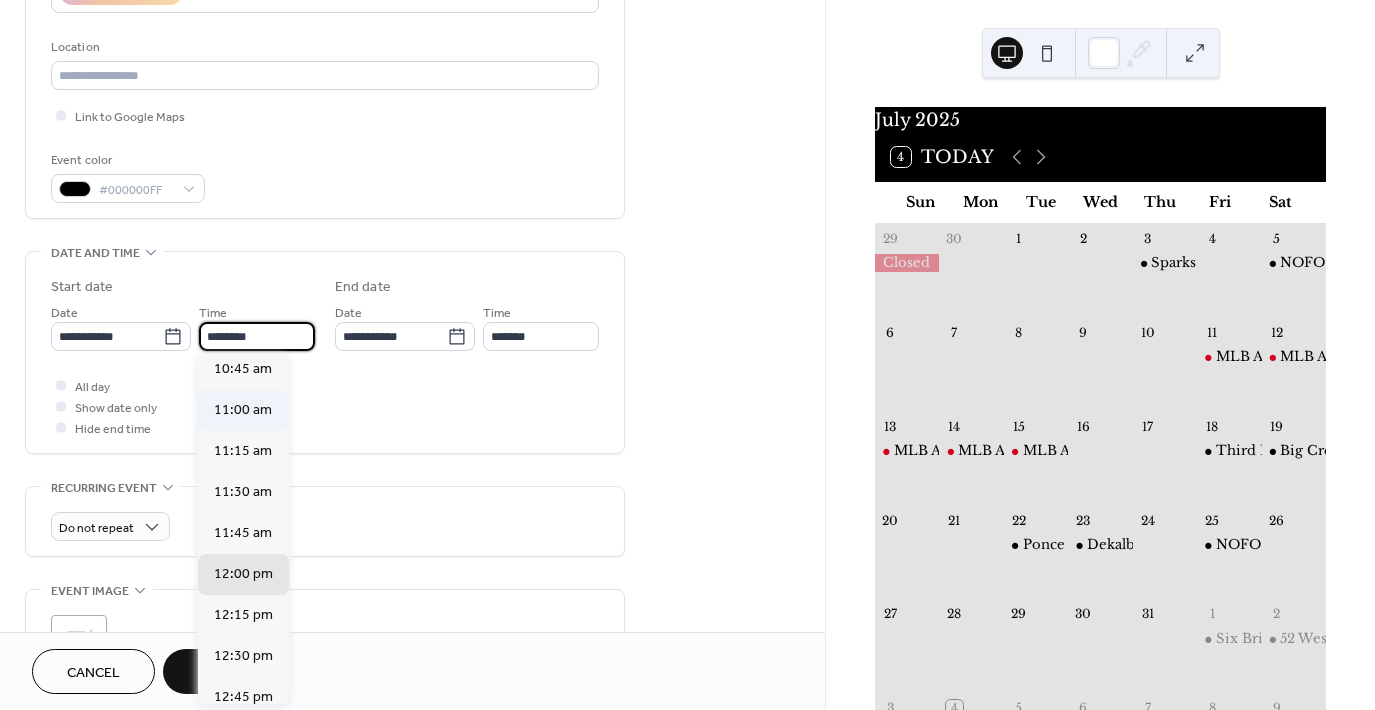 type on "********" 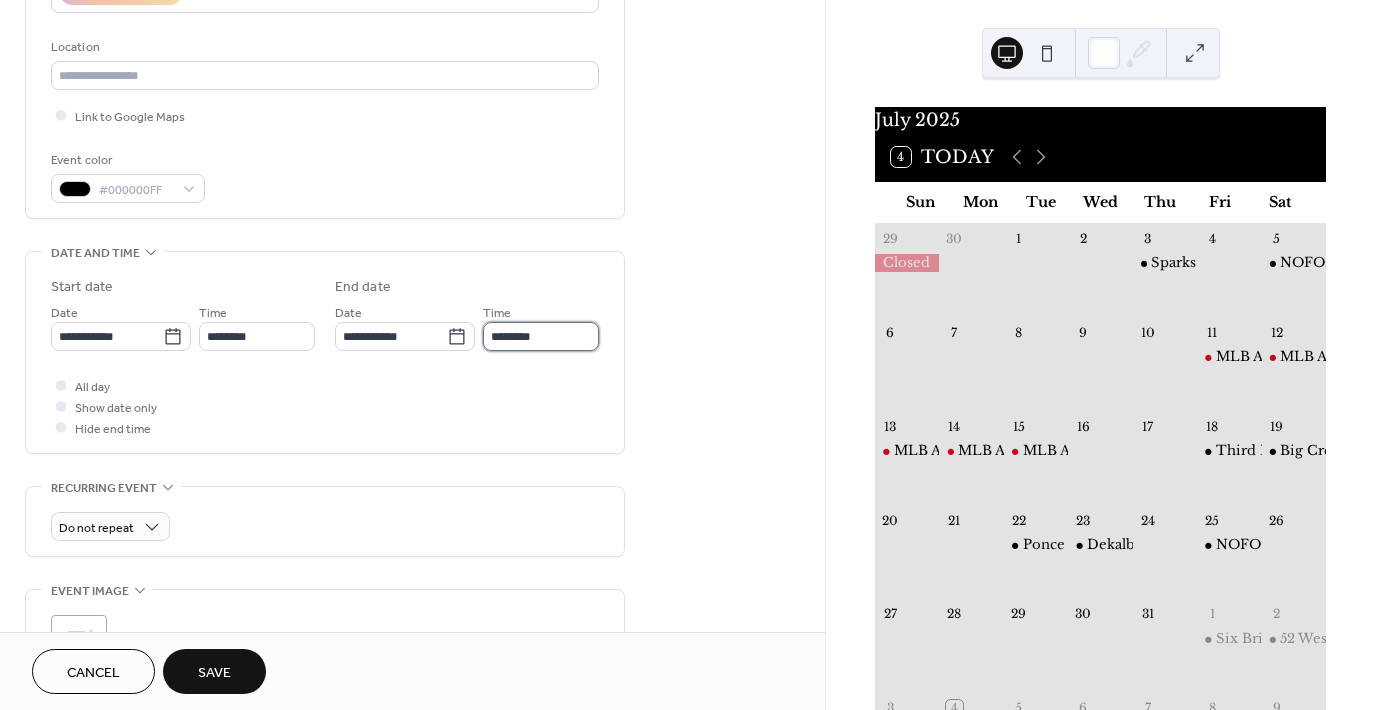 click on "********" at bounding box center [541, 336] 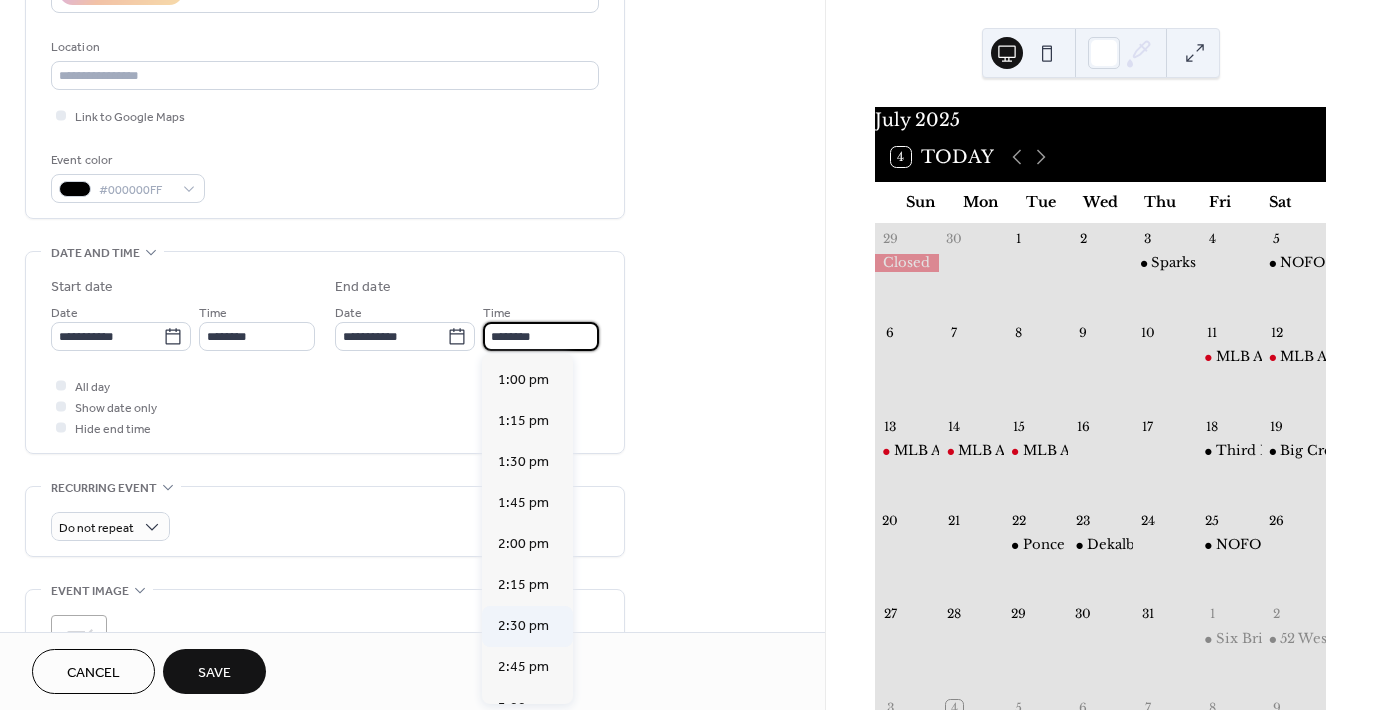 scroll, scrollTop: 400, scrollLeft: 0, axis: vertical 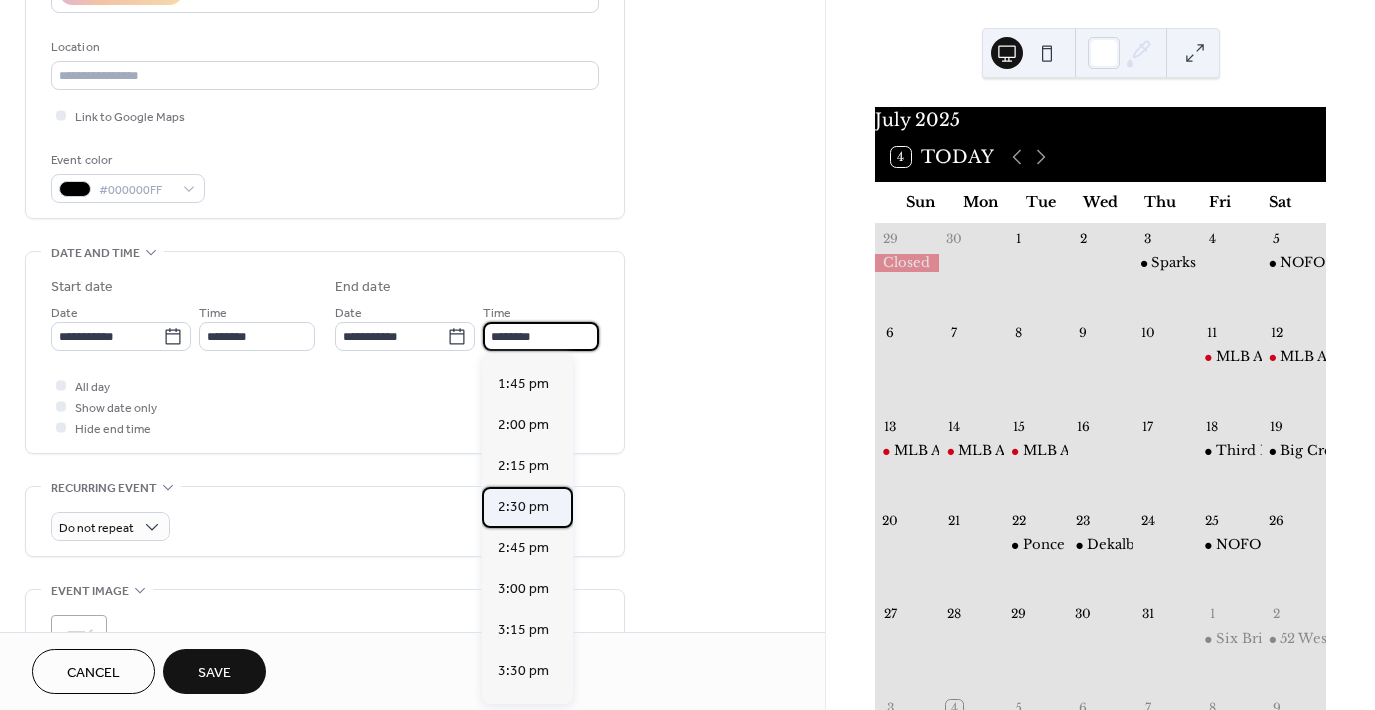 click on "2:30 pm" at bounding box center (523, 507) 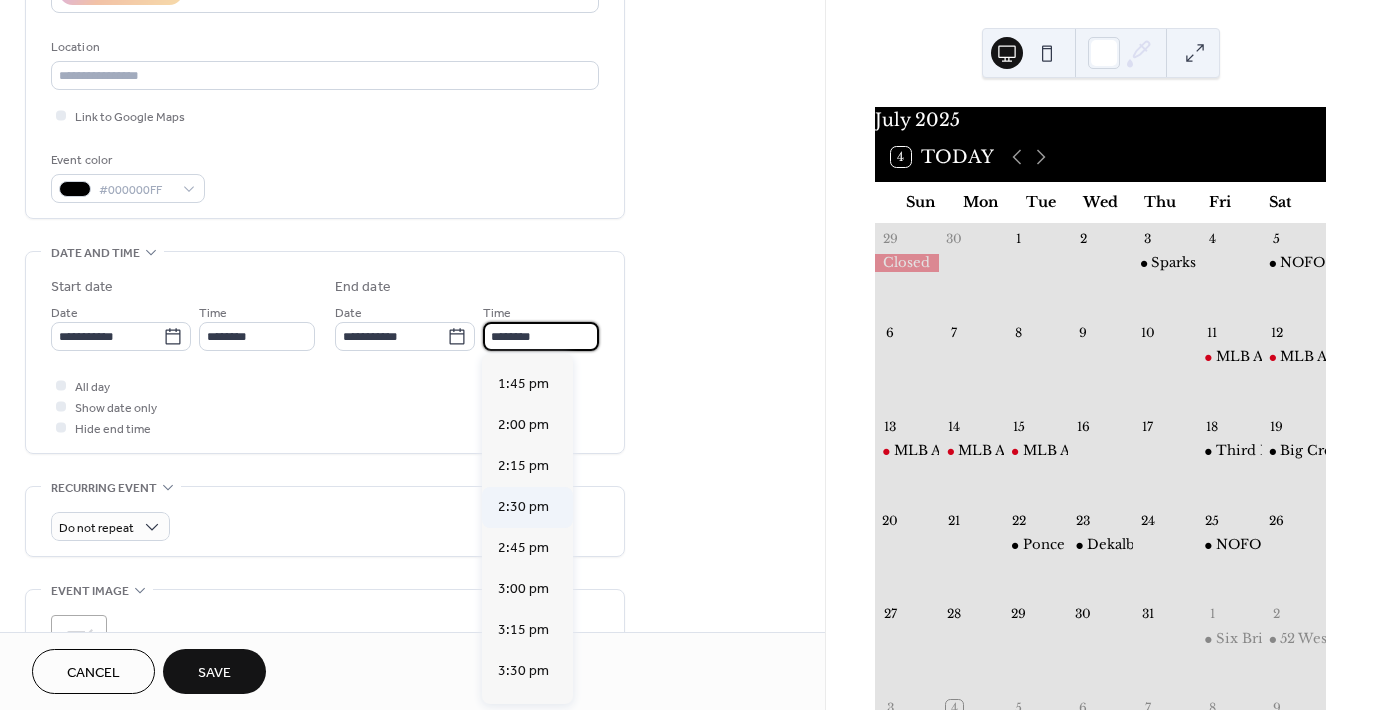 type on "*******" 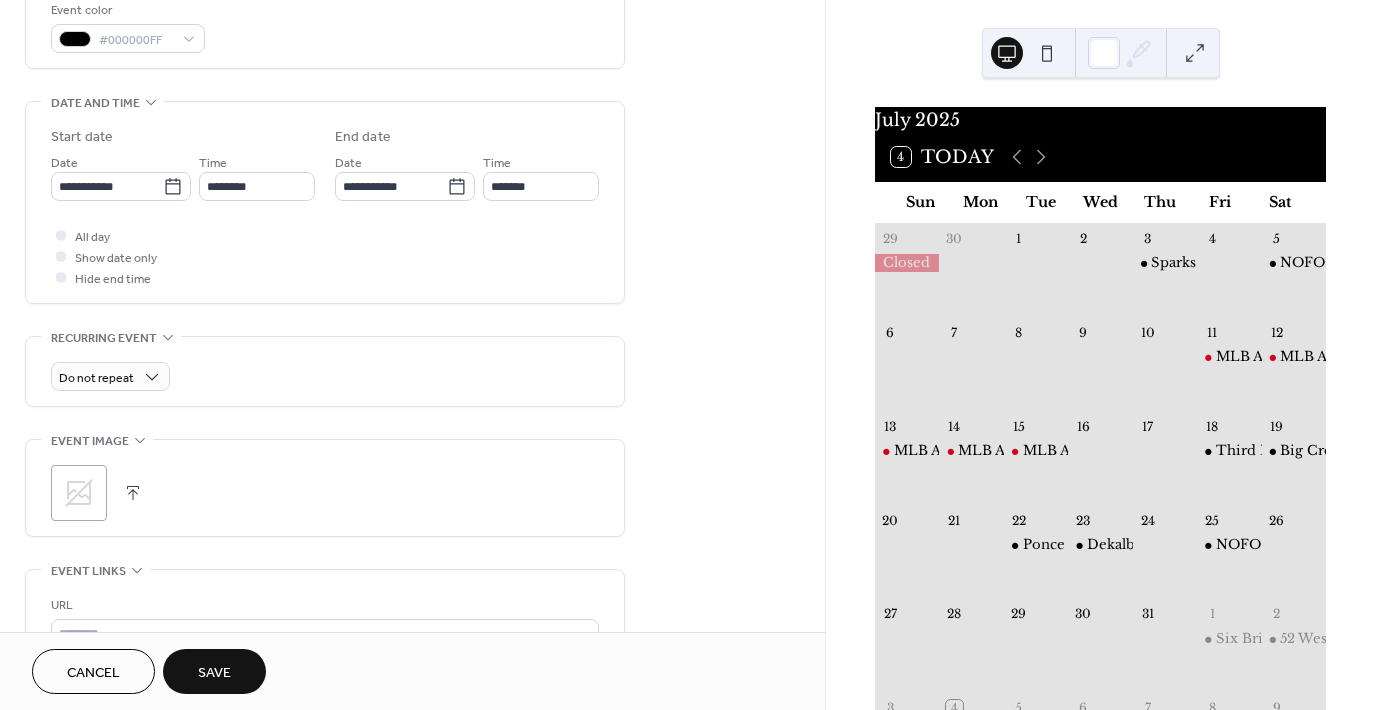 scroll, scrollTop: 600, scrollLeft: 0, axis: vertical 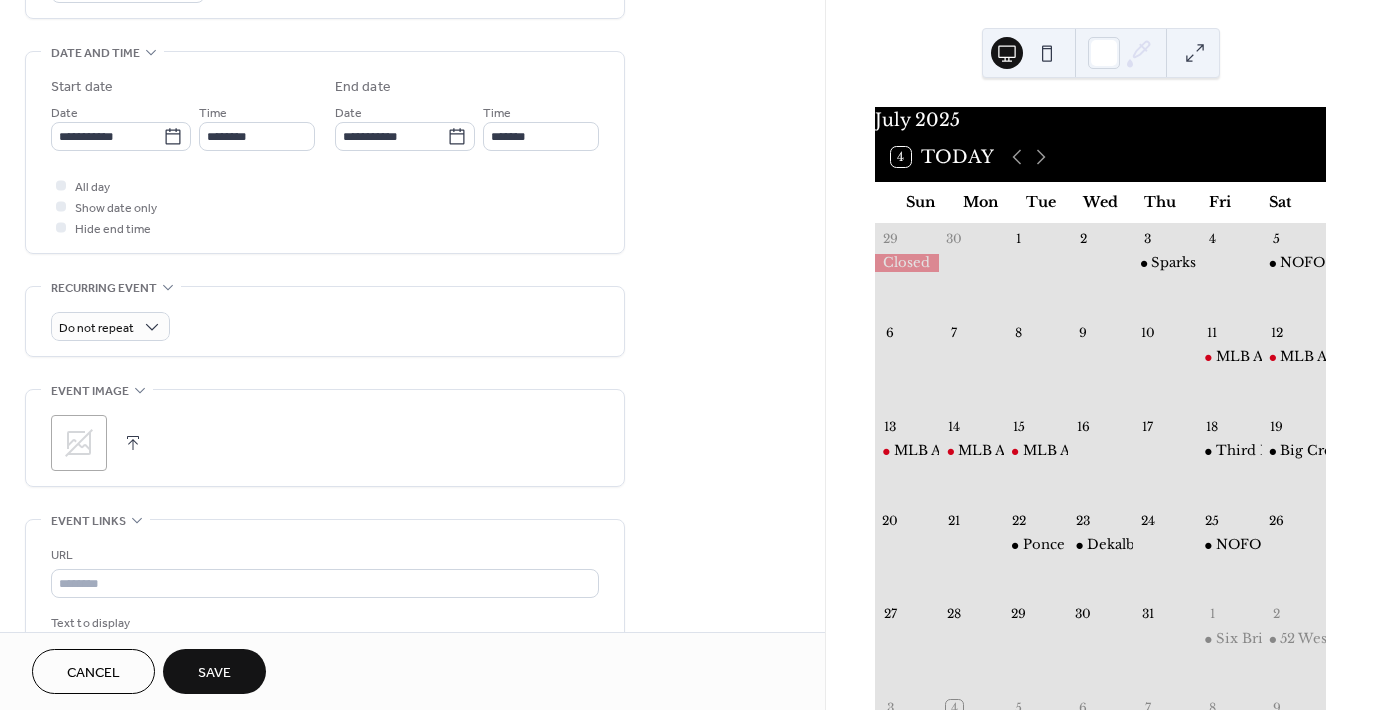 click on "Save" at bounding box center [214, 673] 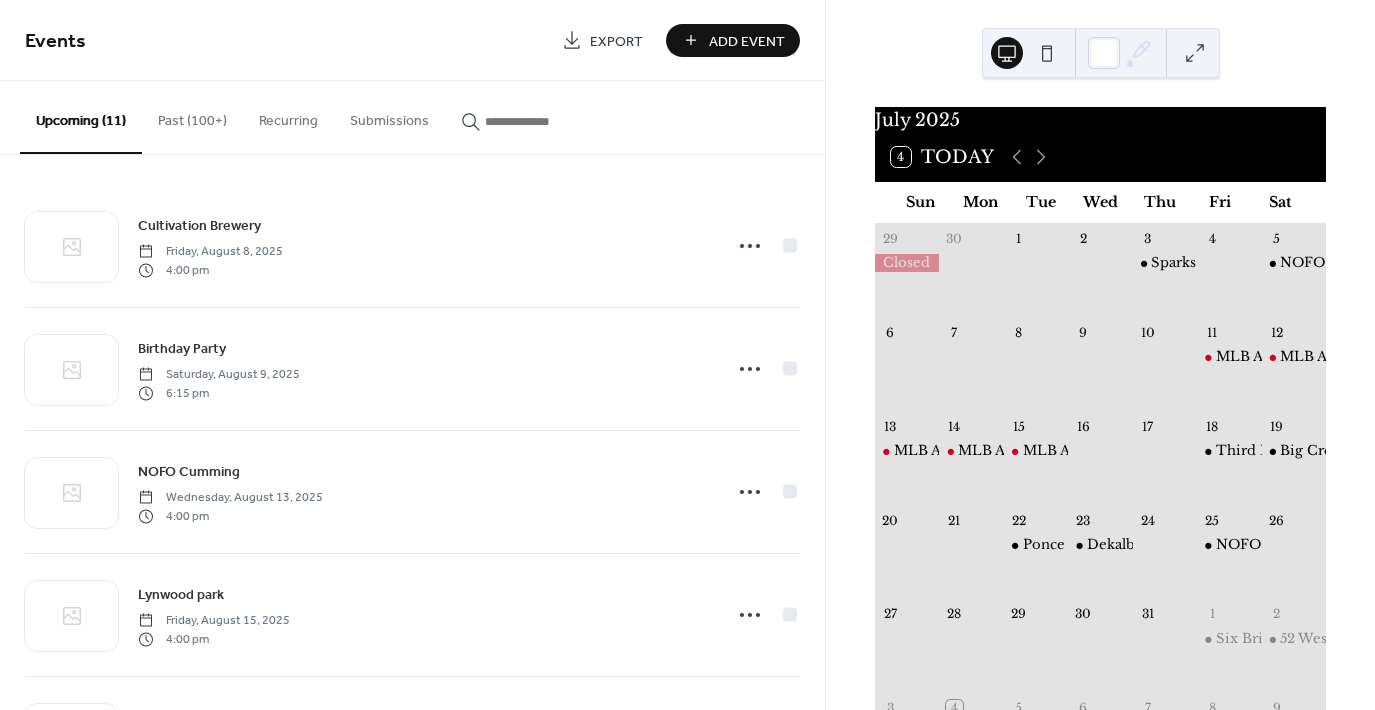 click at bounding box center (545, 121) 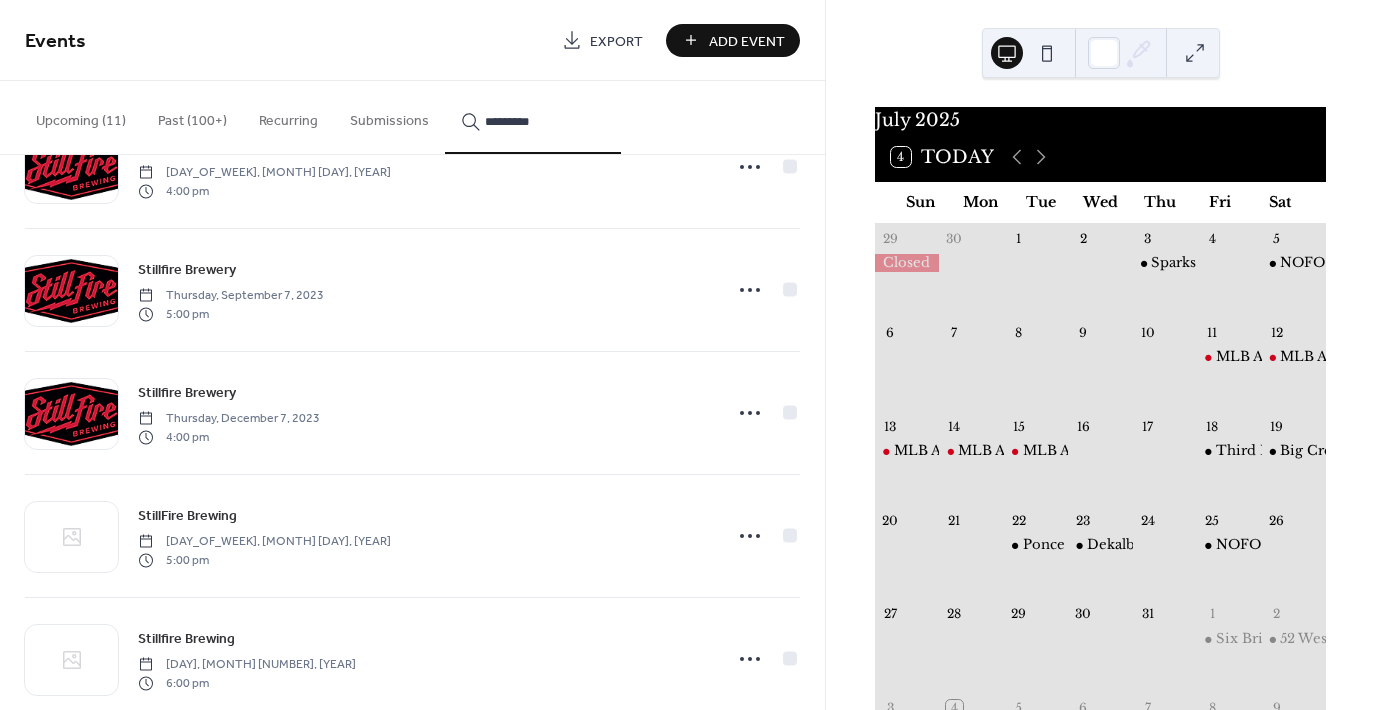 type on "*********" 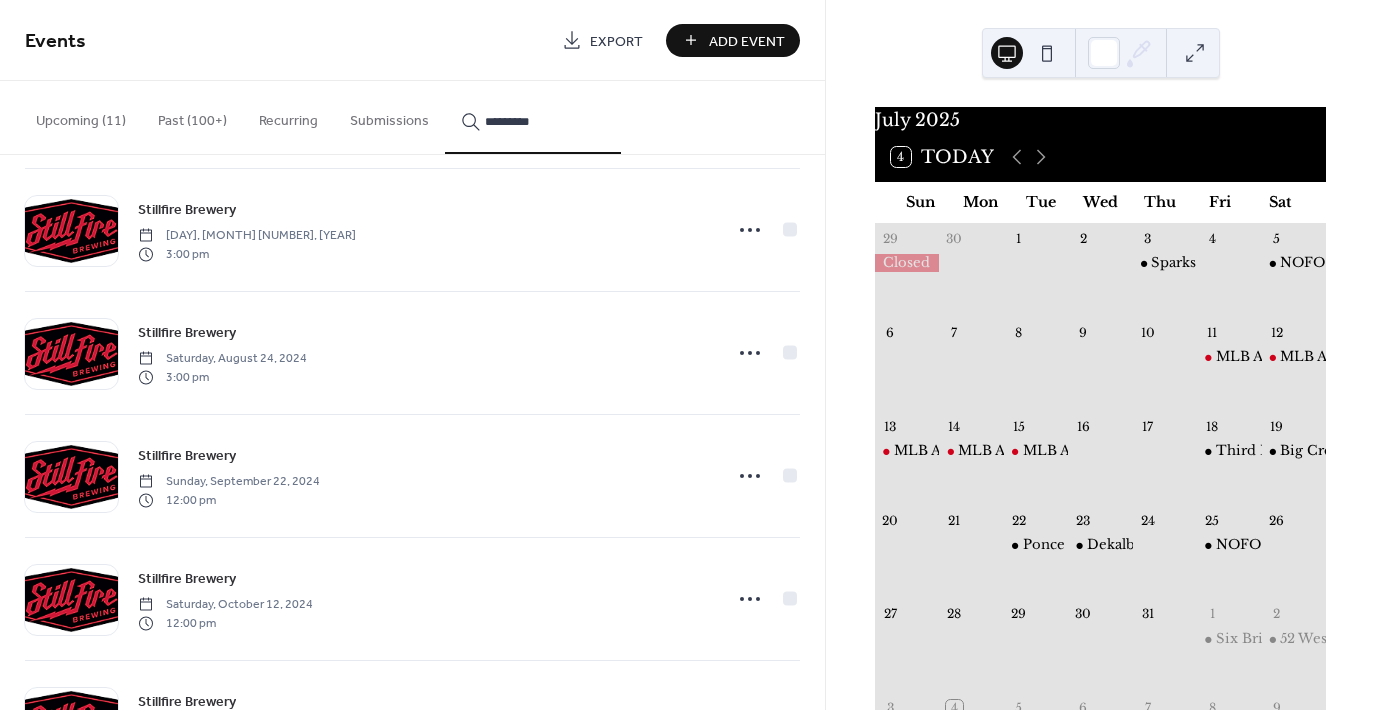 scroll, scrollTop: 8590, scrollLeft: 0, axis: vertical 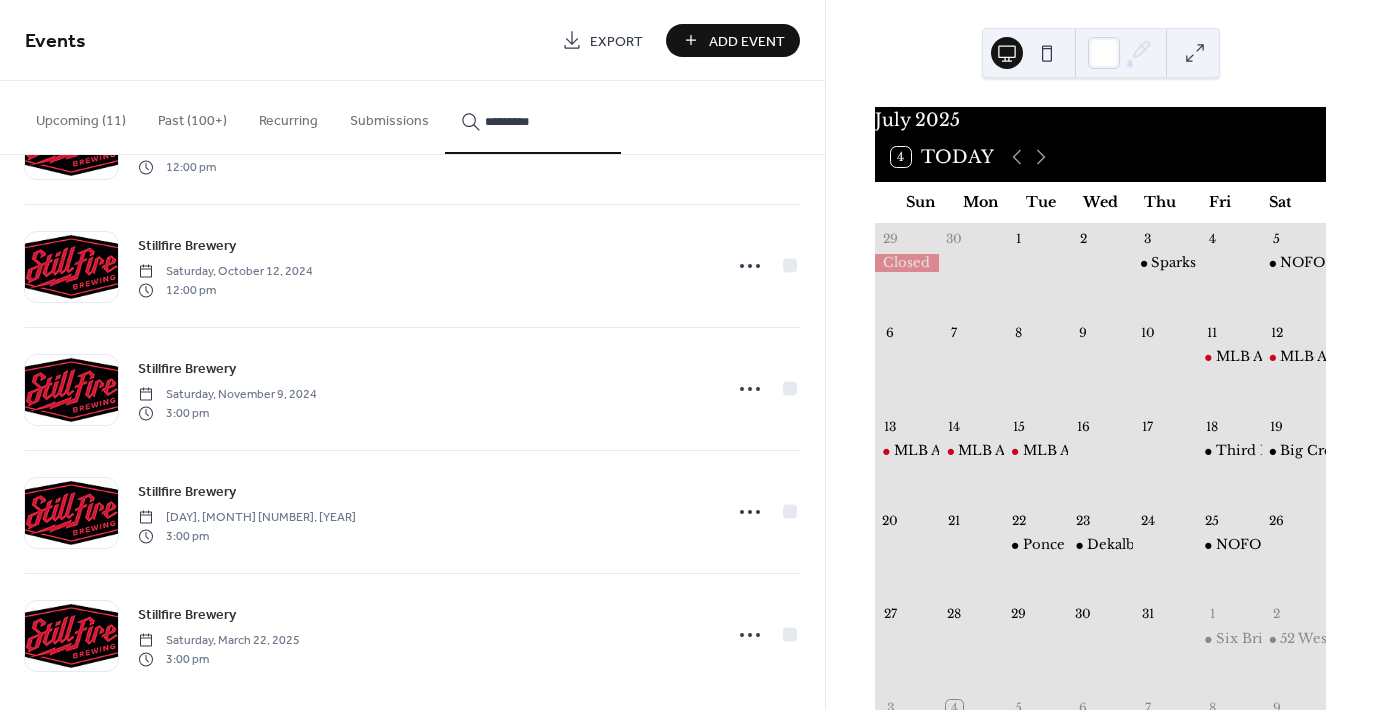 click 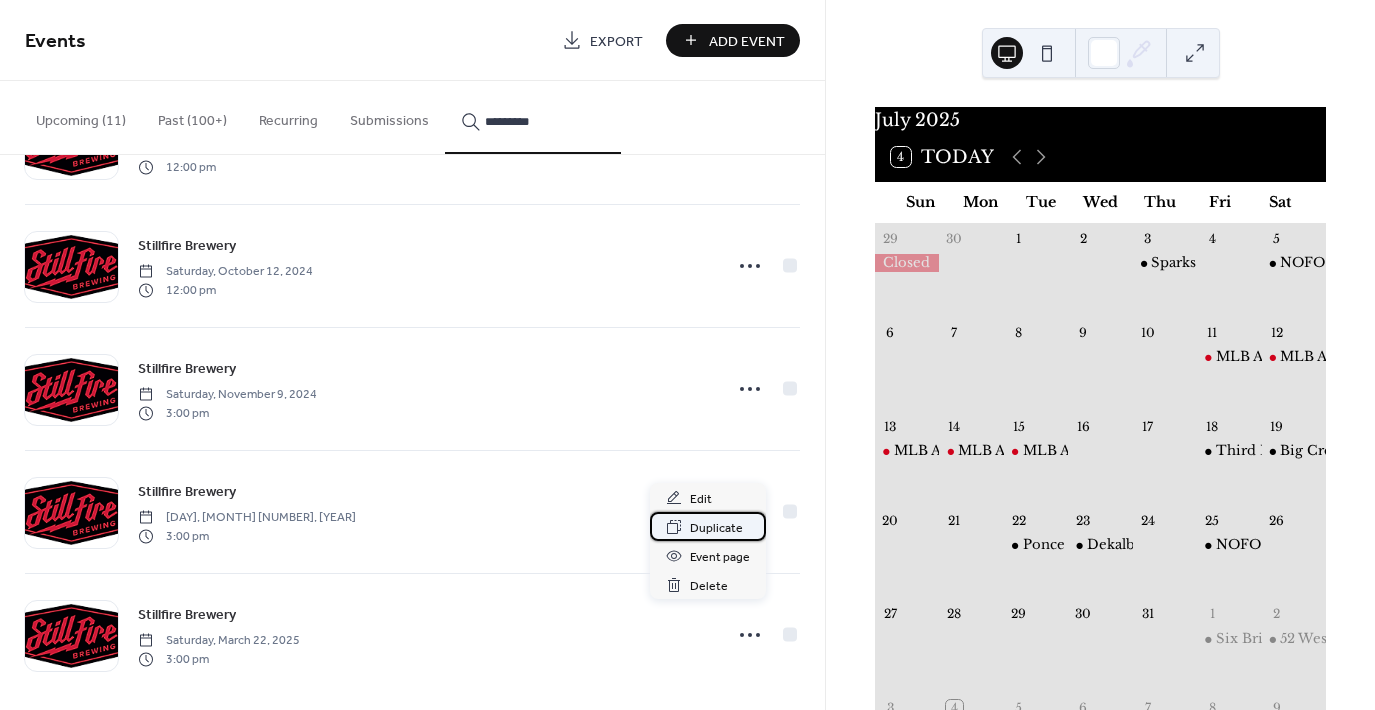 click on "Duplicate" at bounding box center (716, 528) 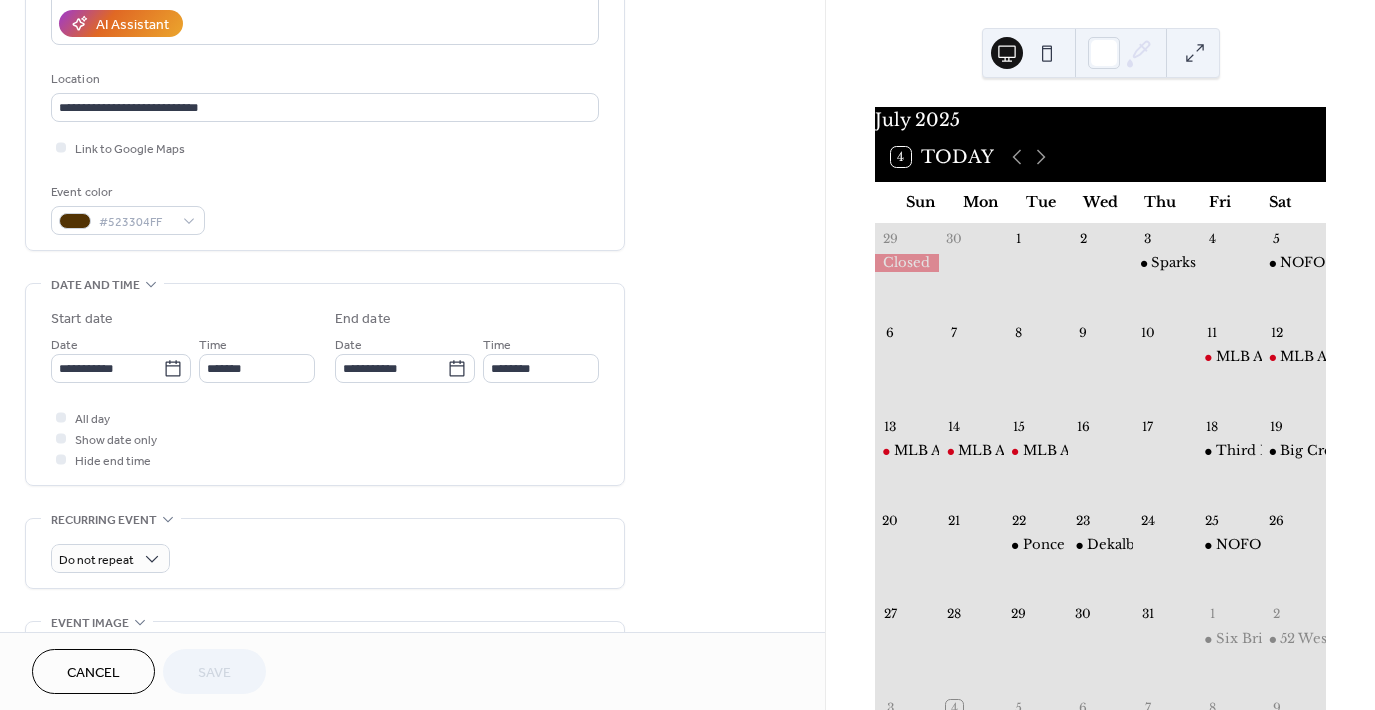 scroll, scrollTop: 400, scrollLeft: 0, axis: vertical 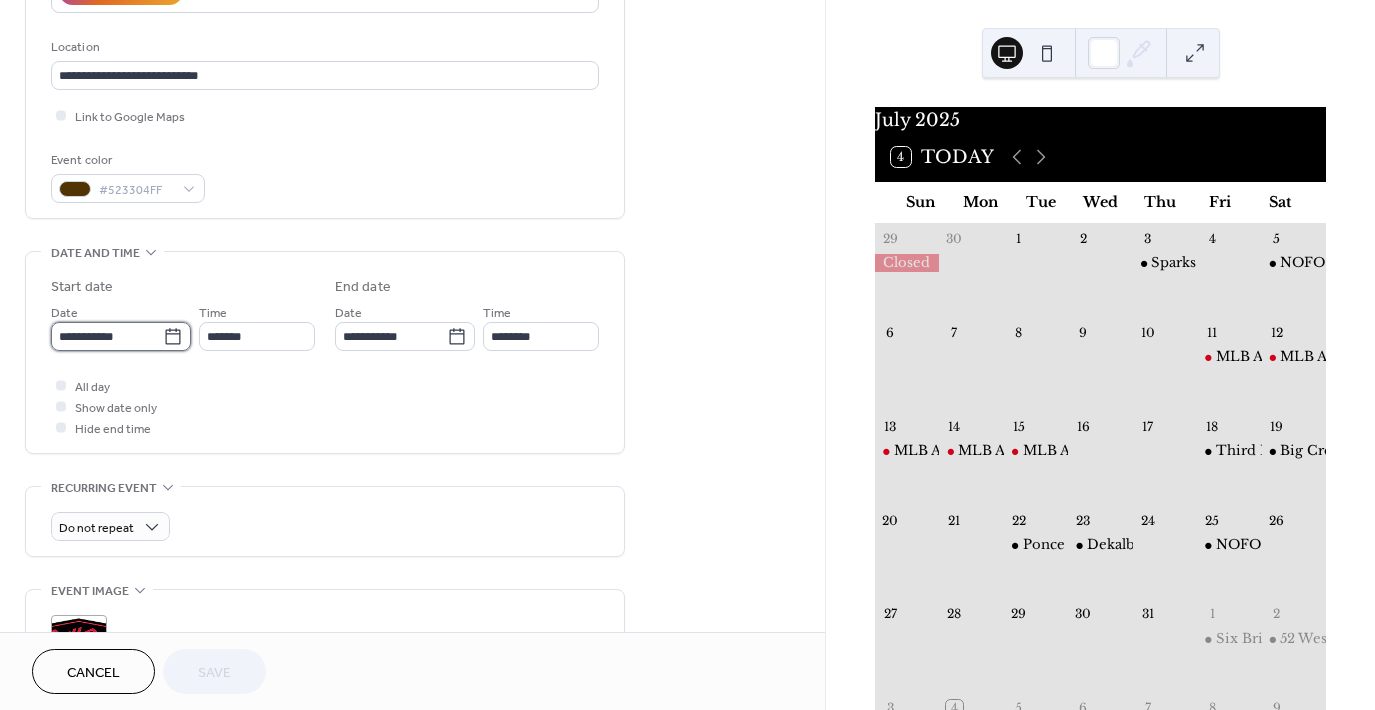 click on "**********" at bounding box center [107, 336] 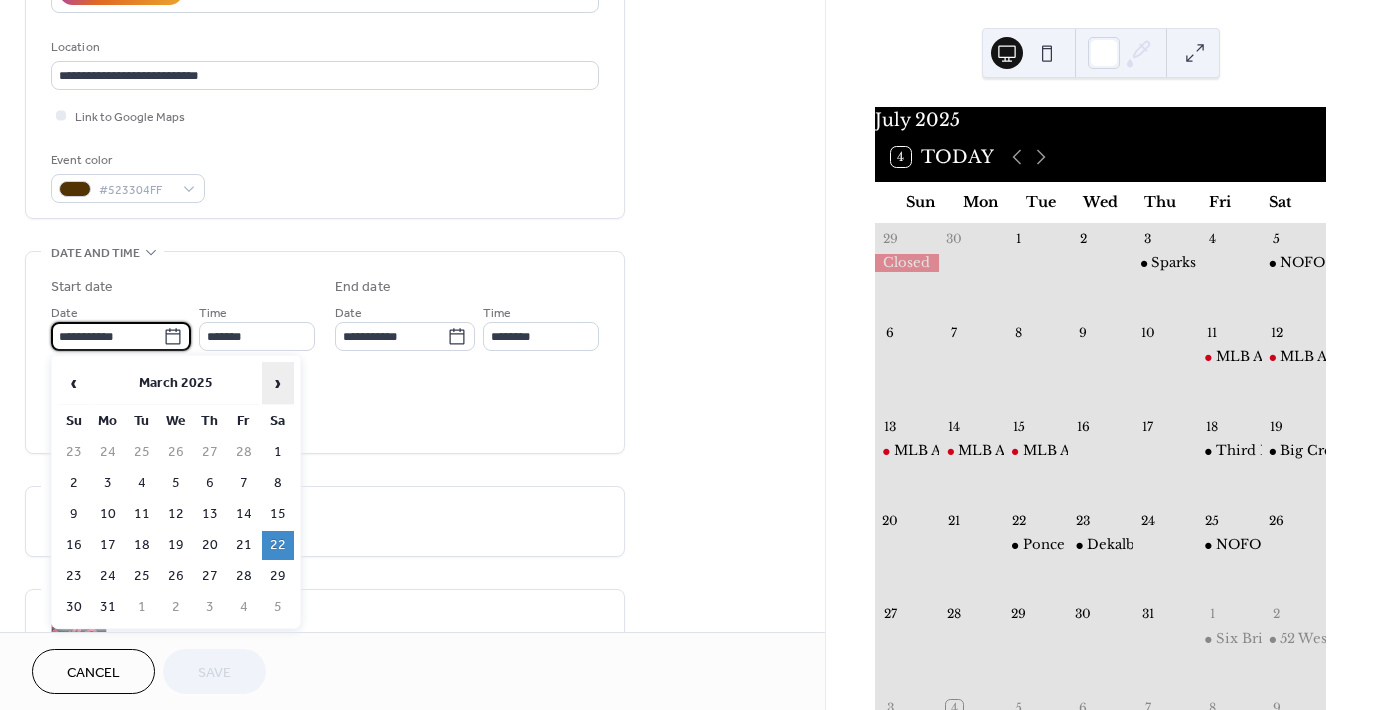 click on "›" at bounding box center [278, 383] 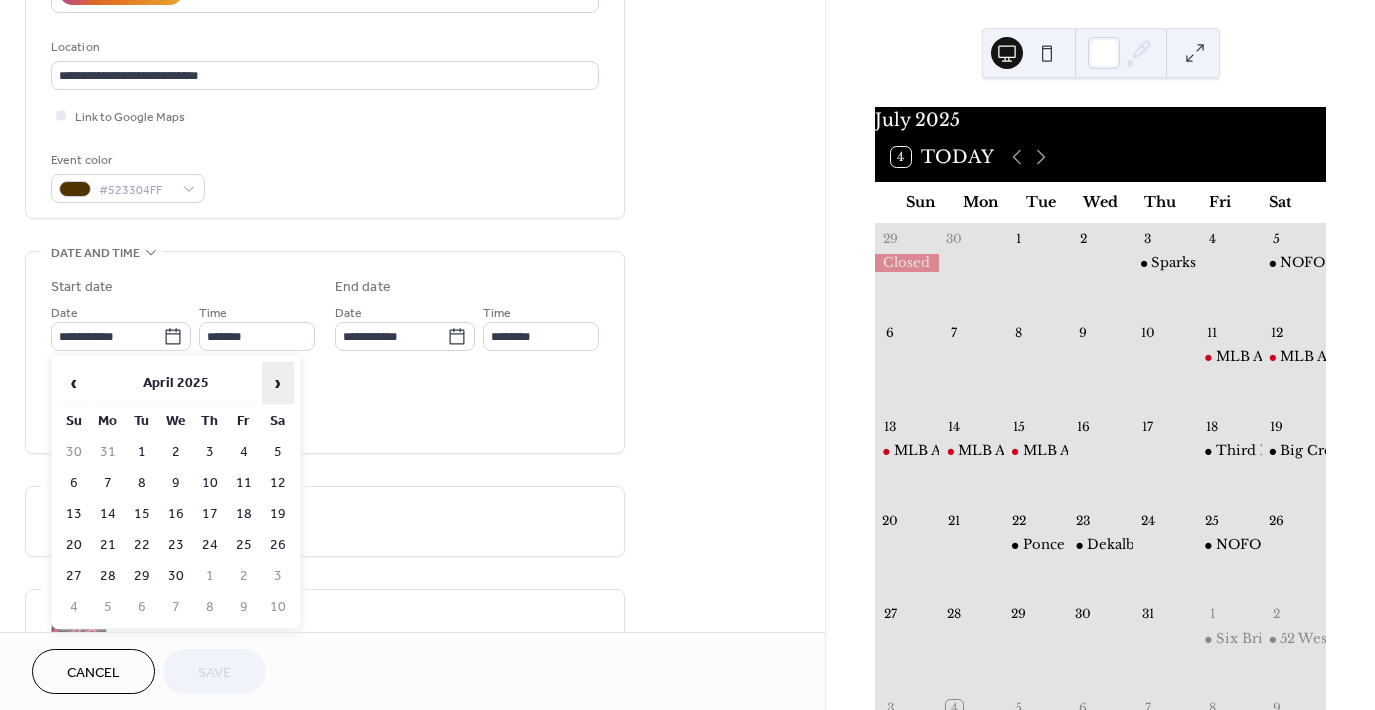 click on "›" at bounding box center [278, 383] 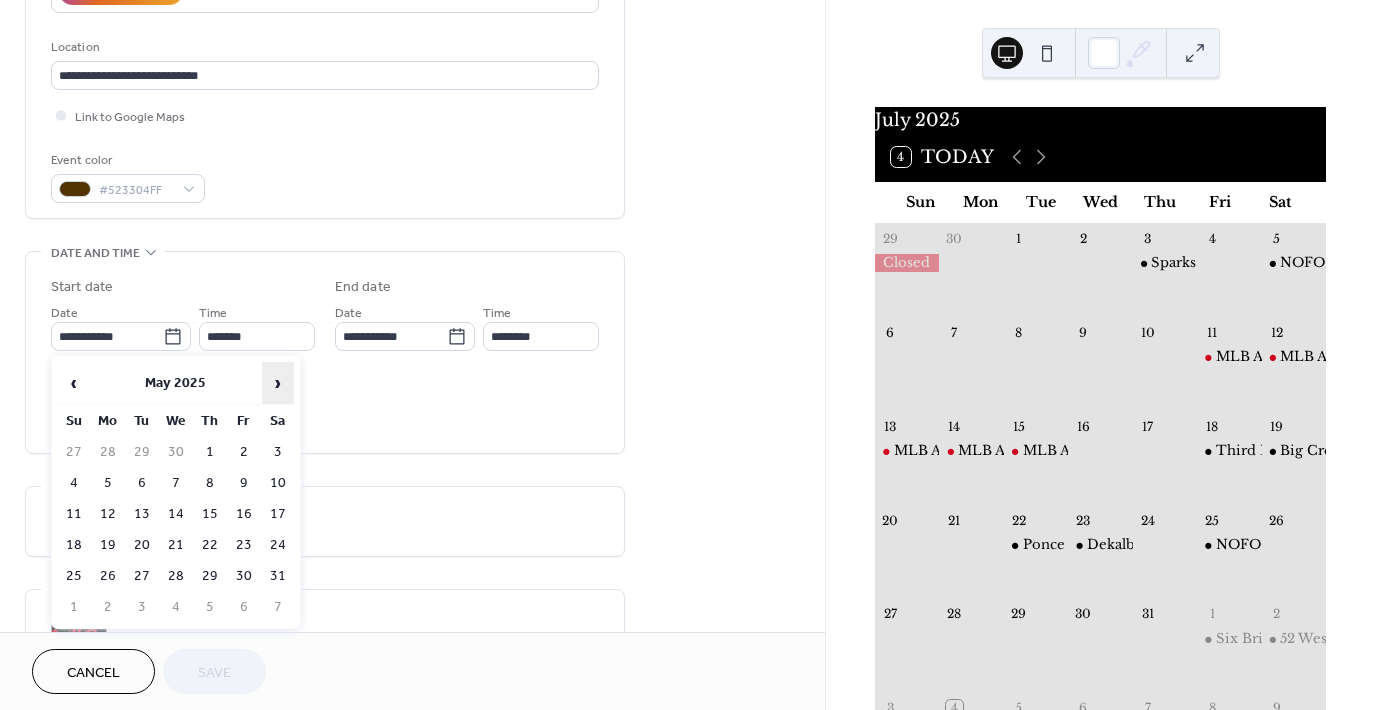 click on "›" at bounding box center (278, 383) 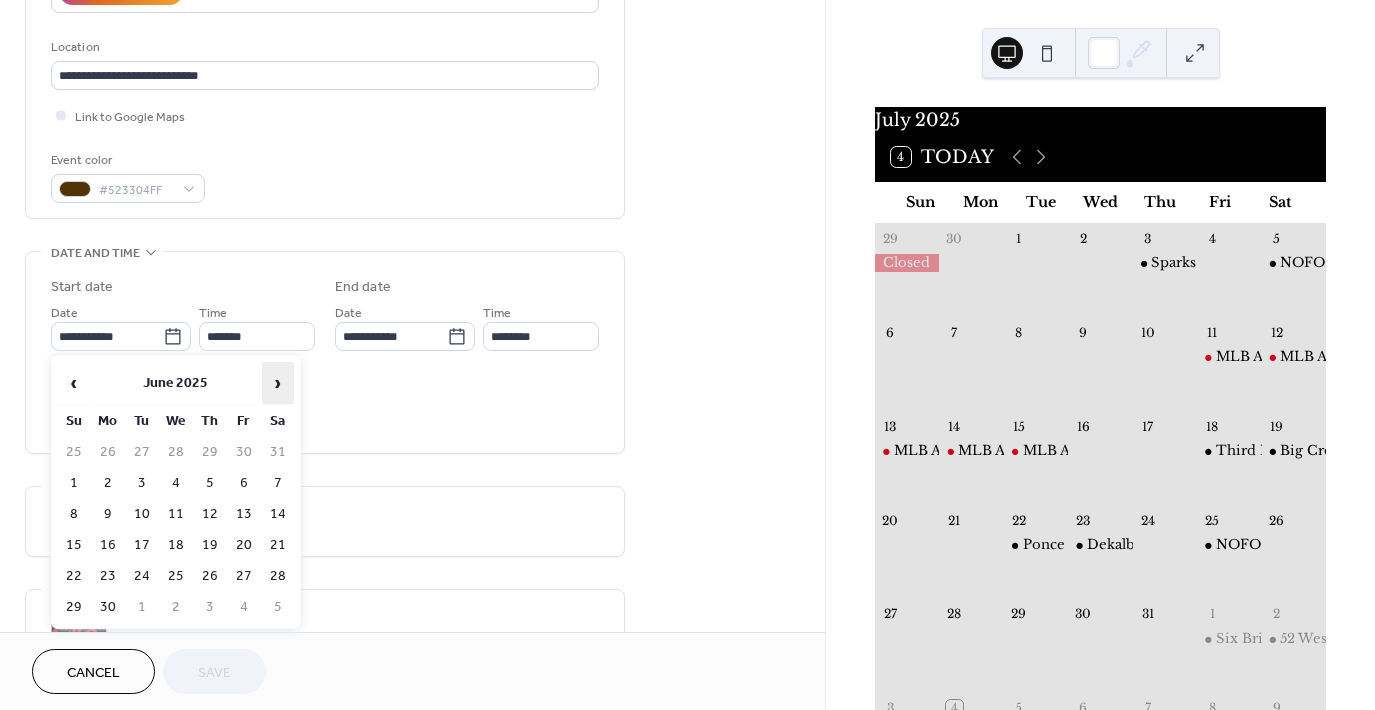 click on "›" at bounding box center [278, 383] 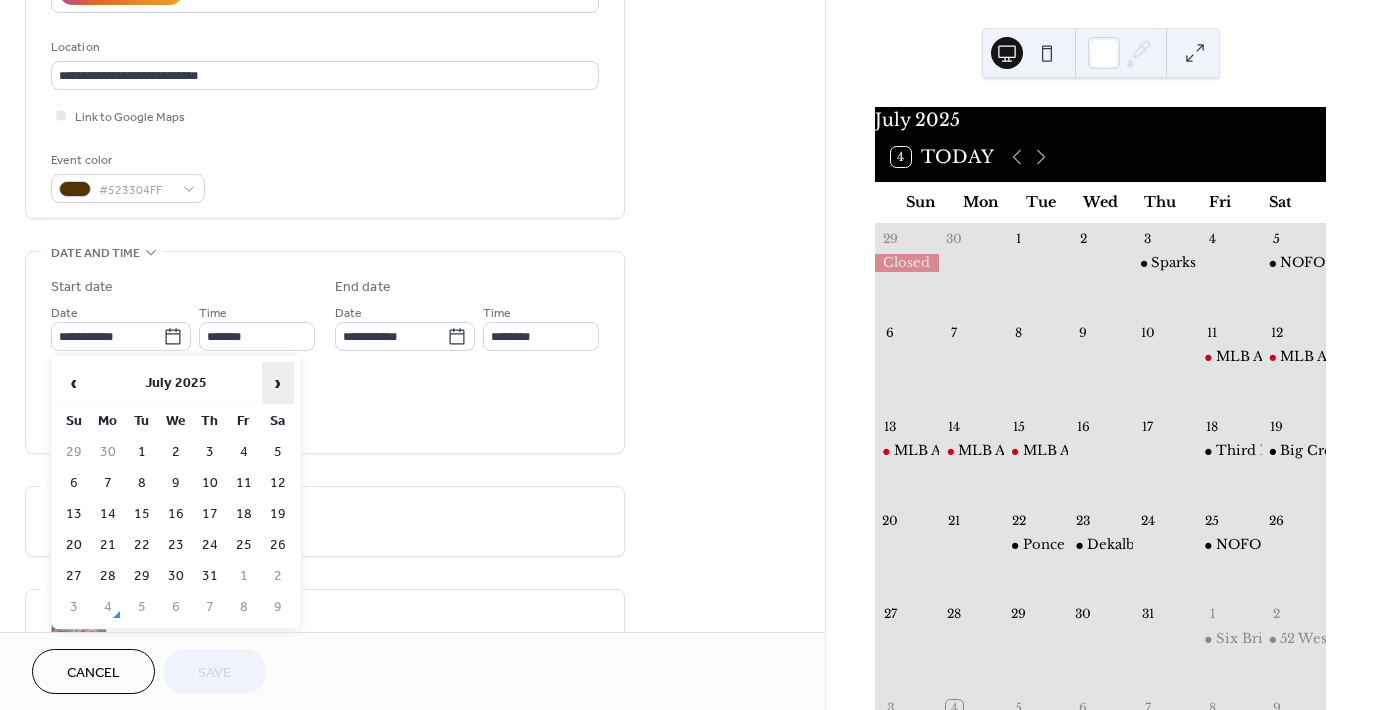 click on "›" at bounding box center [278, 383] 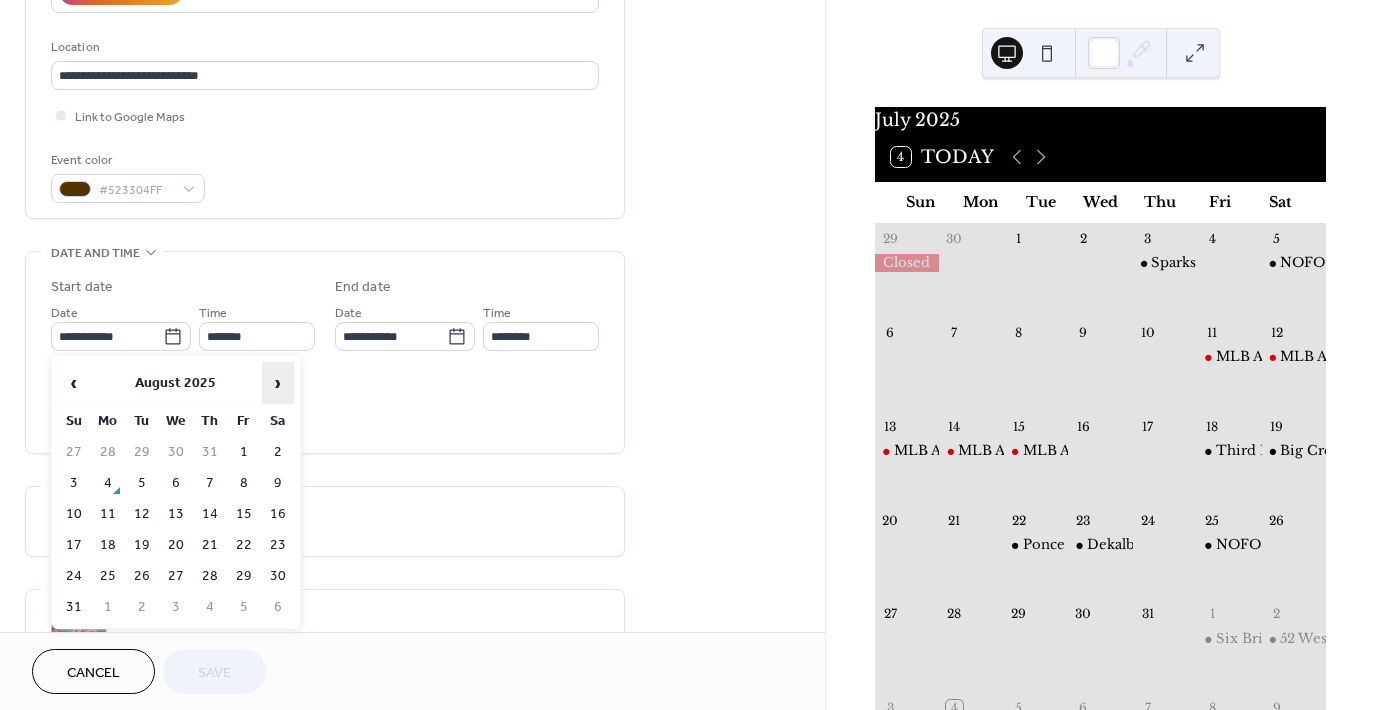 click on "›" at bounding box center [278, 383] 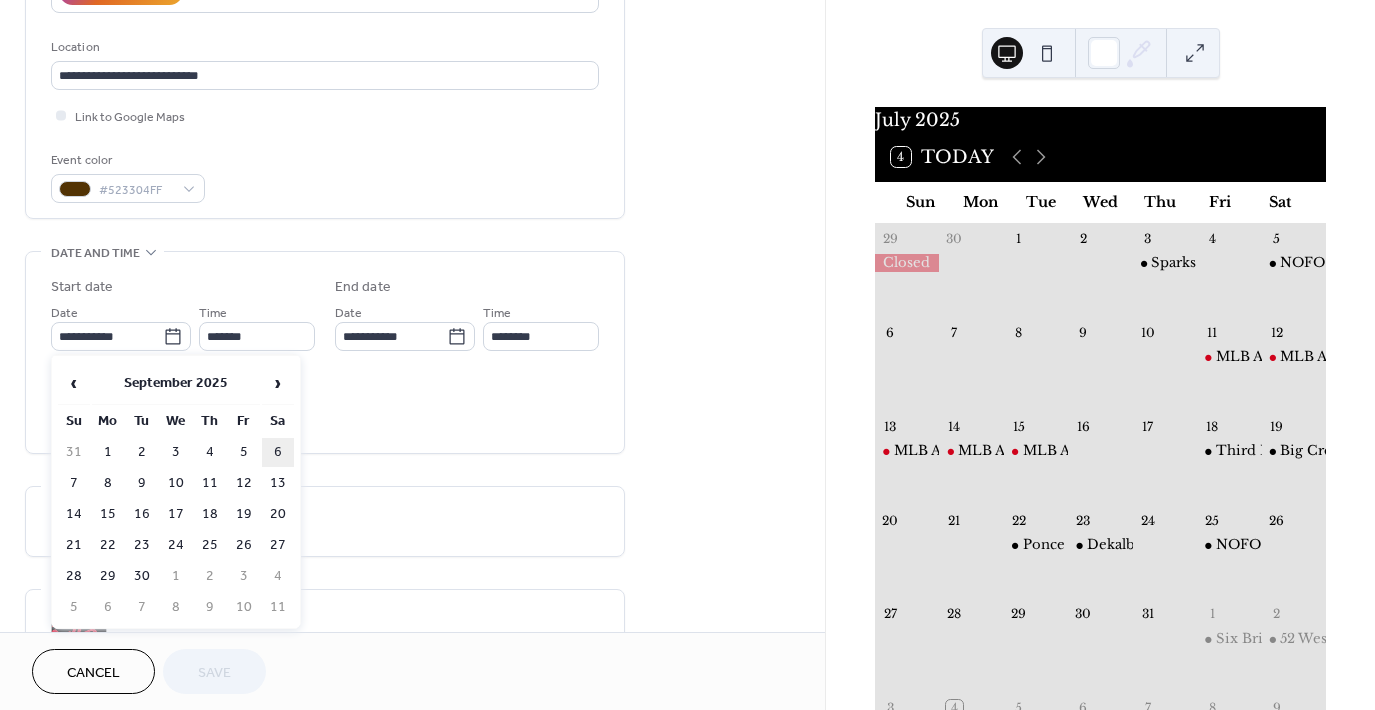click on "6" at bounding box center [278, 452] 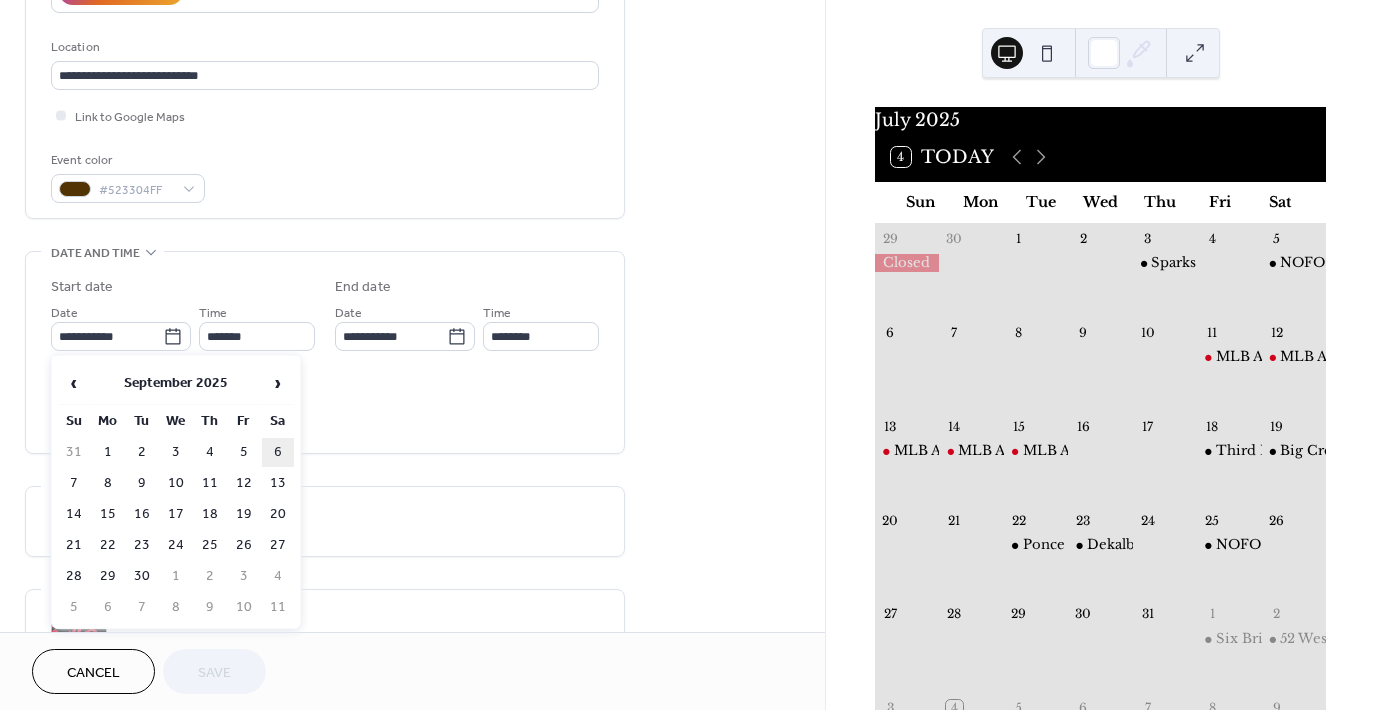 type on "**********" 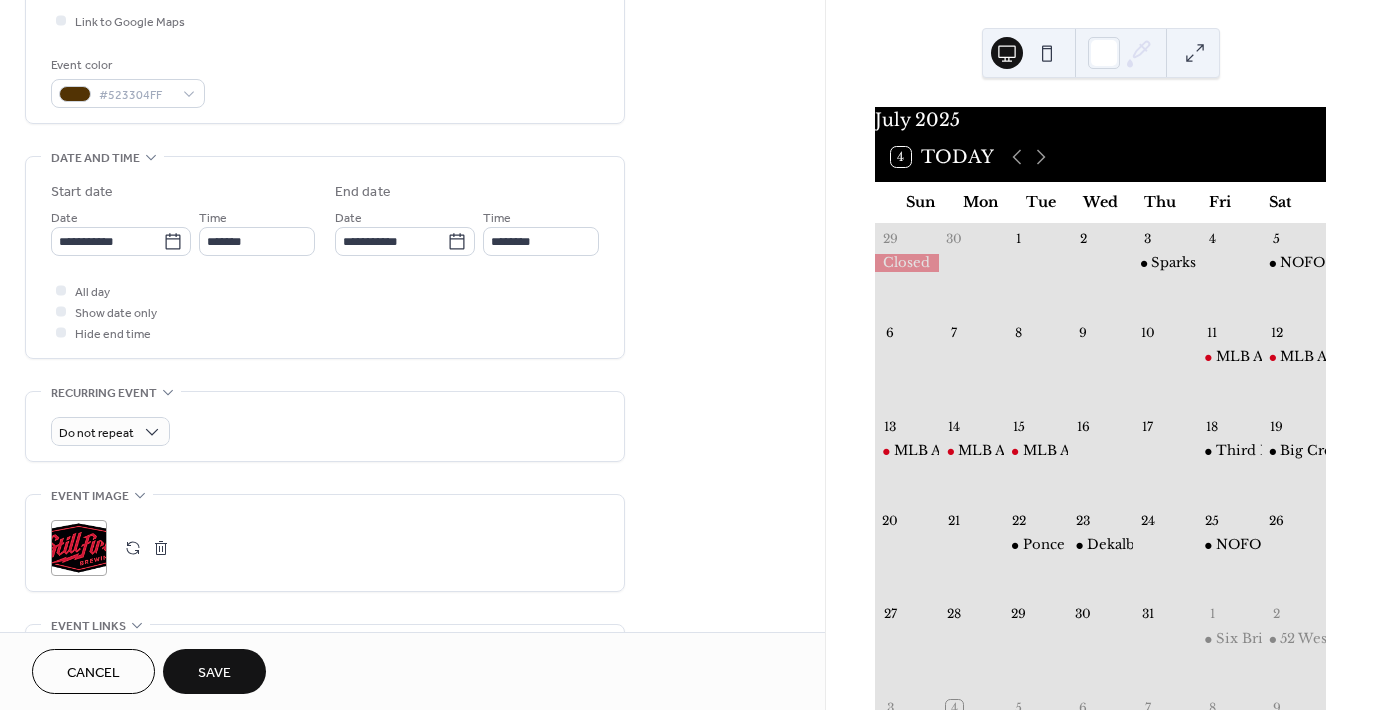 scroll, scrollTop: 600, scrollLeft: 0, axis: vertical 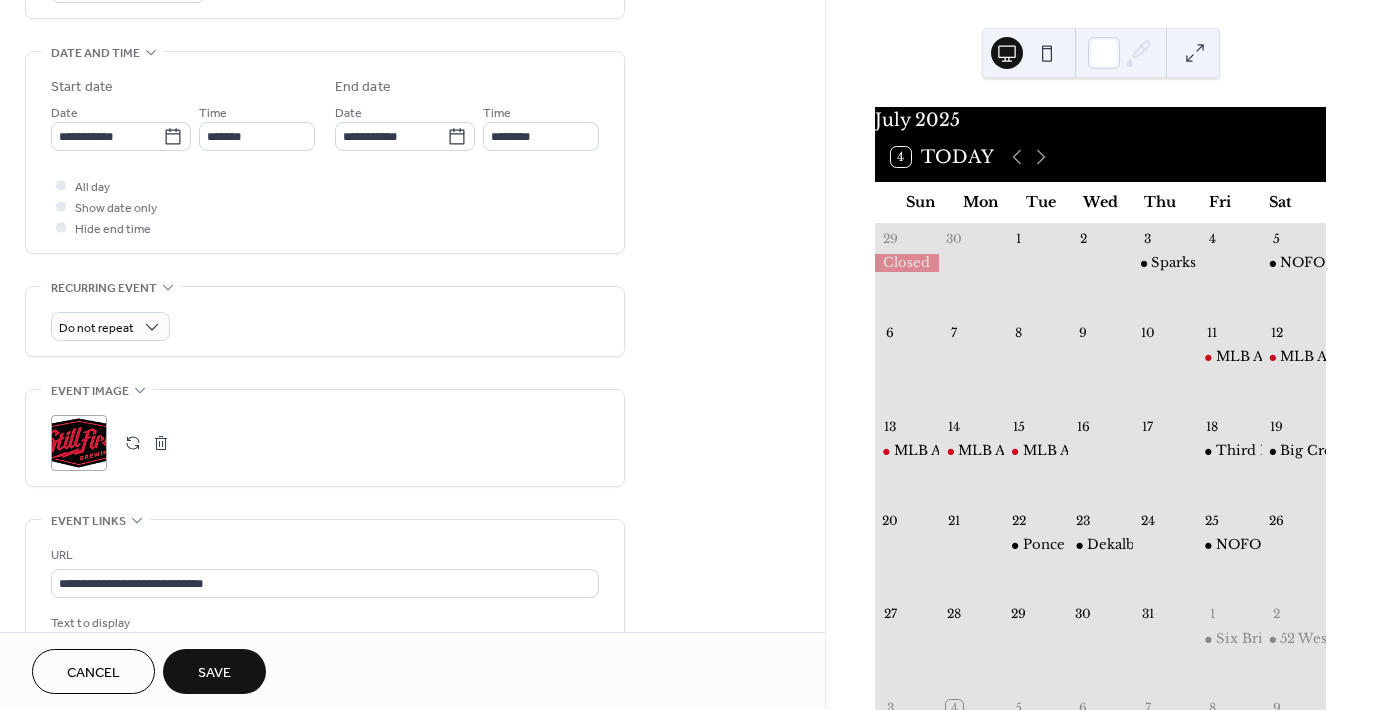 click on "Save" at bounding box center [214, 673] 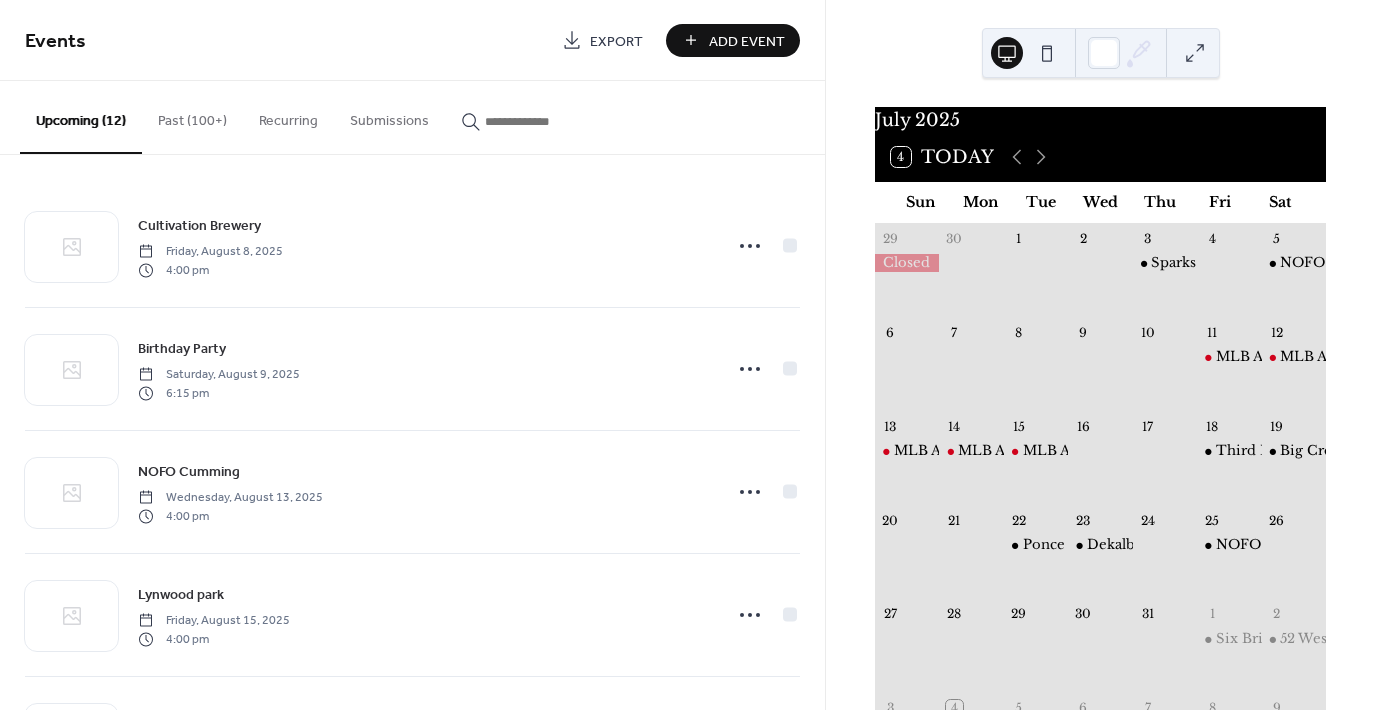 click on "Add Event" at bounding box center (747, 41) 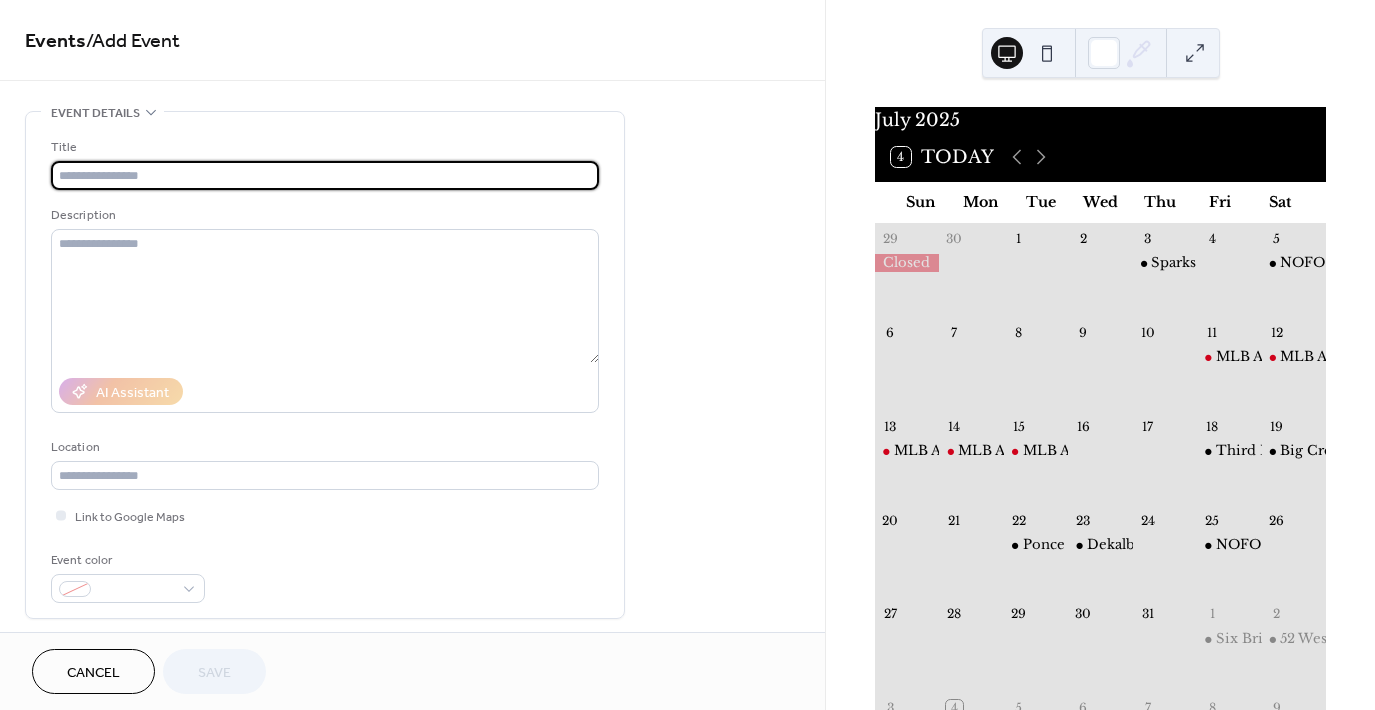 type on "*" 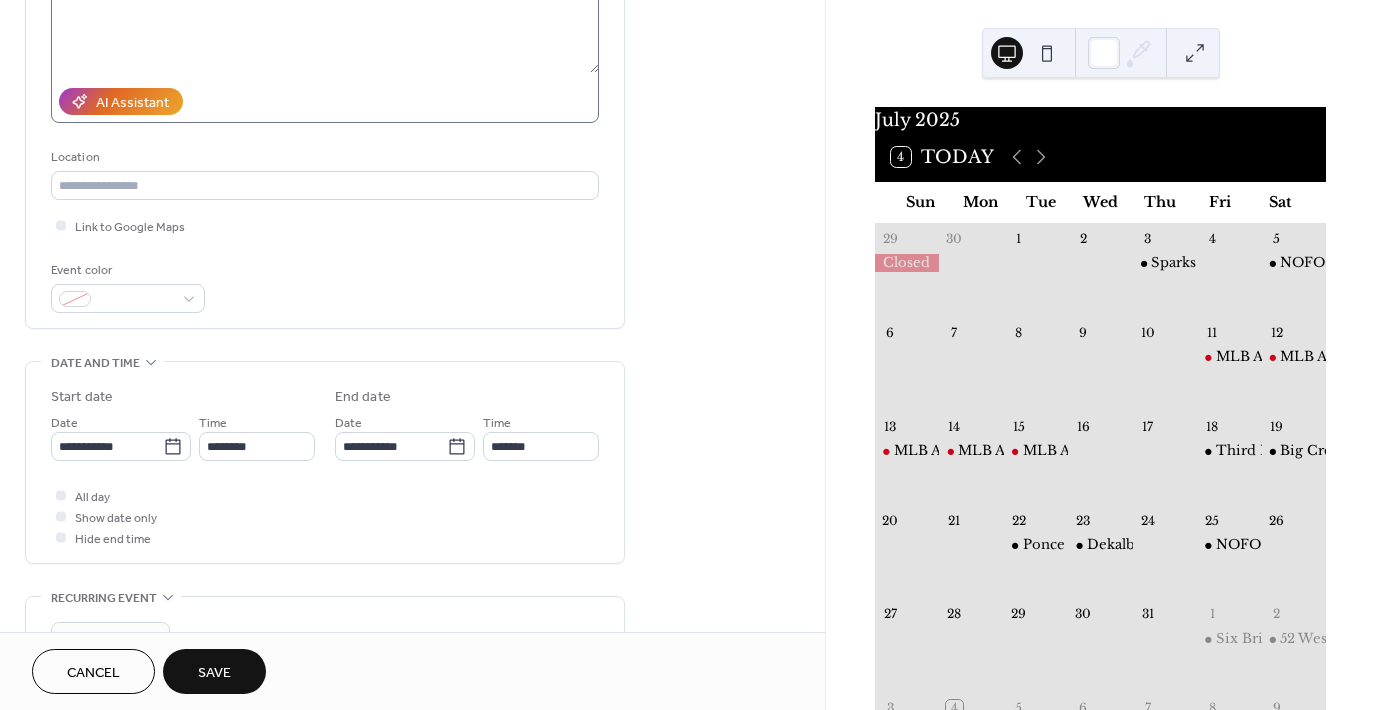scroll, scrollTop: 300, scrollLeft: 0, axis: vertical 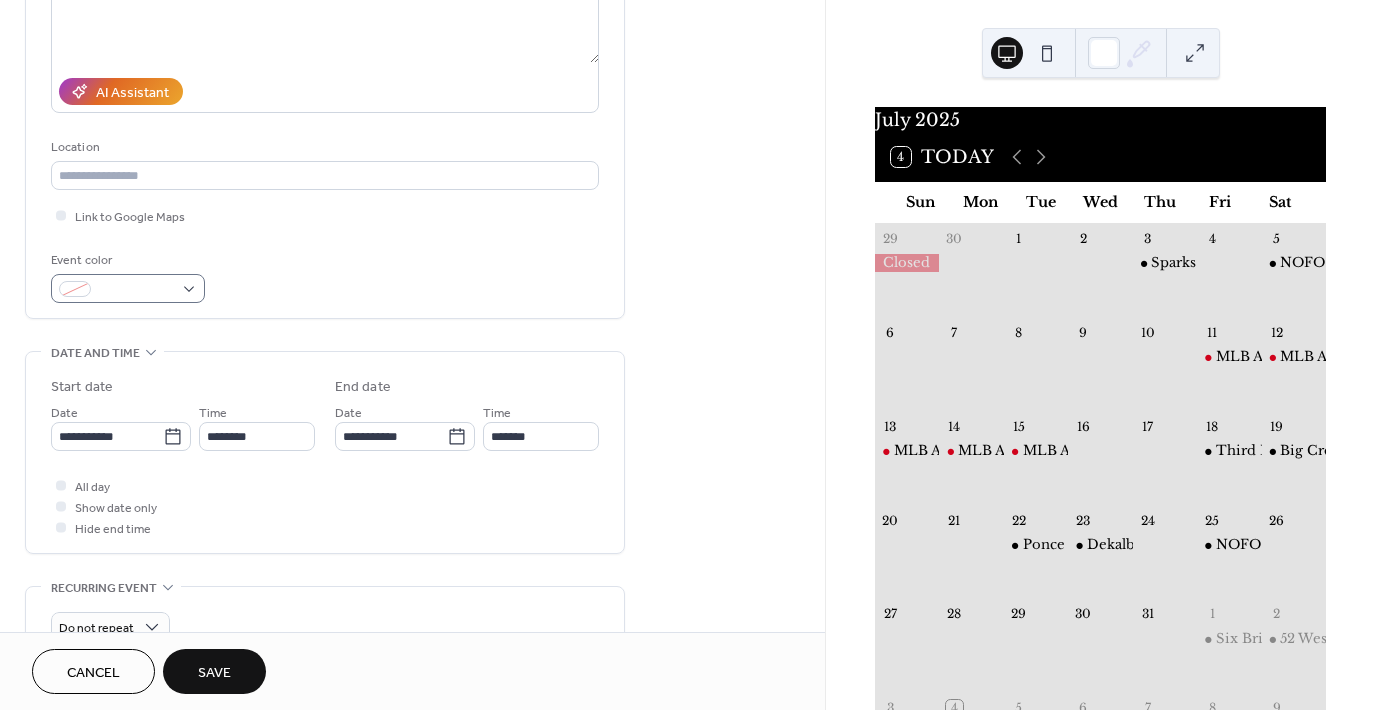 type on "**********" 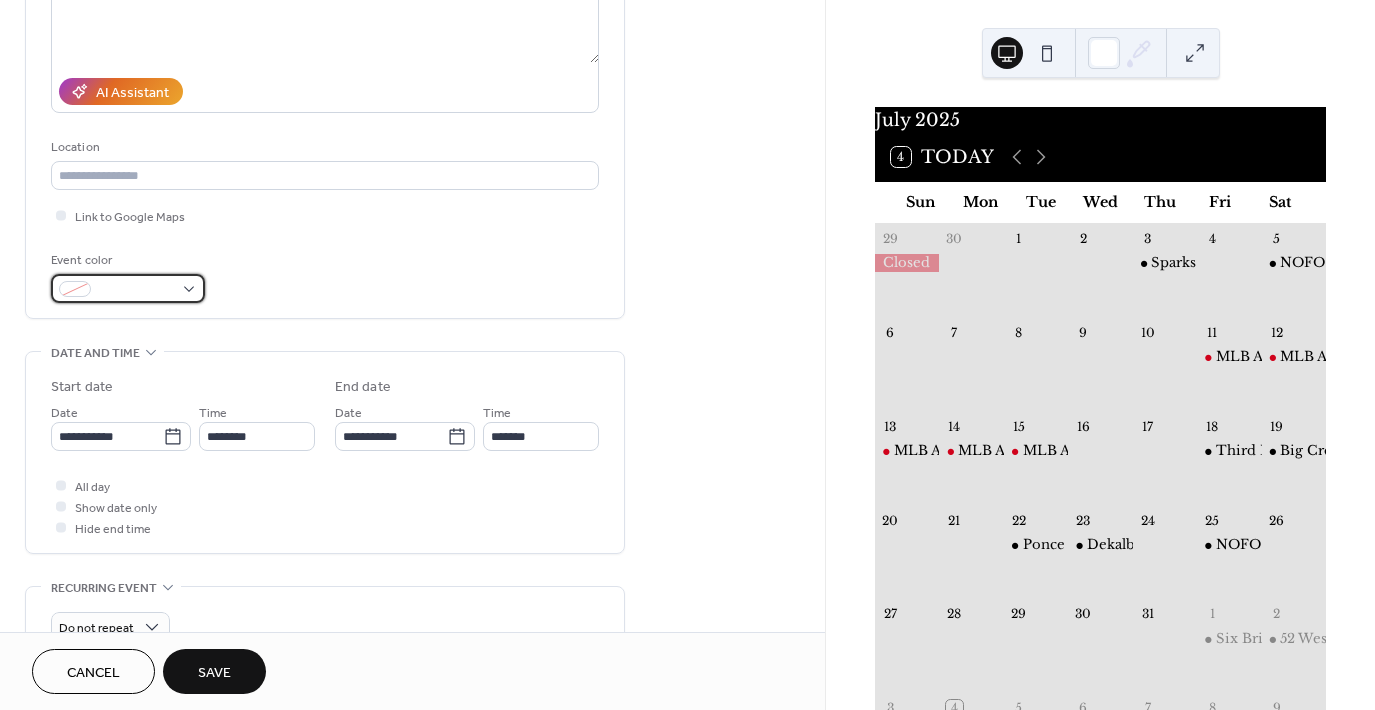 click at bounding box center (136, 290) 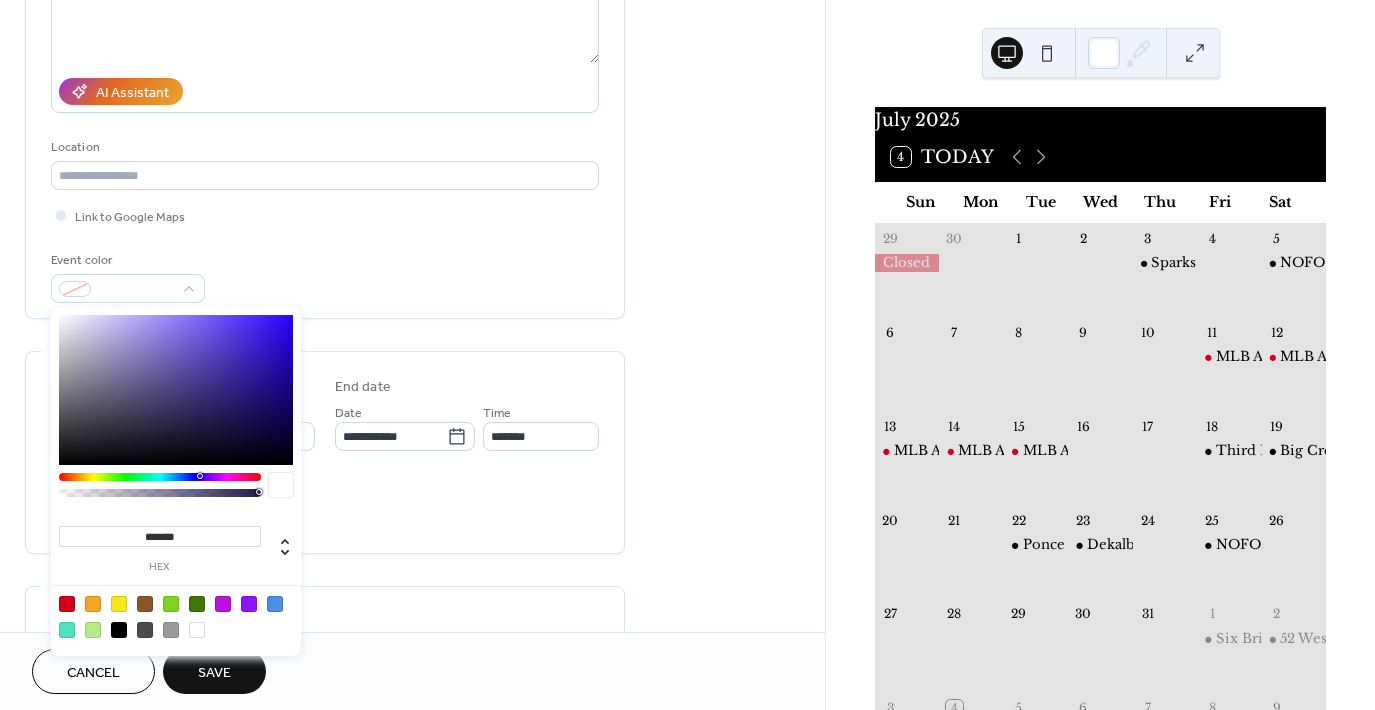 click at bounding box center (119, 630) 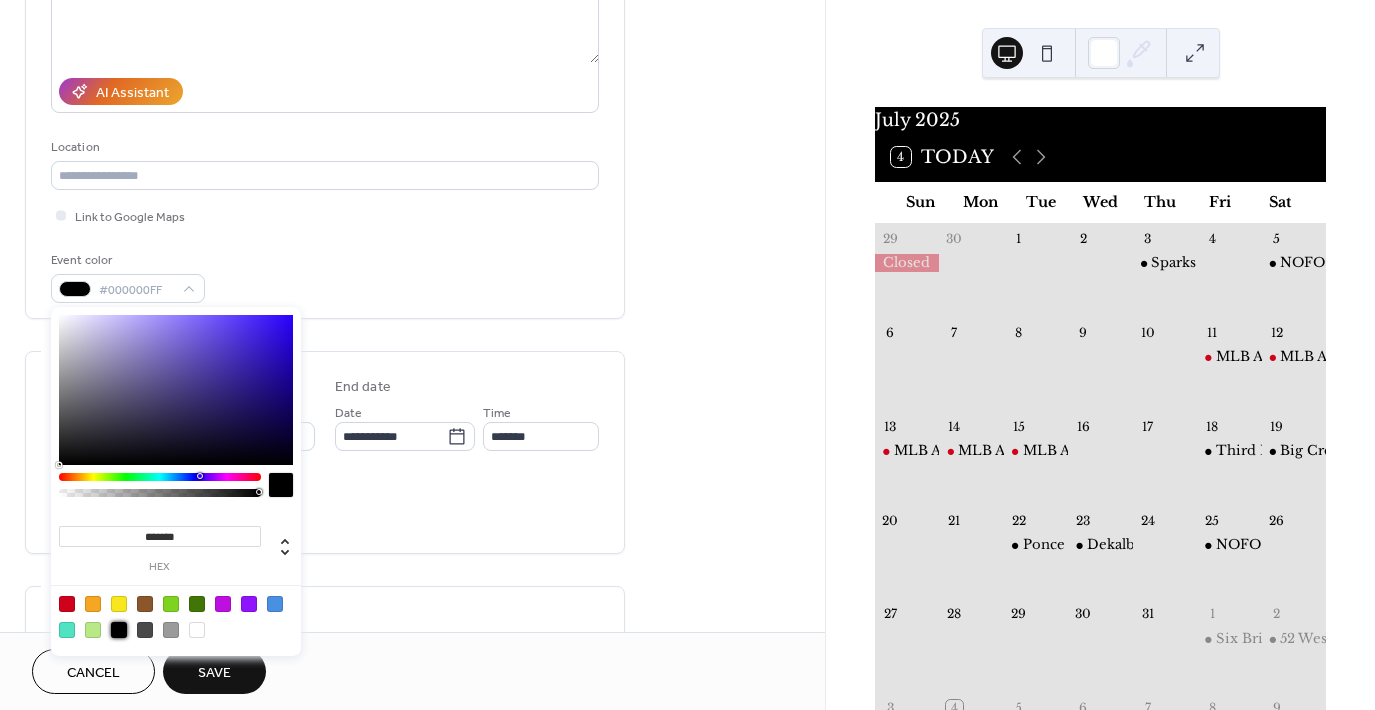click on "All day Show date only Hide end time" at bounding box center [325, 506] 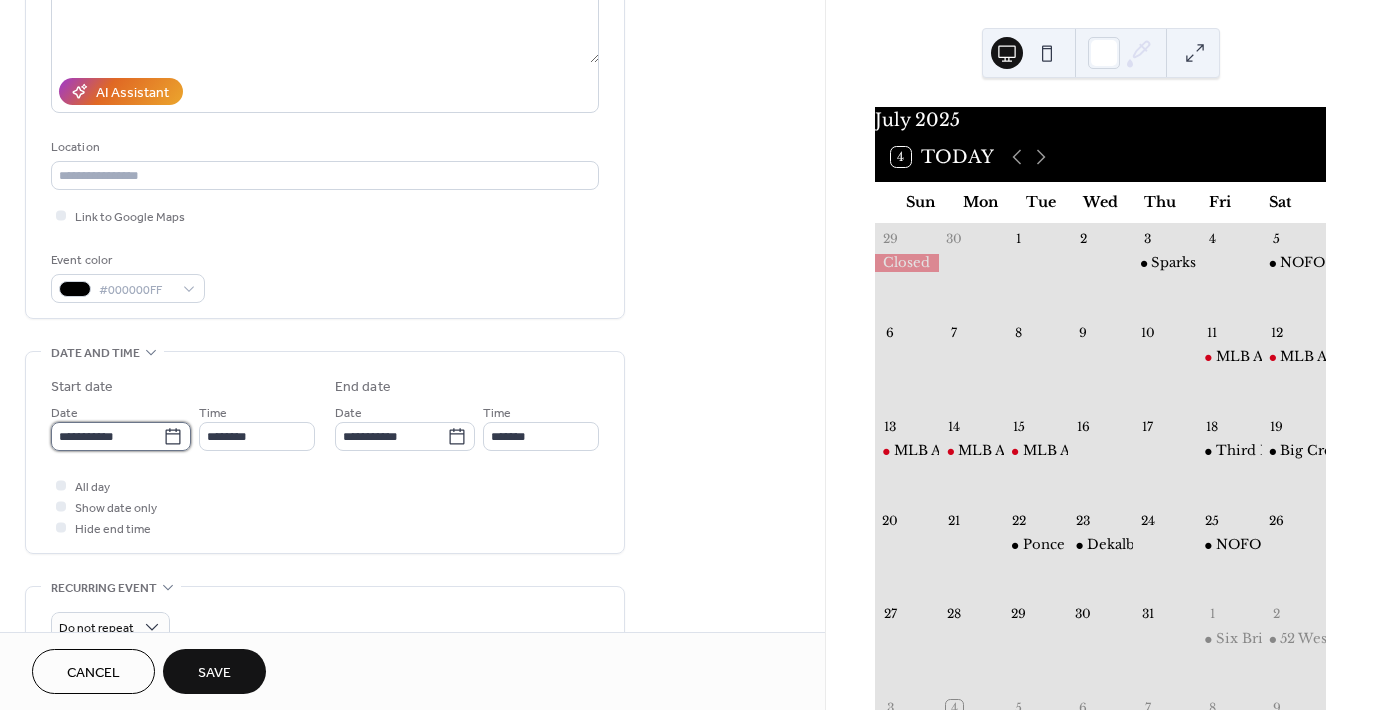 click on "**********" at bounding box center [107, 436] 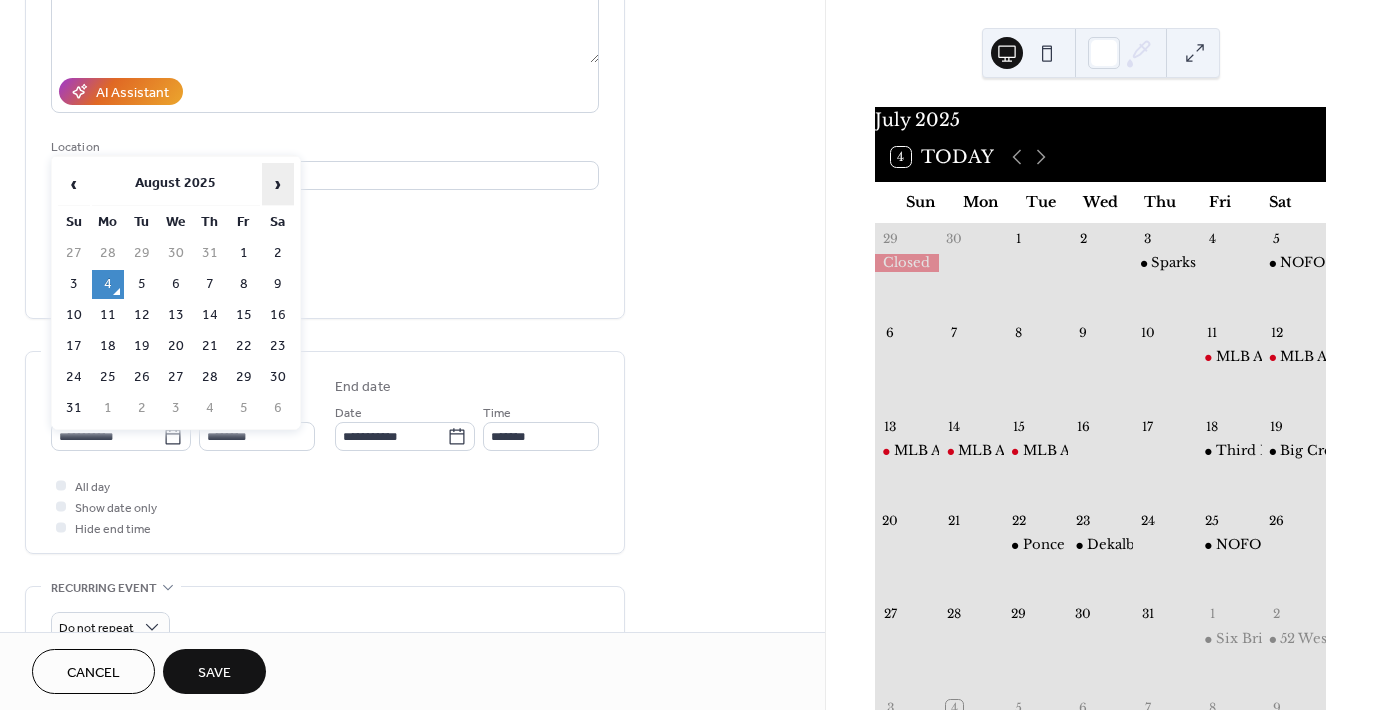 click on "›" at bounding box center [278, 184] 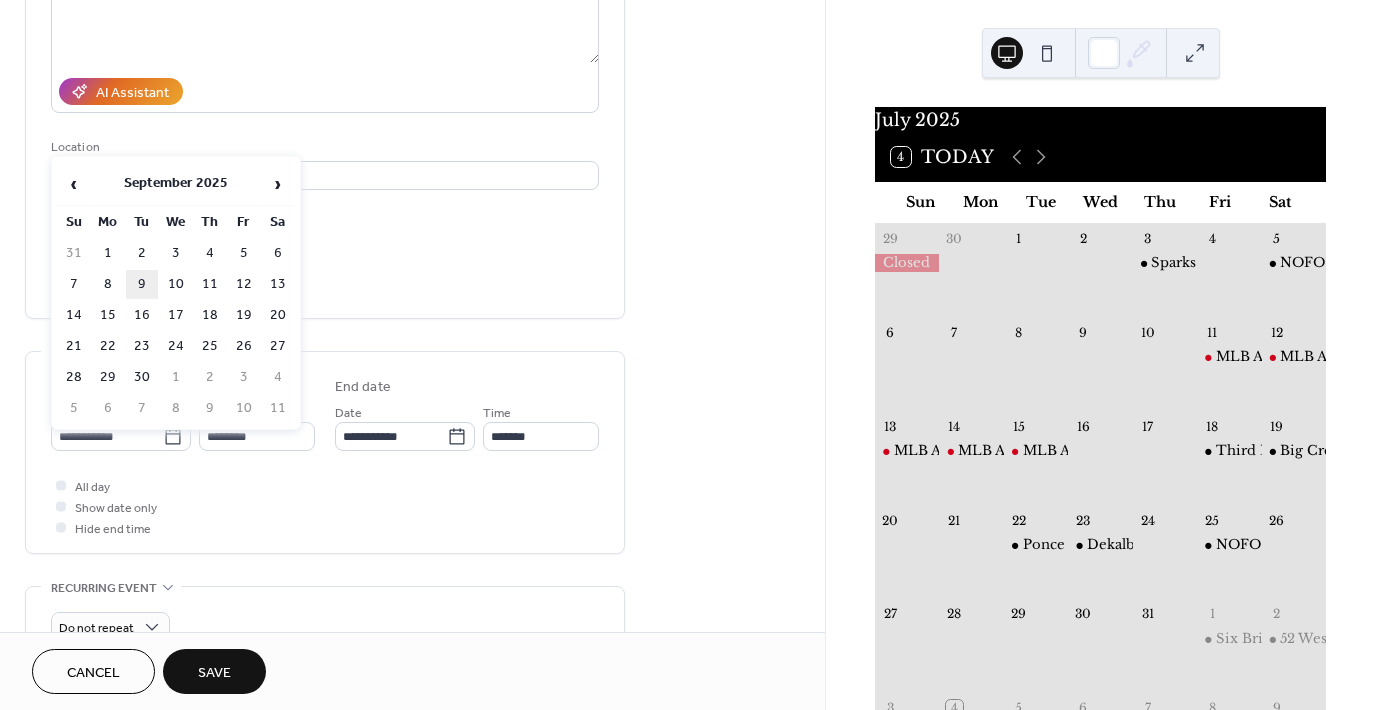 click on "9" at bounding box center (142, 284) 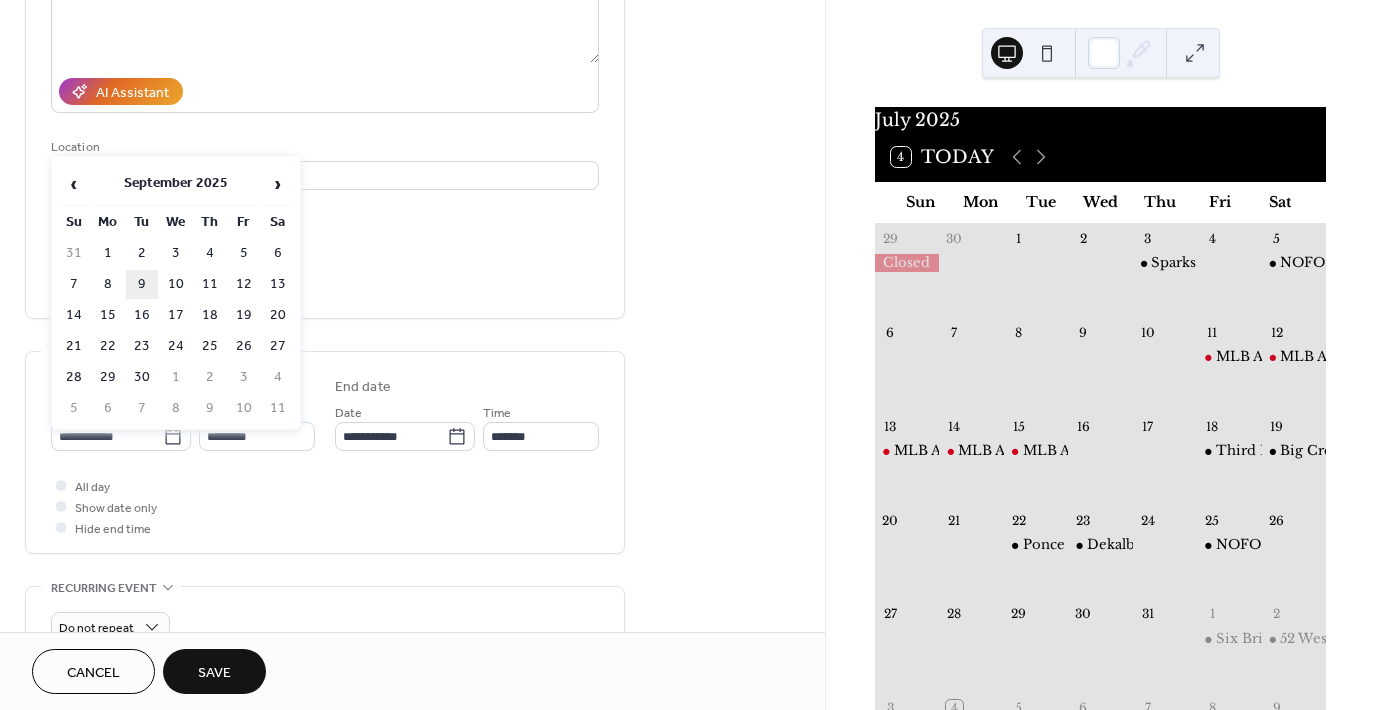 type on "**********" 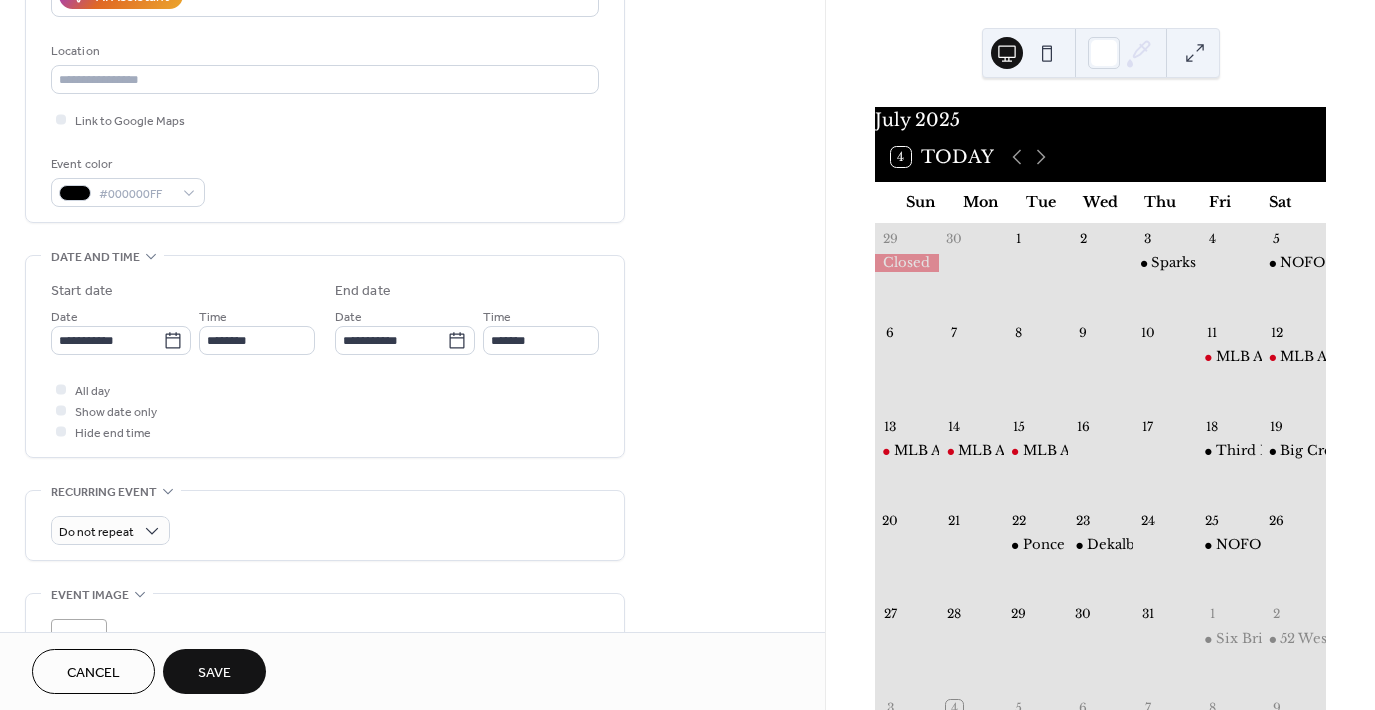 scroll, scrollTop: 400, scrollLeft: 0, axis: vertical 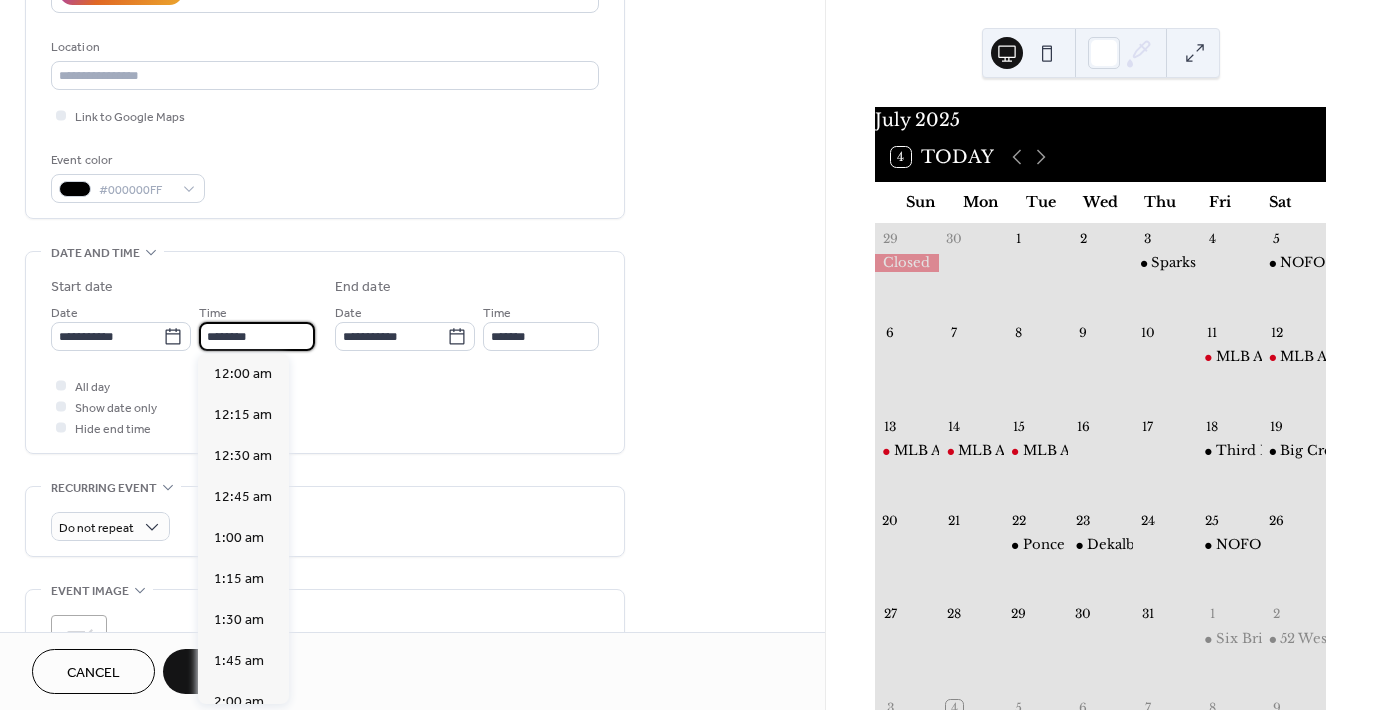 click on "********" at bounding box center (257, 336) 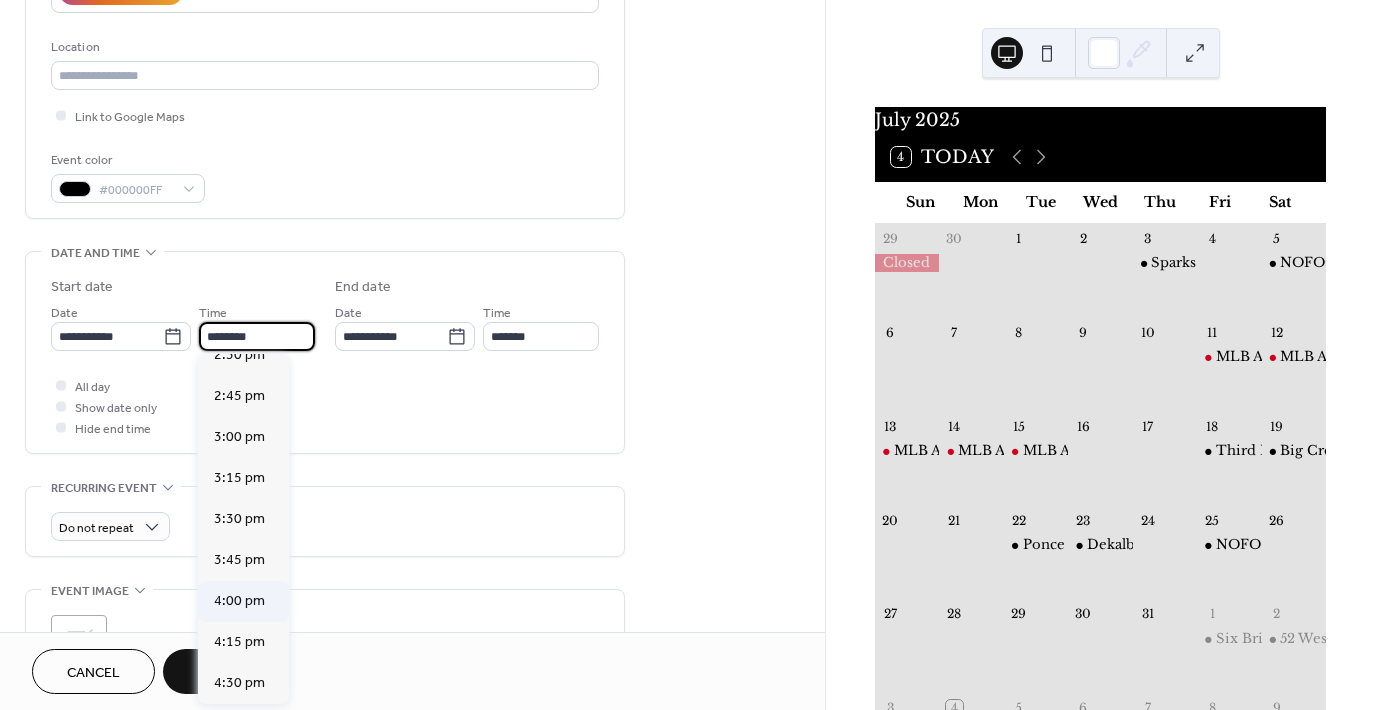 scroll, scrollTop: 2568, scrollLeft: 0, axis: vertical 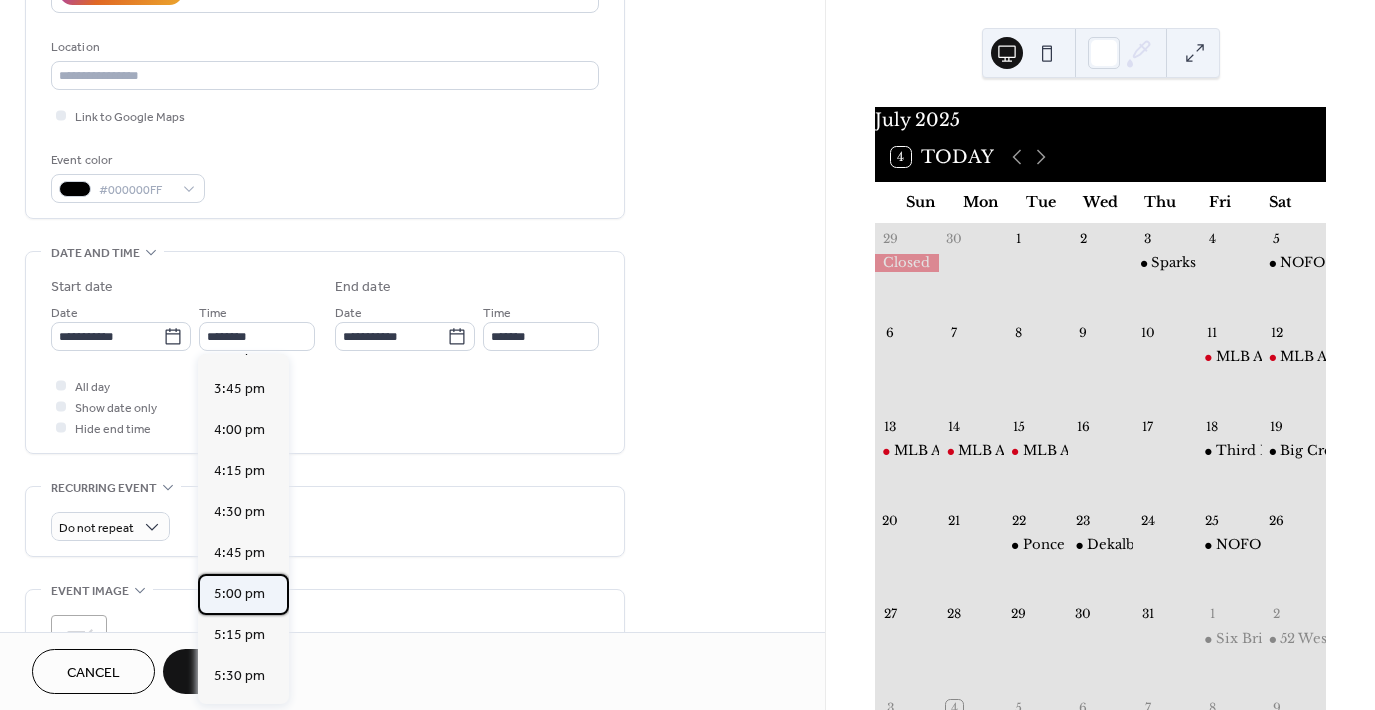click on "5:00 pm" at bounding box center (239, 594) 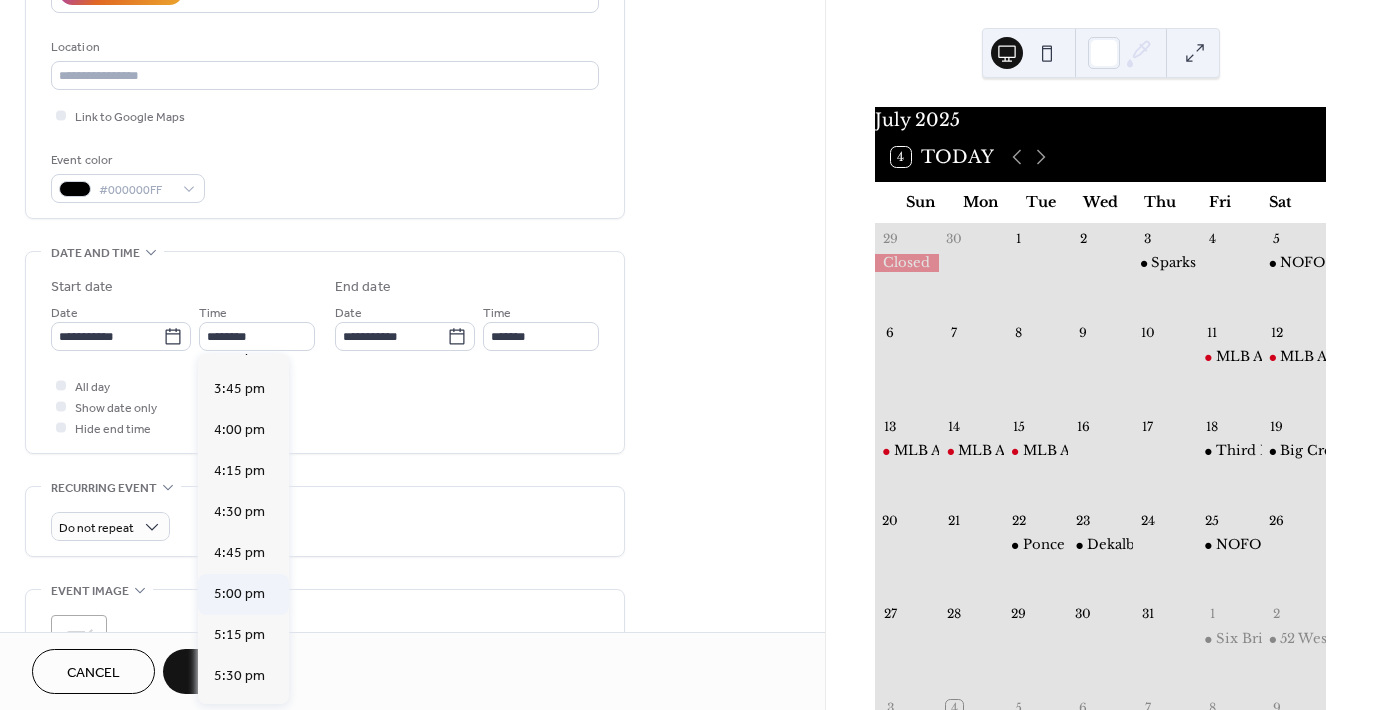 type on "*******" 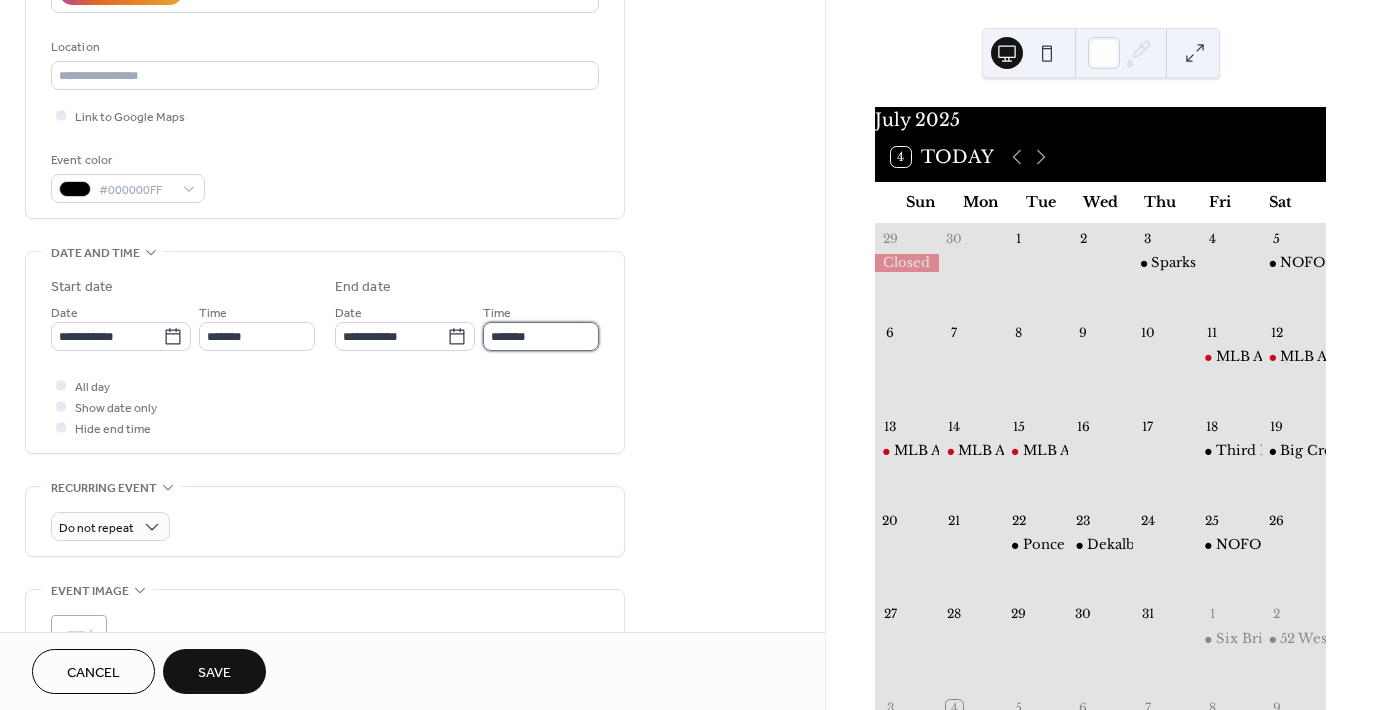click on "*******" at bounding box center (541, 336) 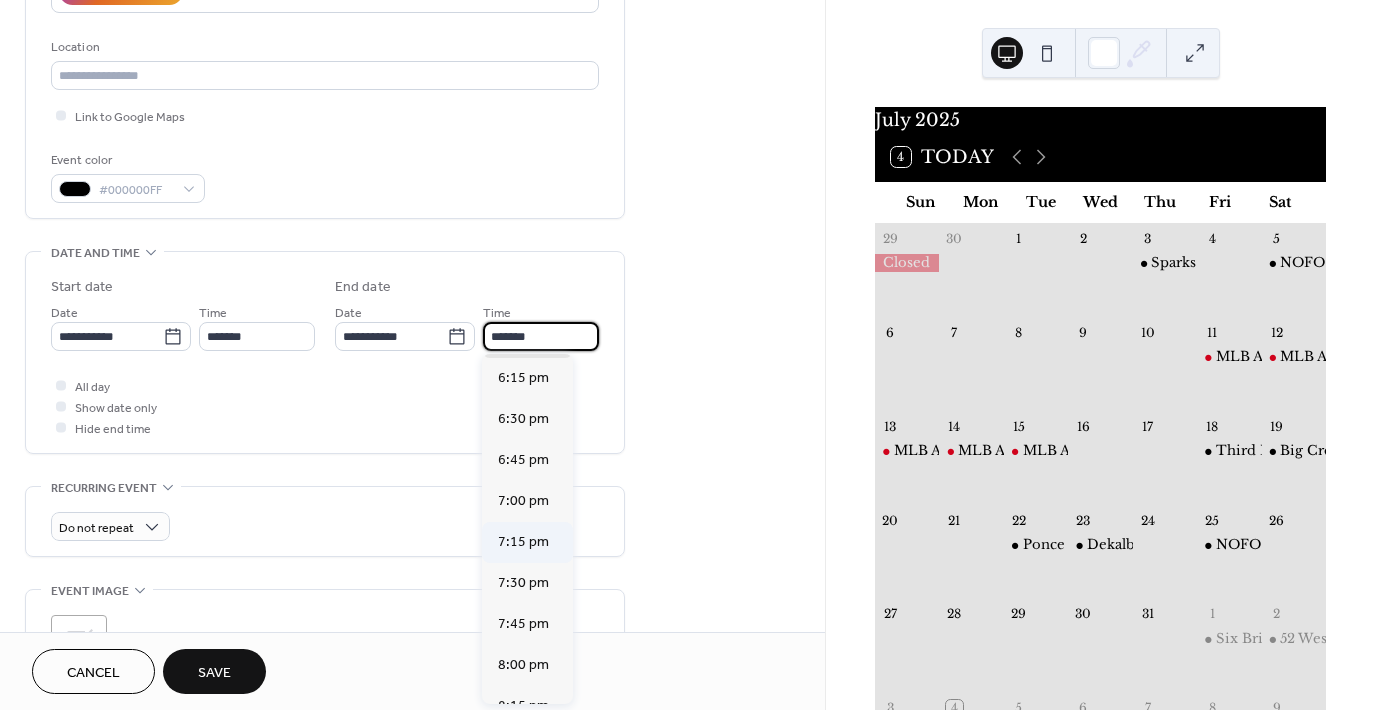 scroll, scrollTop: 300, scrollLeft: 0, axis: vertical 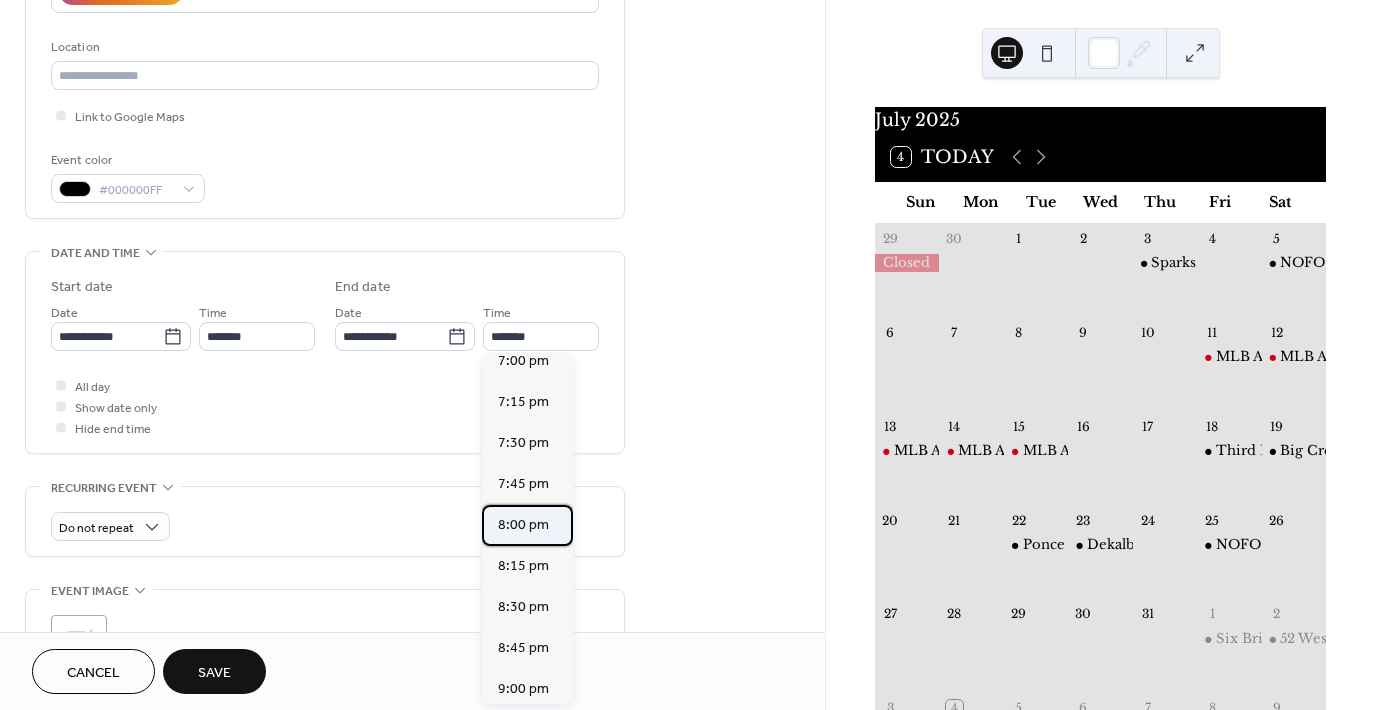 click on "8:00 pm" at bounding box center (523, 525) 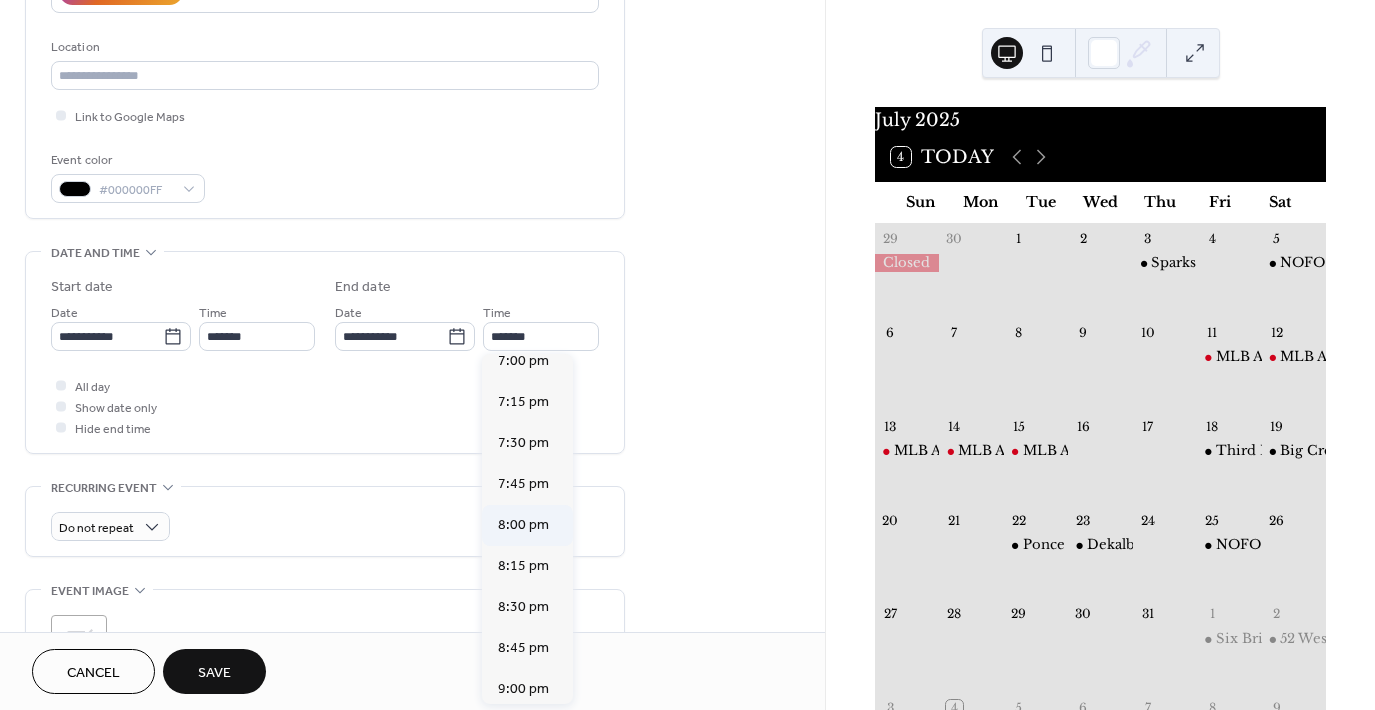 type on "*******" 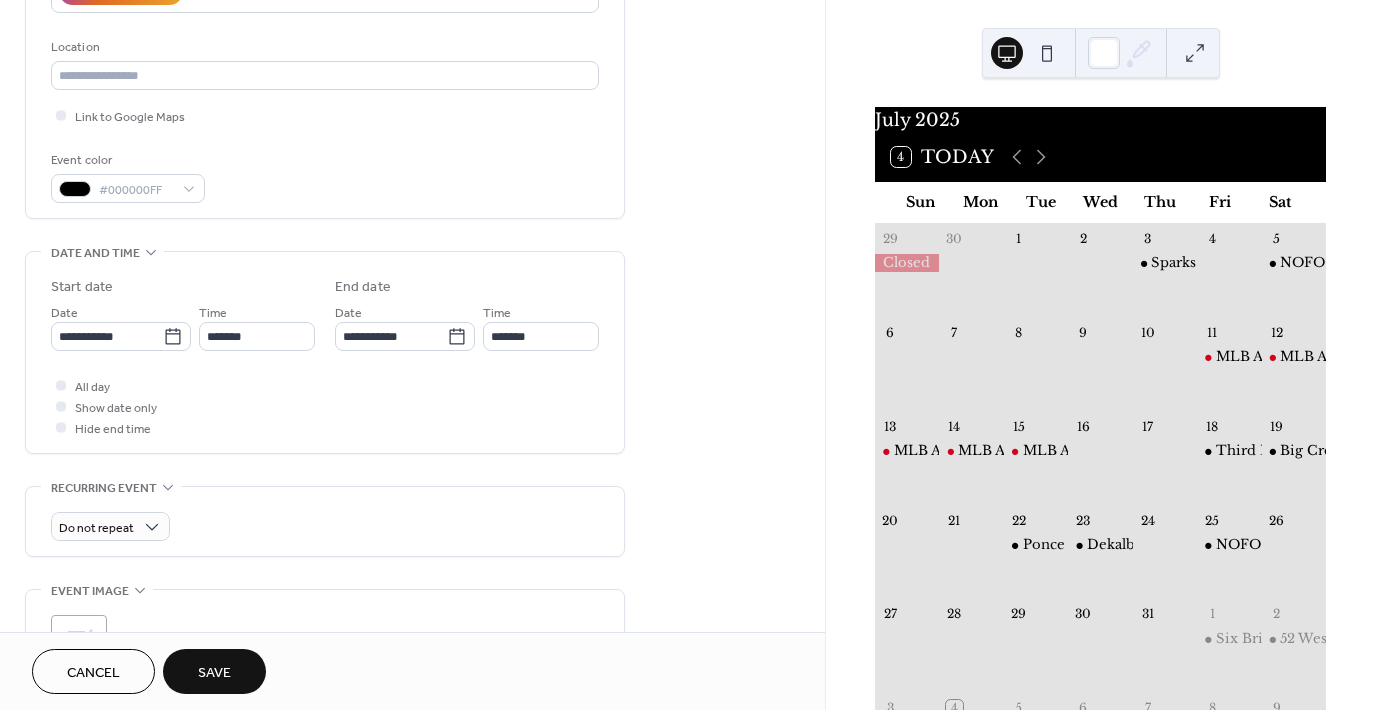 click on "All day Show date only Hide end time" at bounding box center [325, 406] 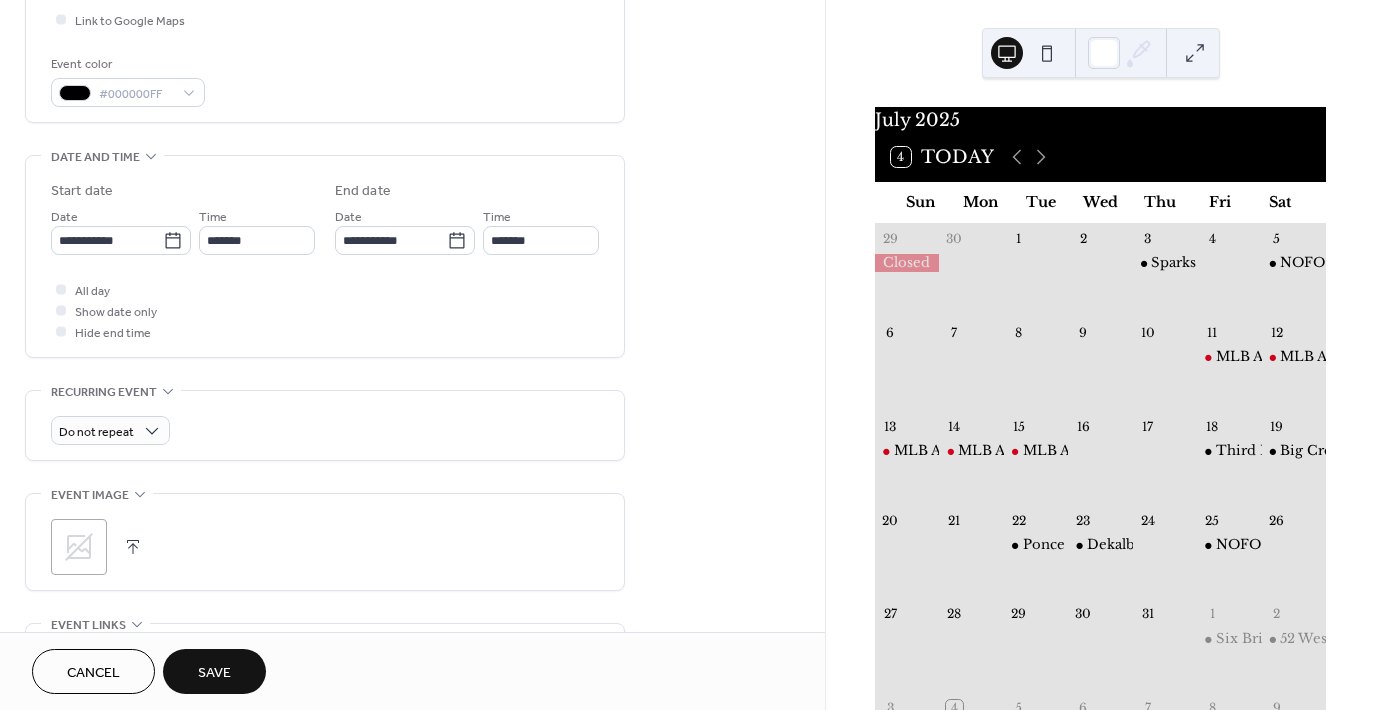 scroll, scrollTop: 451, scrollLeft: 0, axis: vertical 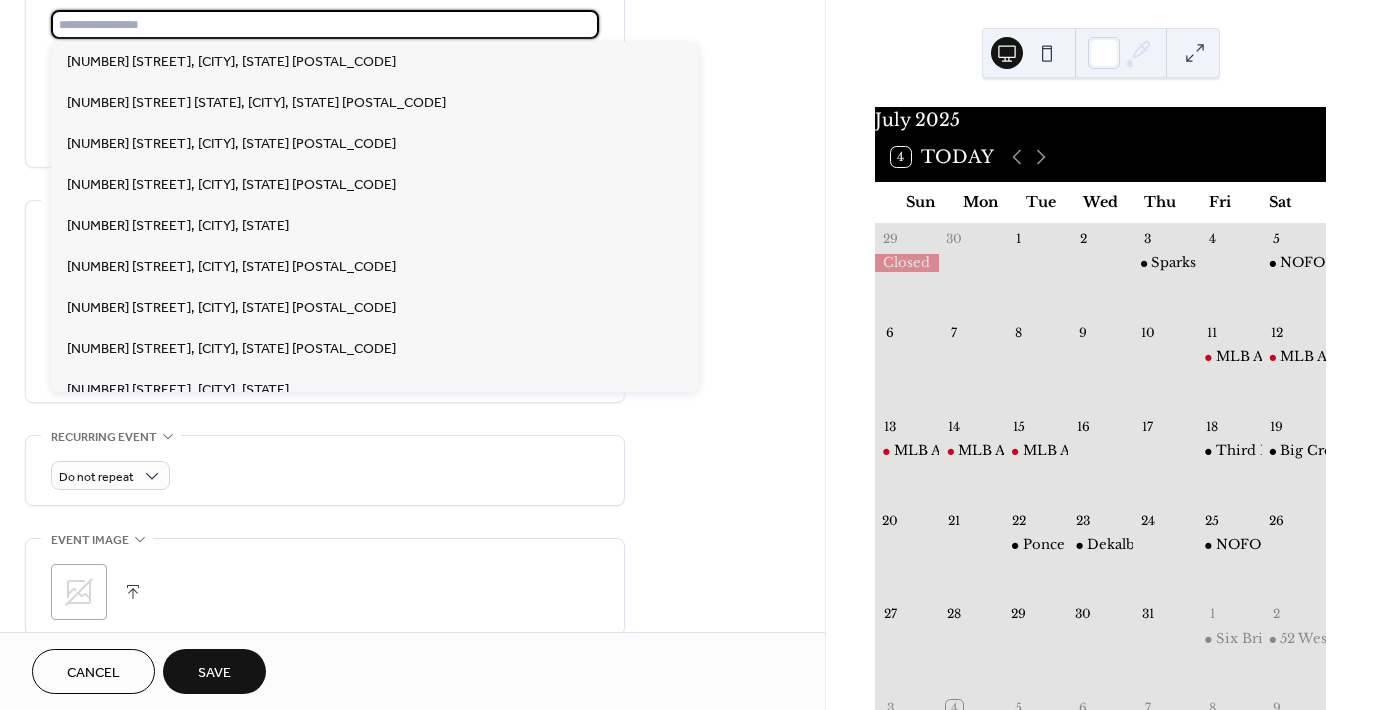 click at bounding box center (325, 24) 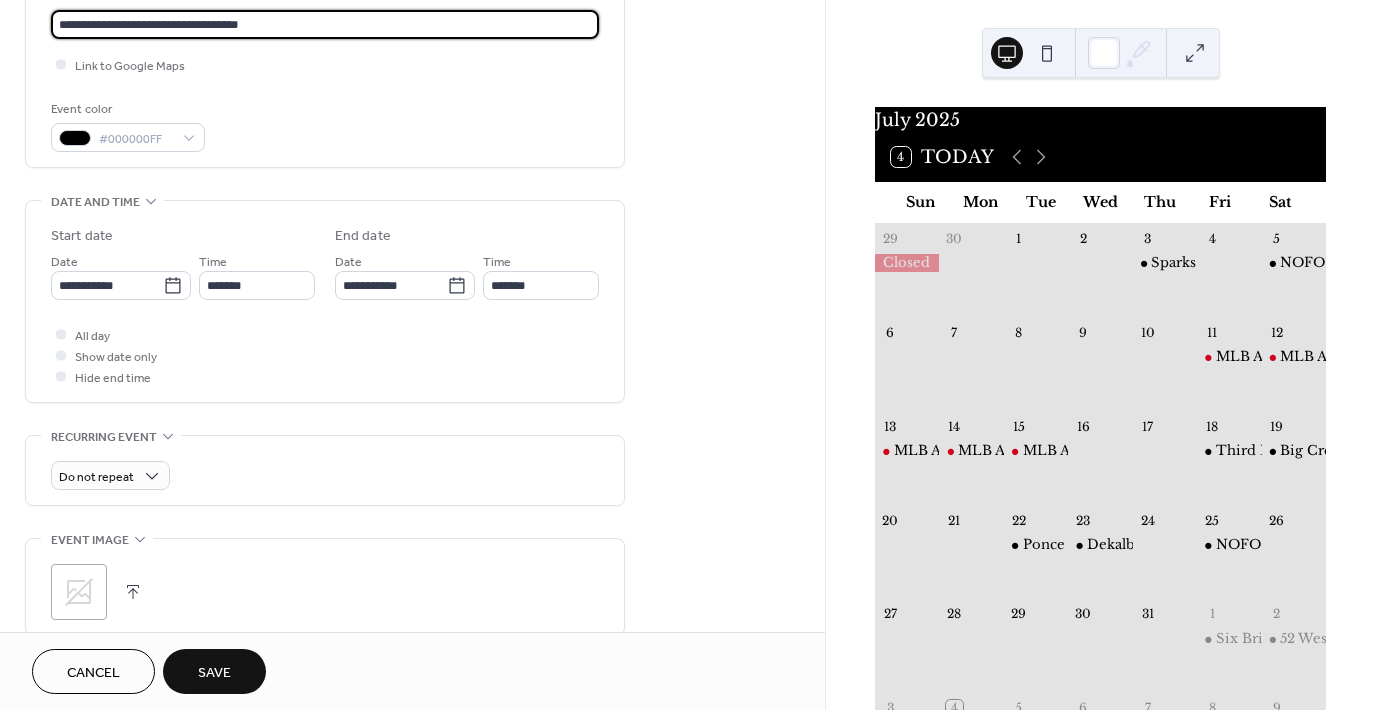 type on "**********" 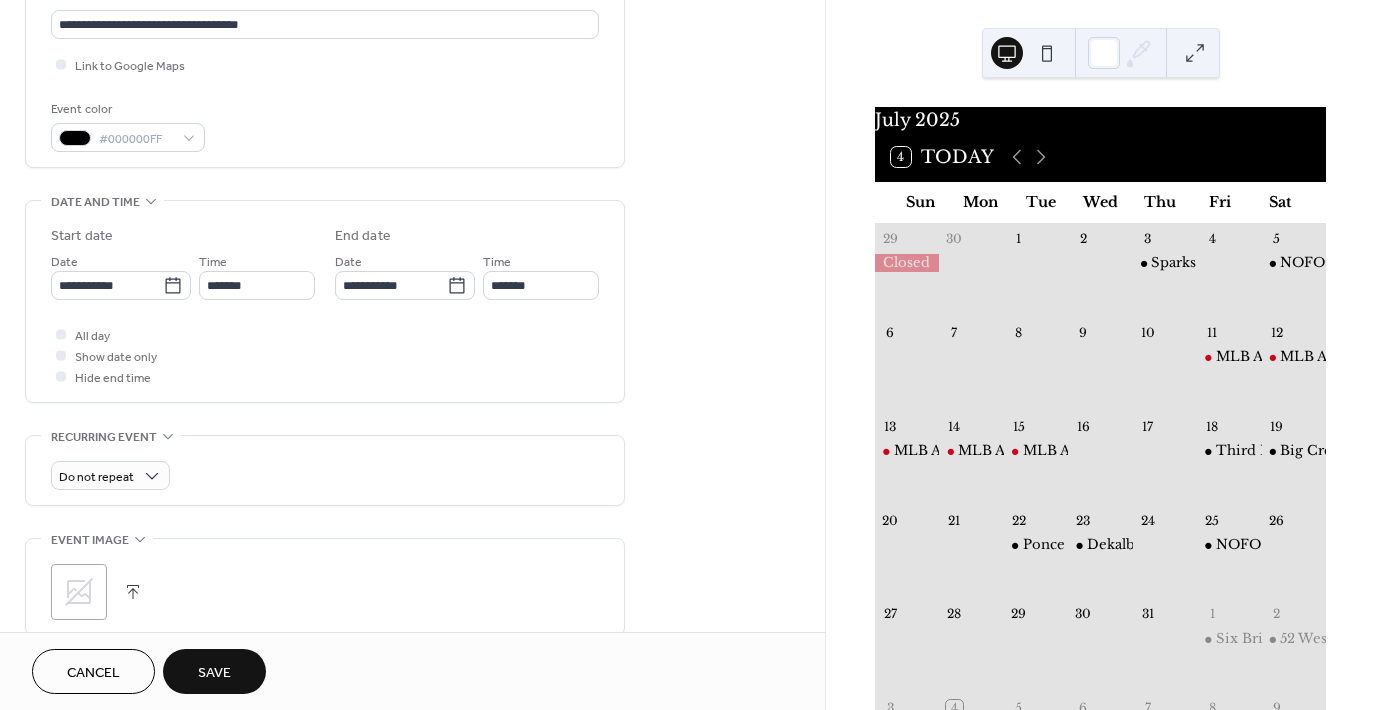 click on "**********" at bounding box center (325, -81) 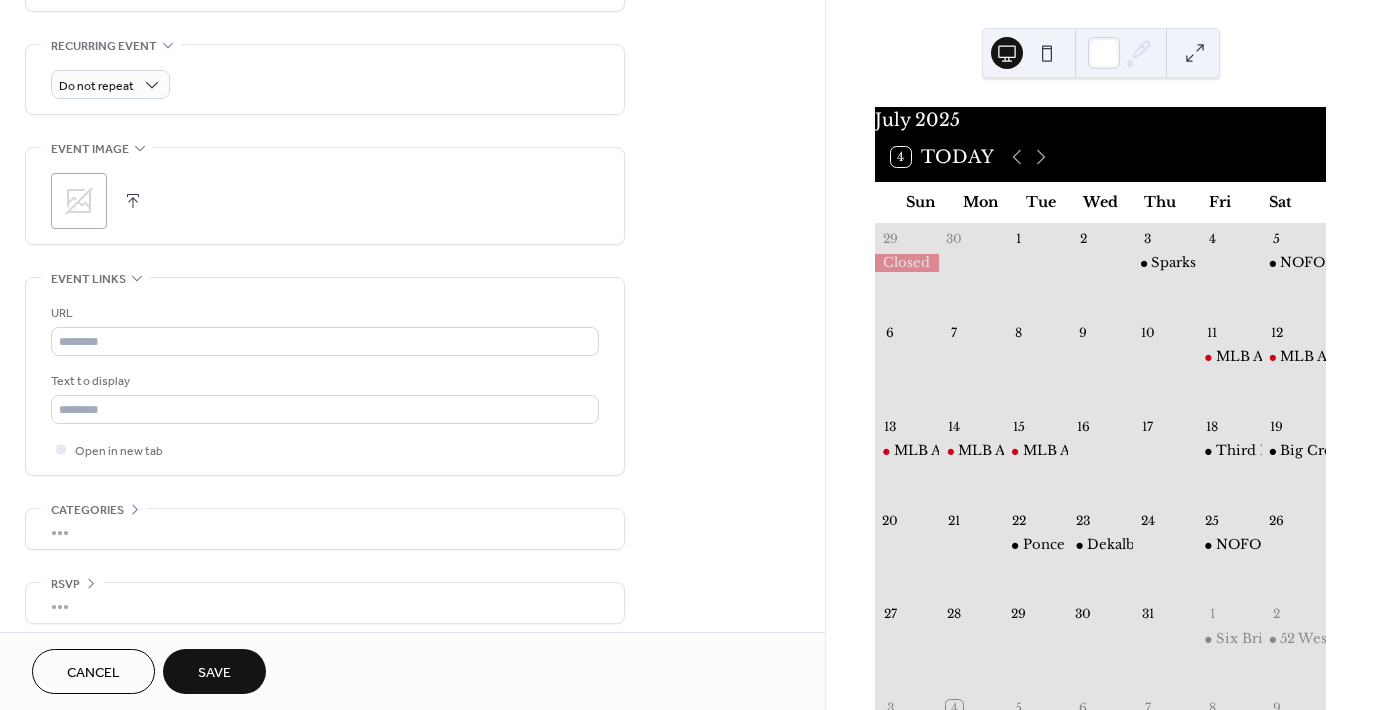 scroll, scrollTop: 851, scrollLeft: 0, axis: vertical 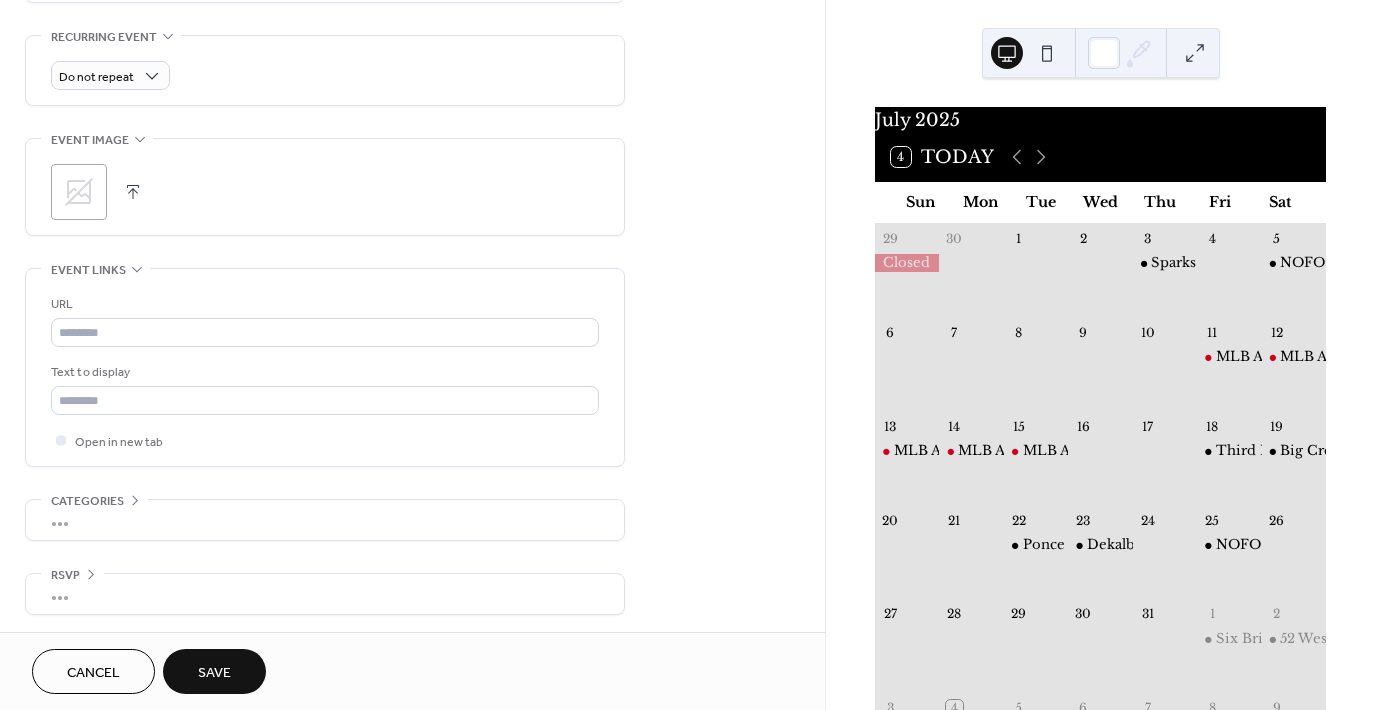 click on "Save" at bounding box center [214, 673] 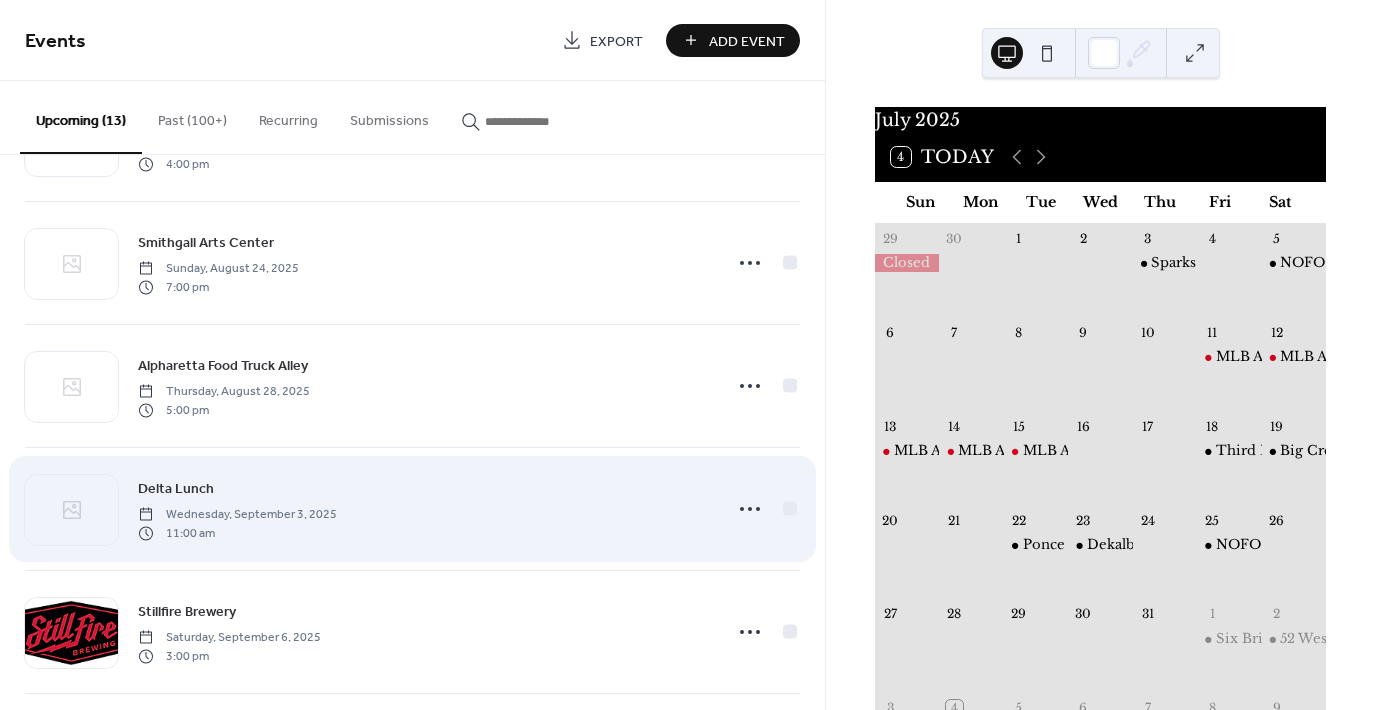scroll, scrollTop: 1099, scrollLeft: 0, axis: vertical 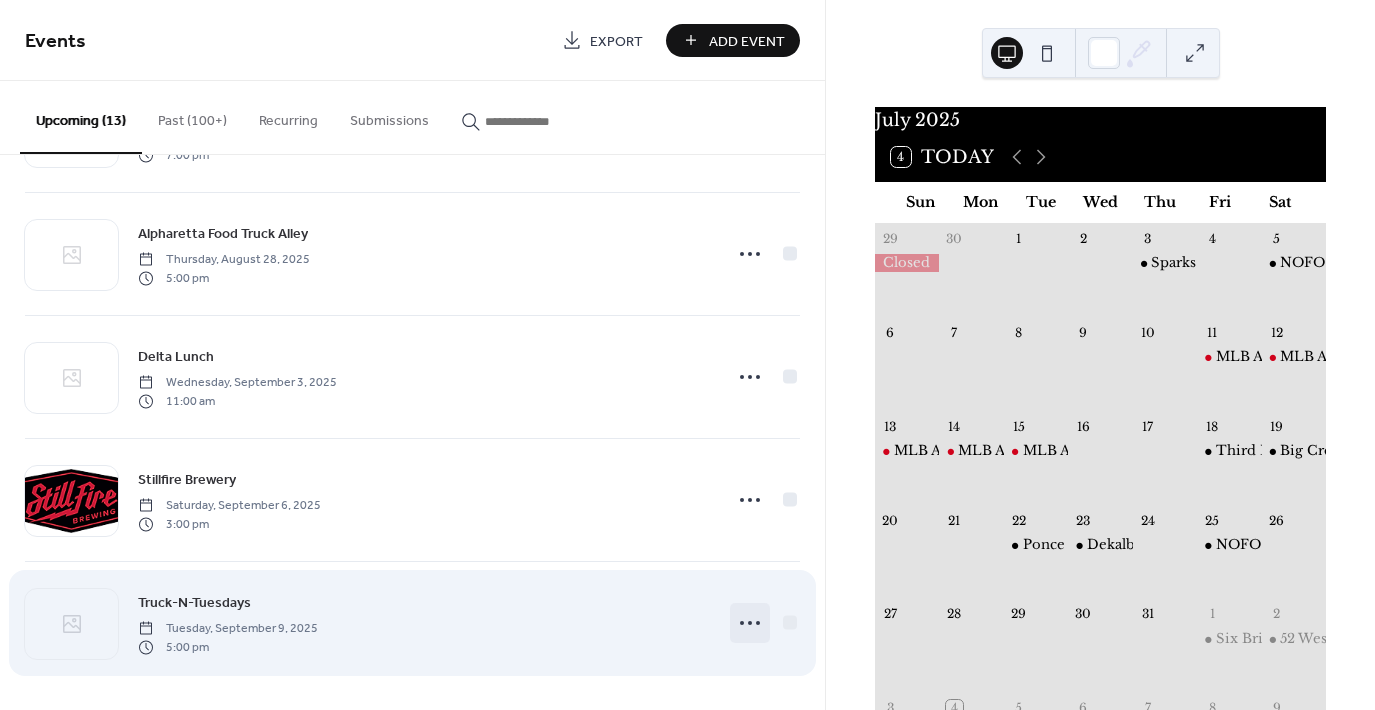 click 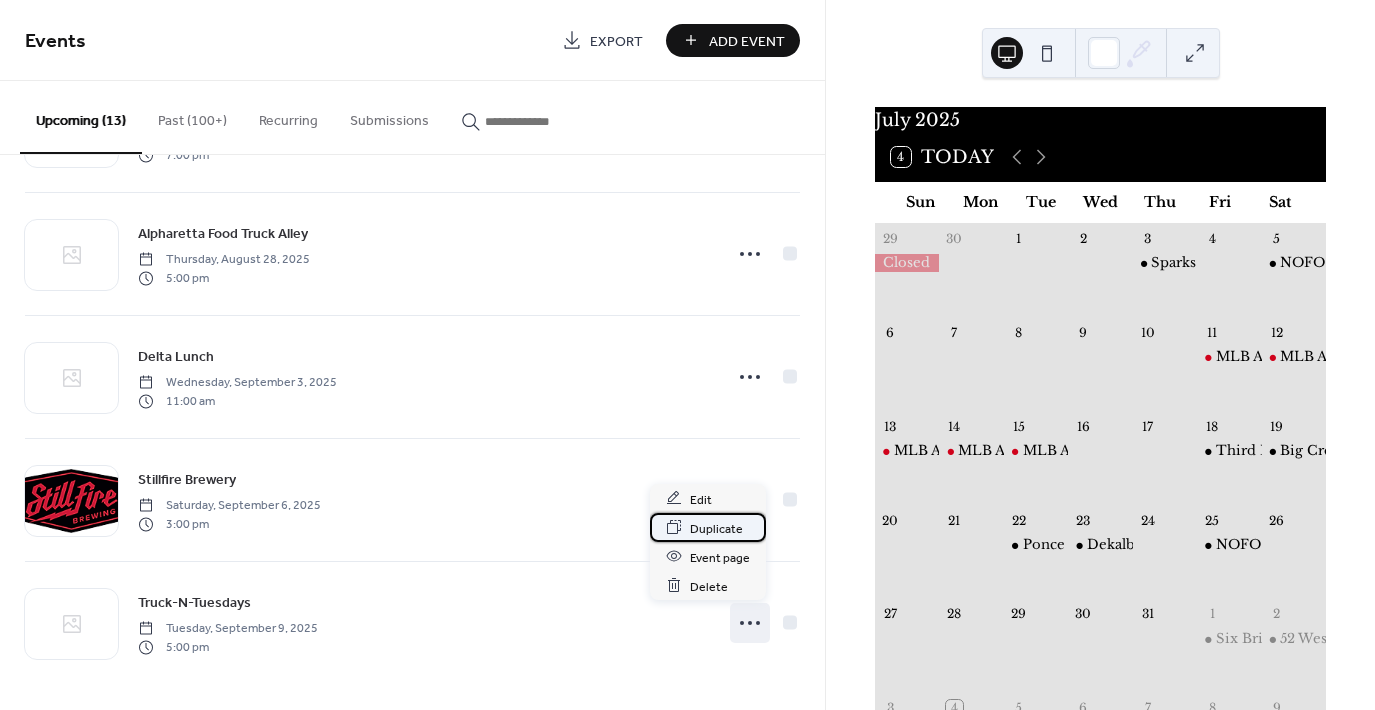 click on "Duplicate" at bounding box center [716, 528] 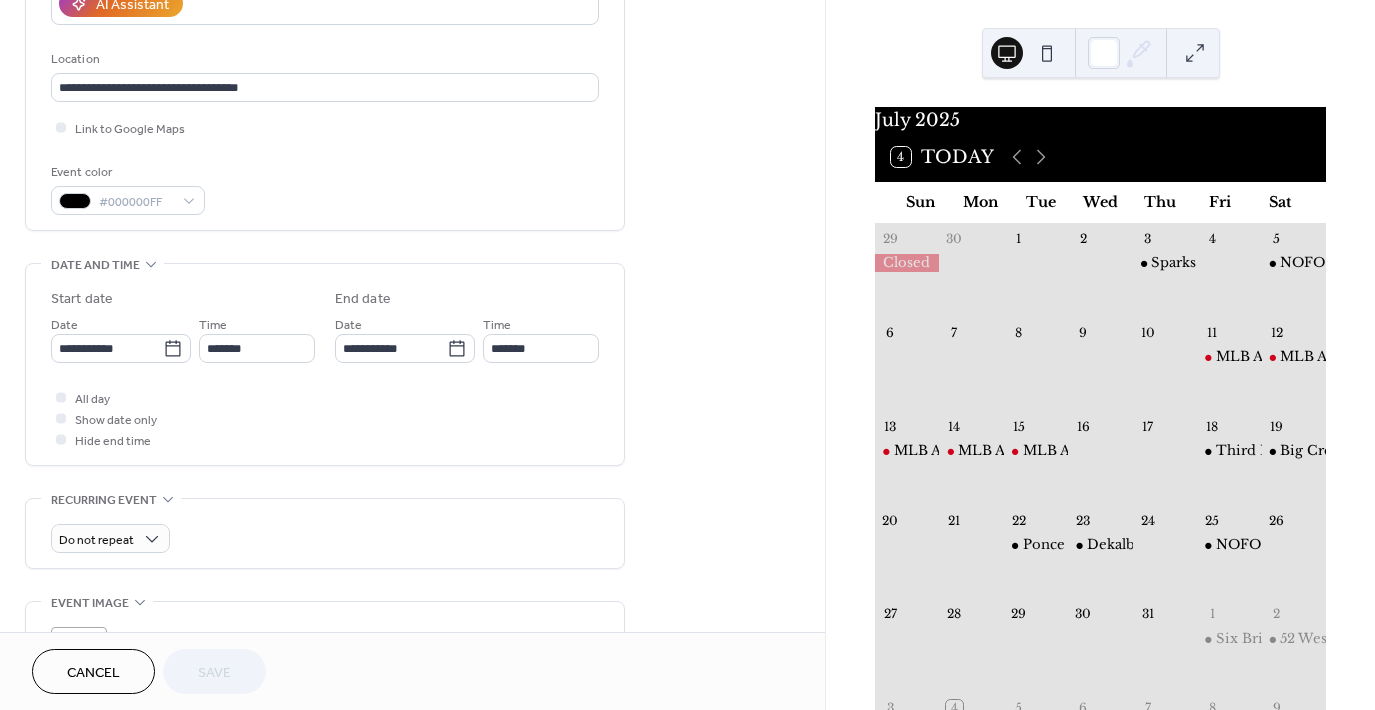 scroll, scrollTop: 600, scrollLeft: 0, axis: vertical 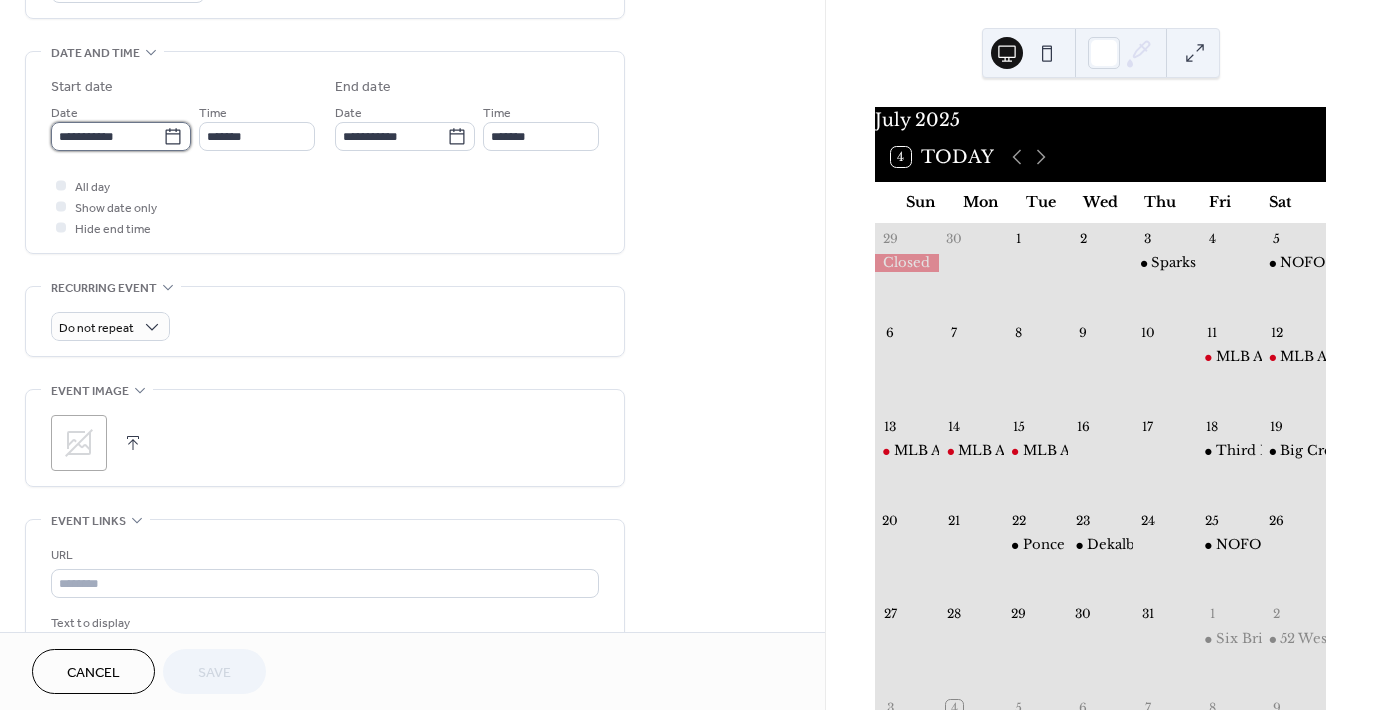 click on "**********" at bounding box center (107, 136) 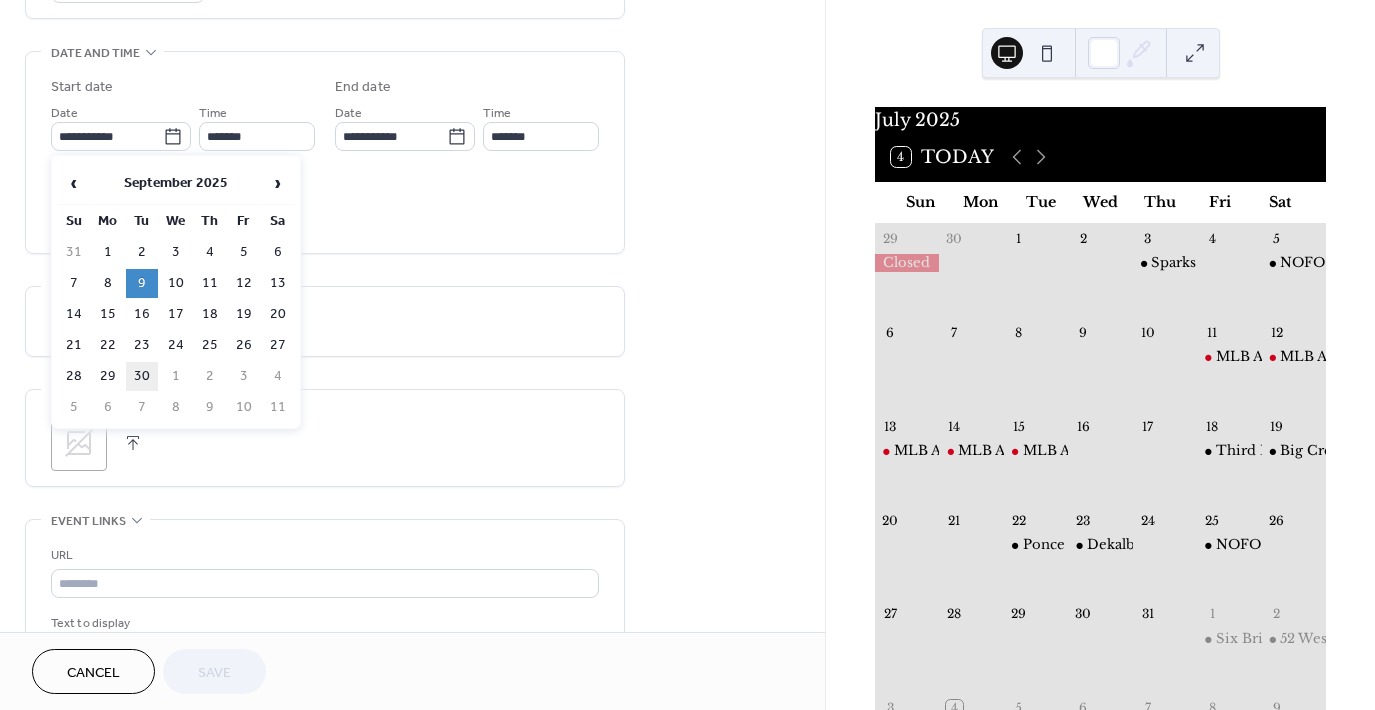 click on "30" at bounding box center (142, 376) 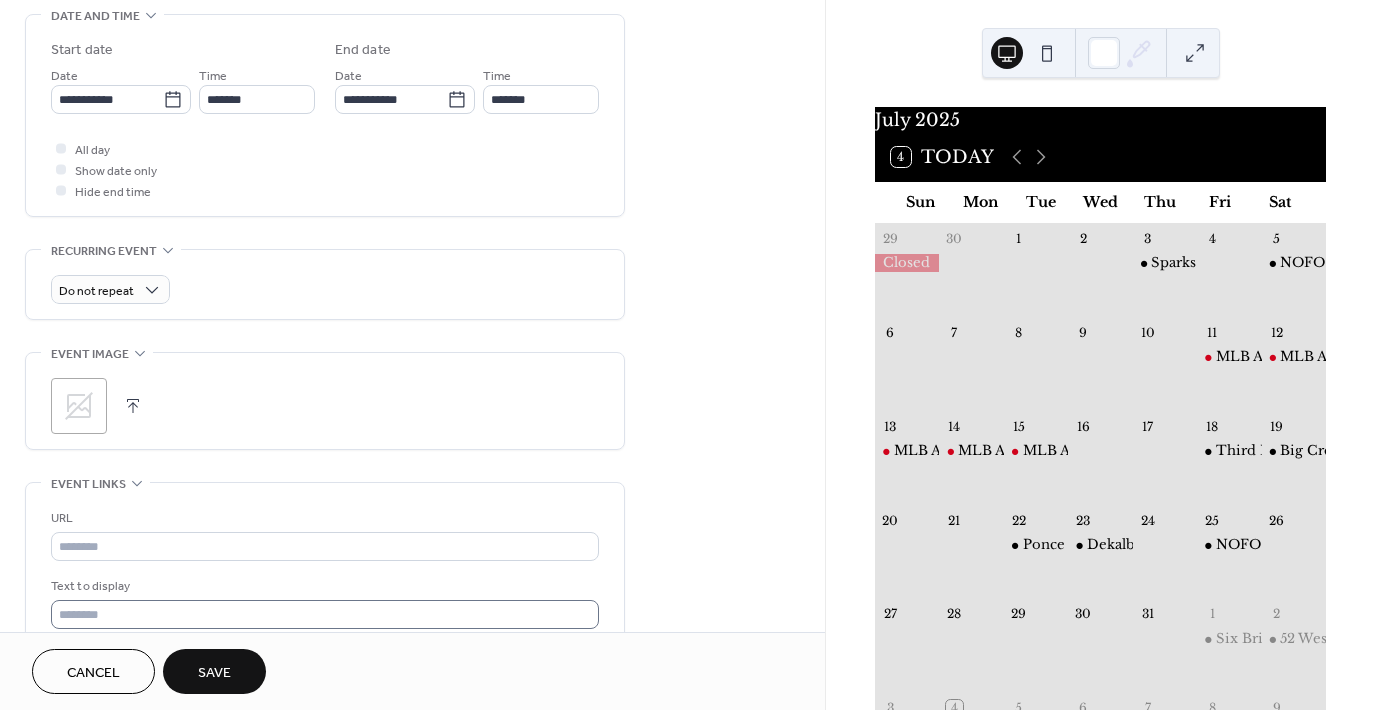 scroll, scrollTop: 700, scrollLeft: 0, axis: vertical 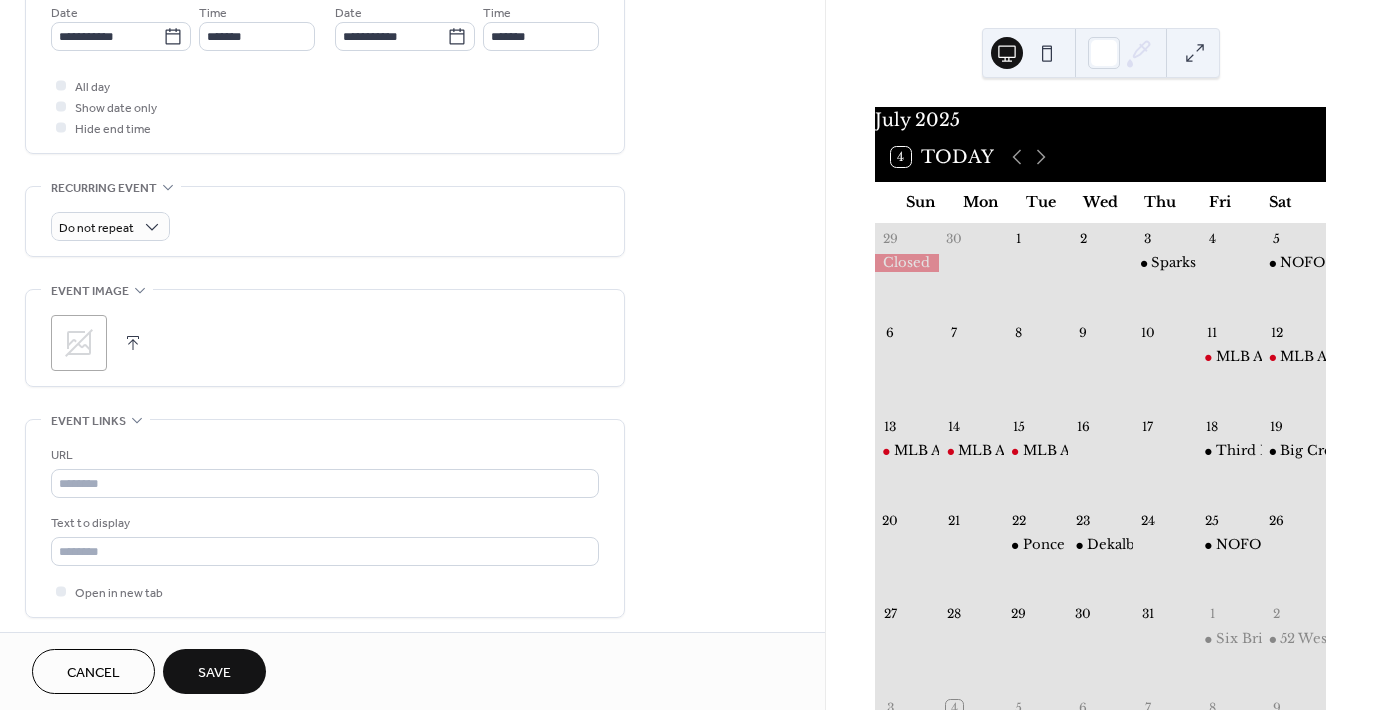 click on "Save" at bounding box center [214, 671] 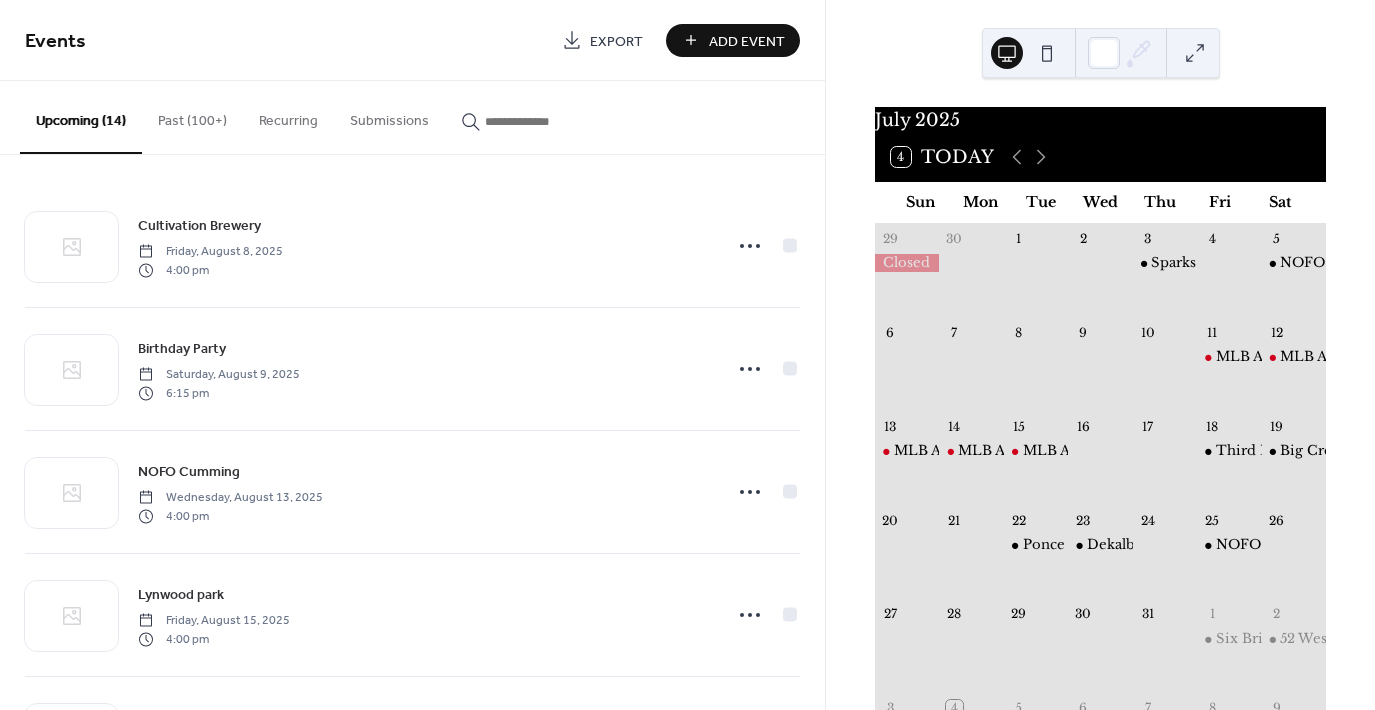 click at bounding box center [545, 121] 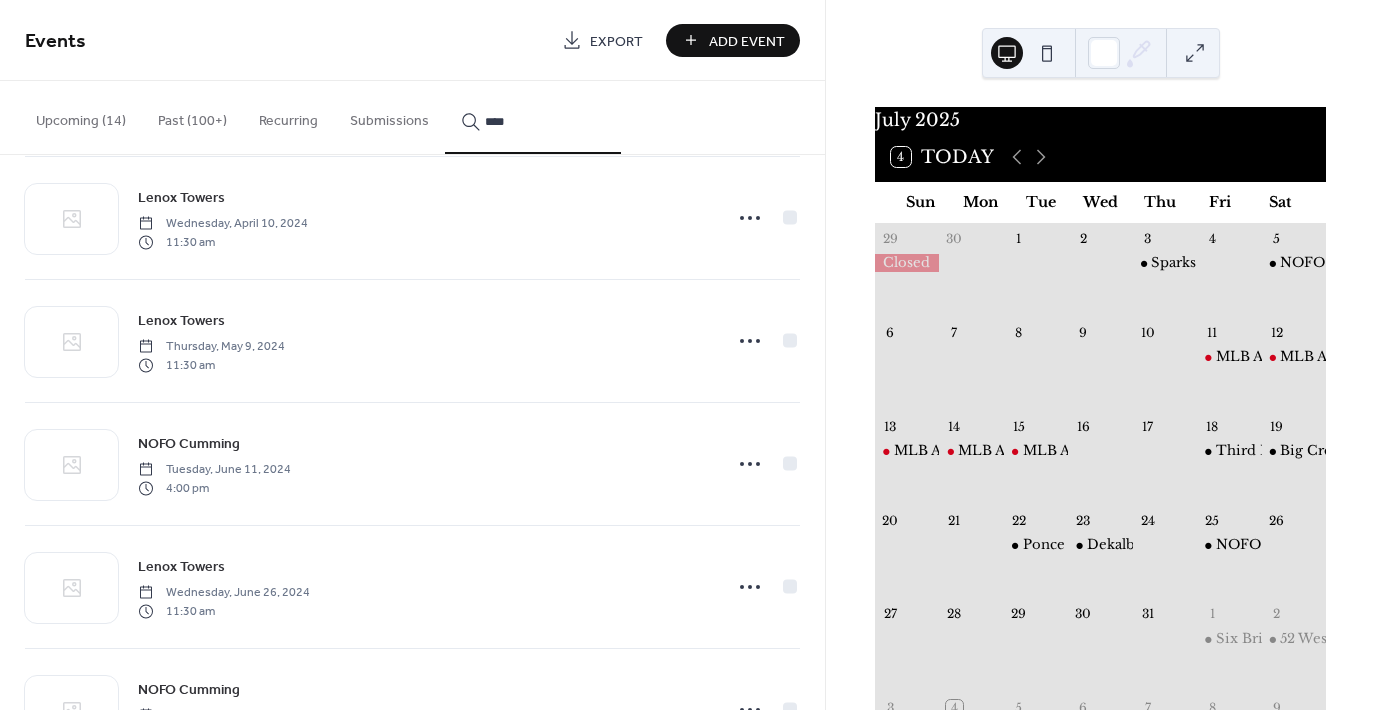 scroll, scrollTop: 2900, scrollLeft: 0, axis: vertical 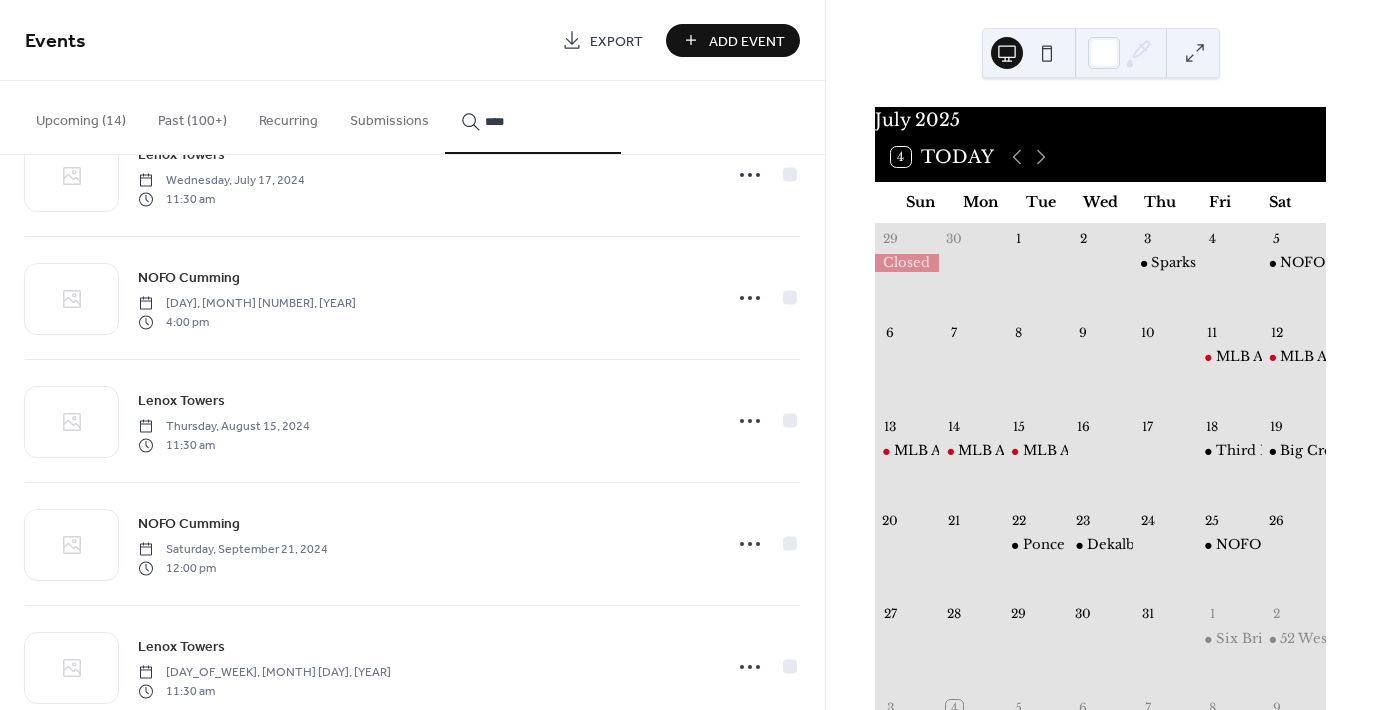 type on "****" 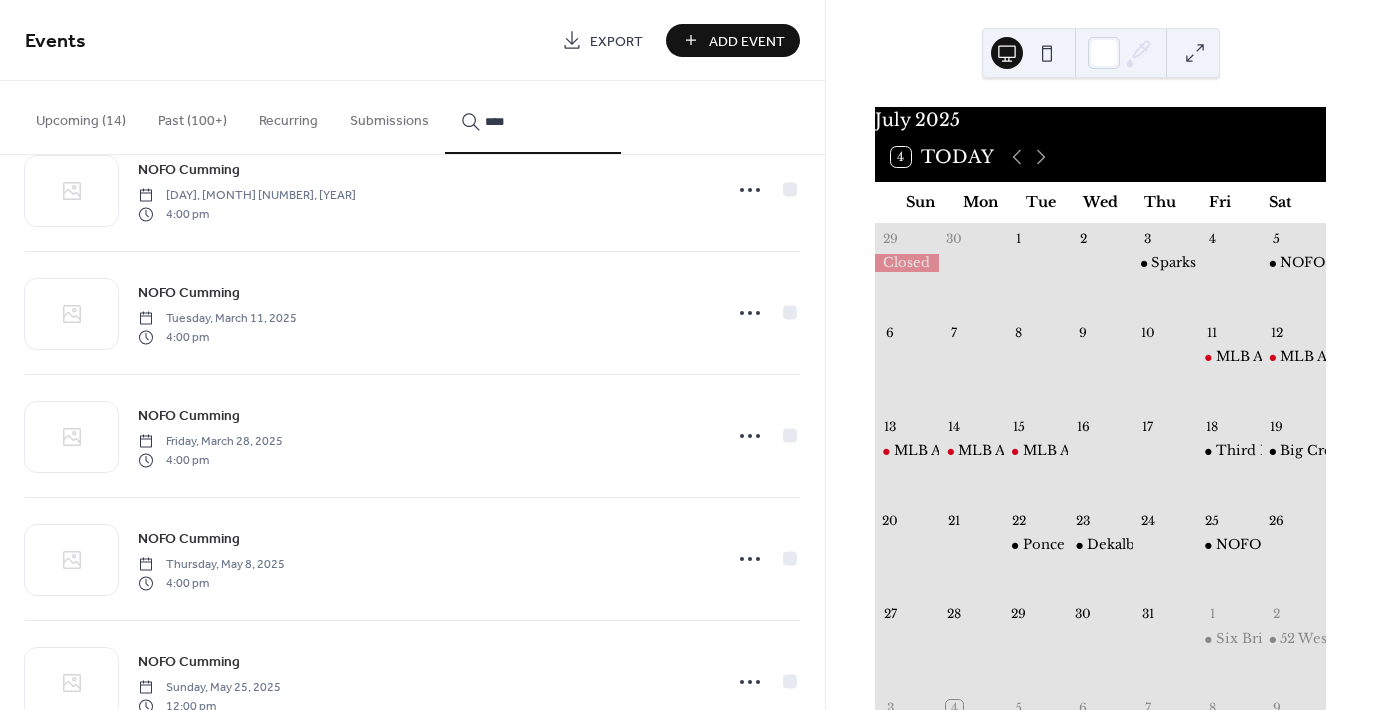 scroll, scrollTop: 5520, scrollLeft: 0, axis: vertical 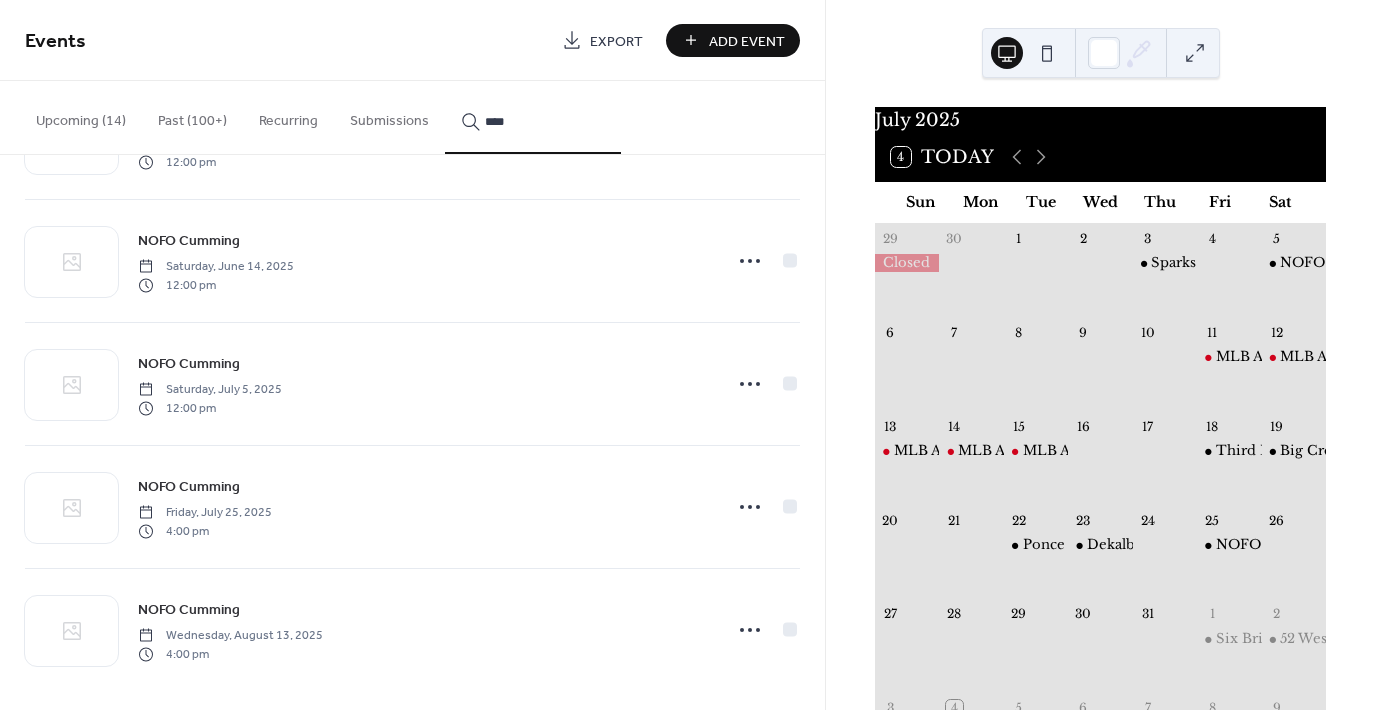 drag, startPoint x: 613, startPoint y: 396, endPoint x: 604, endPoint y: 696, distance: 300.13498 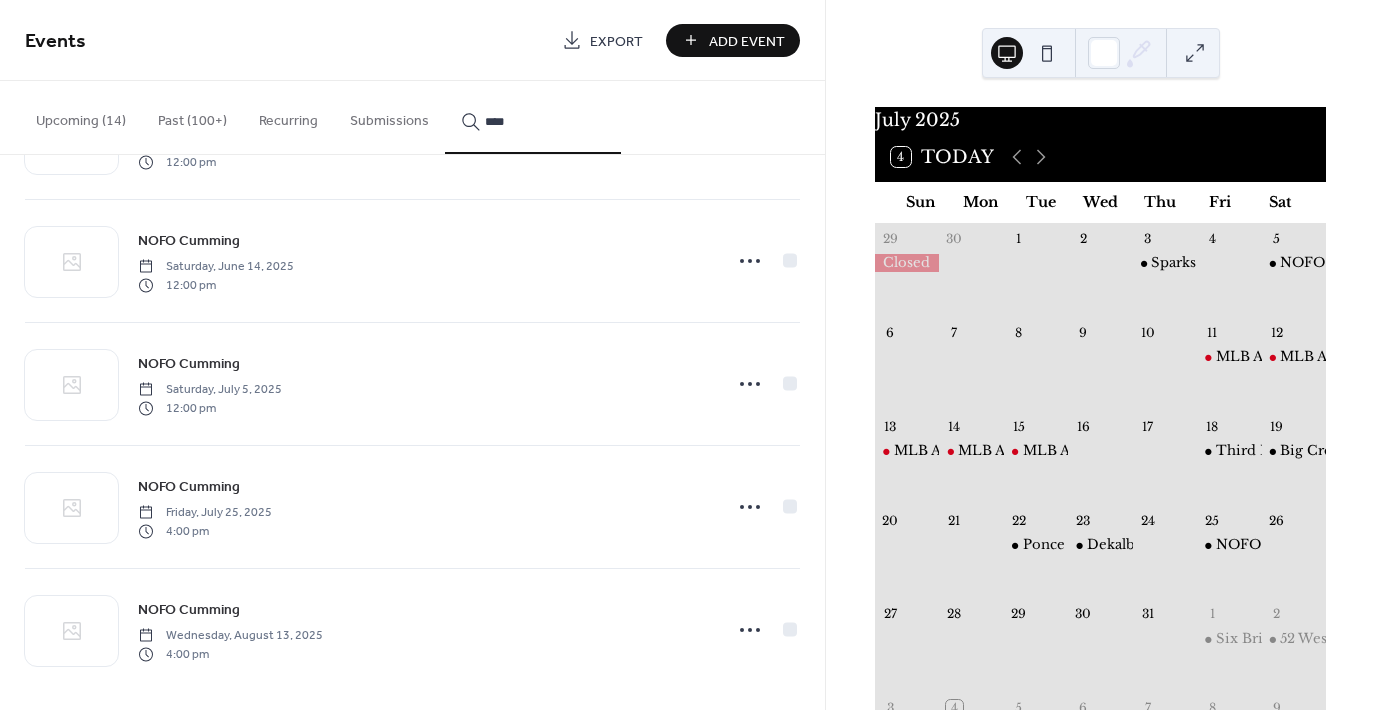 click on "[CITY] [DAY_OF_WEEK], [MONTH] [DAY], [YEAR] [TIME]" at bounding box center (424, 630) 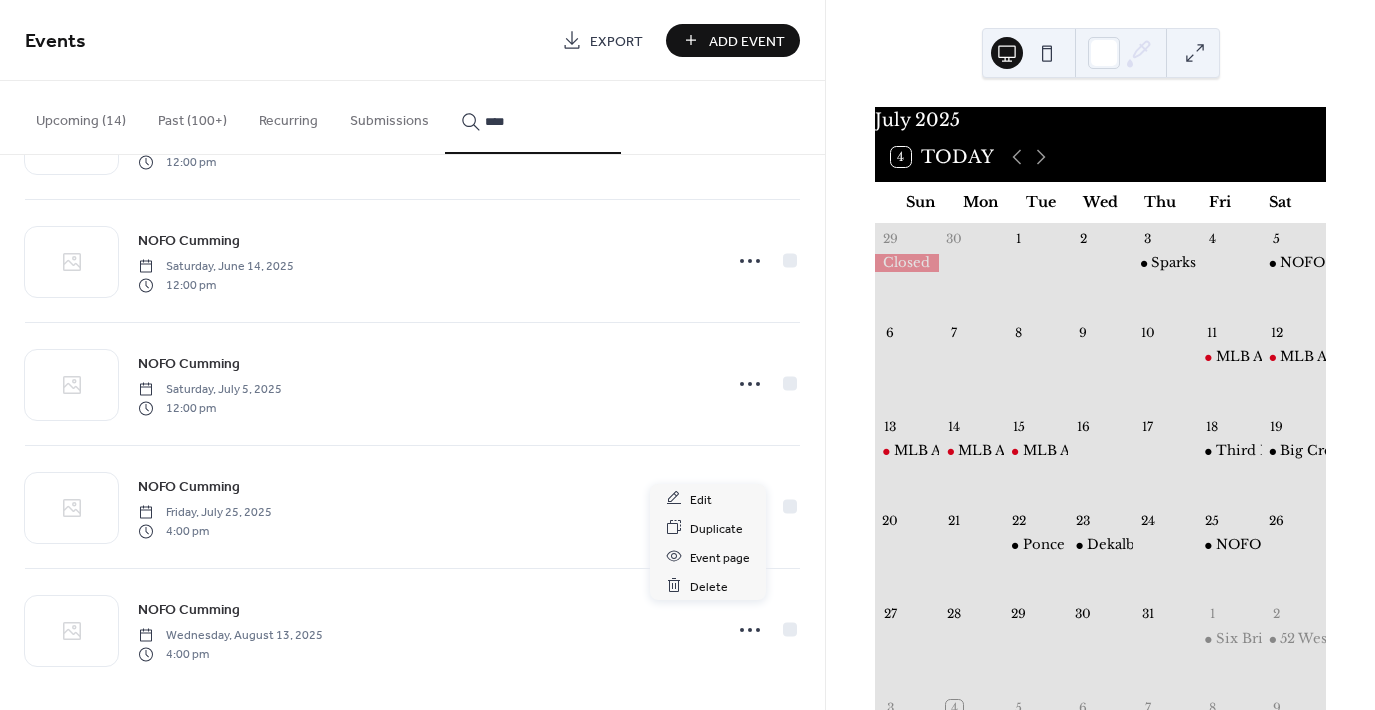 click 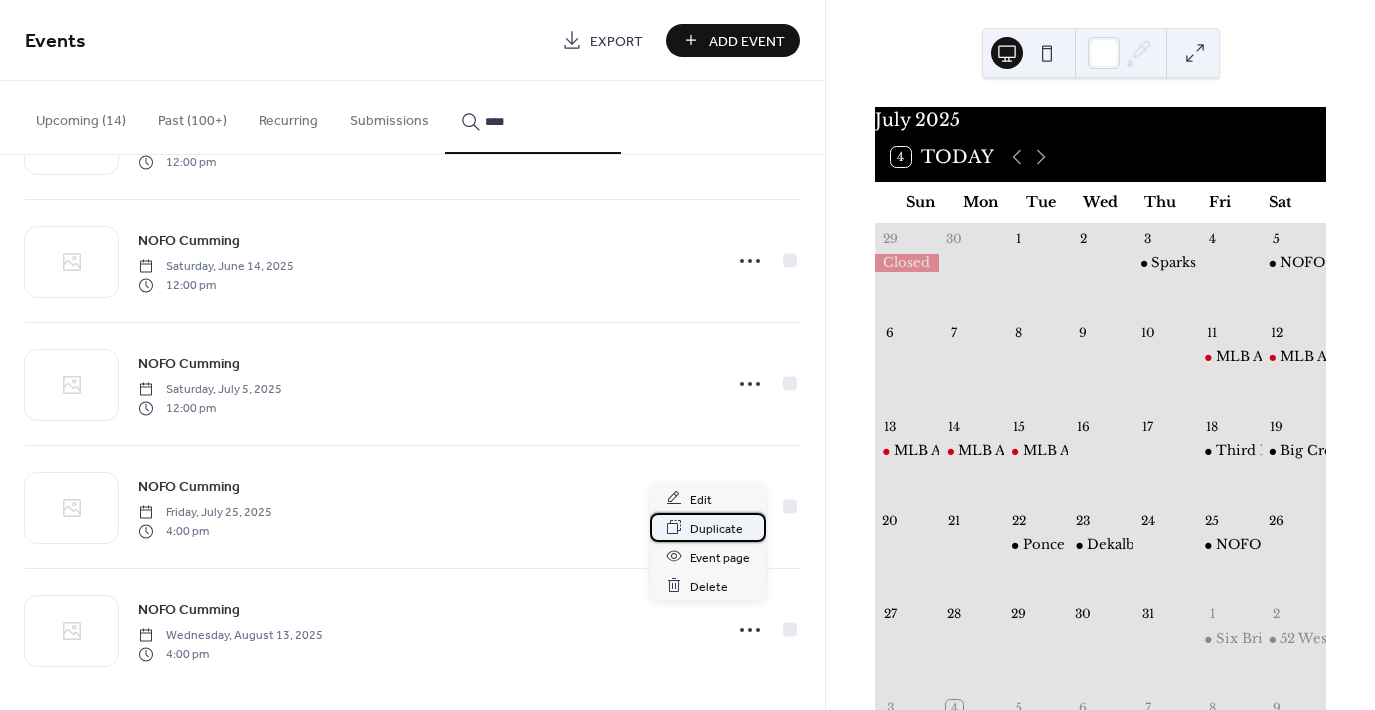click on "Duplicate" at bounding box center [716, 528] 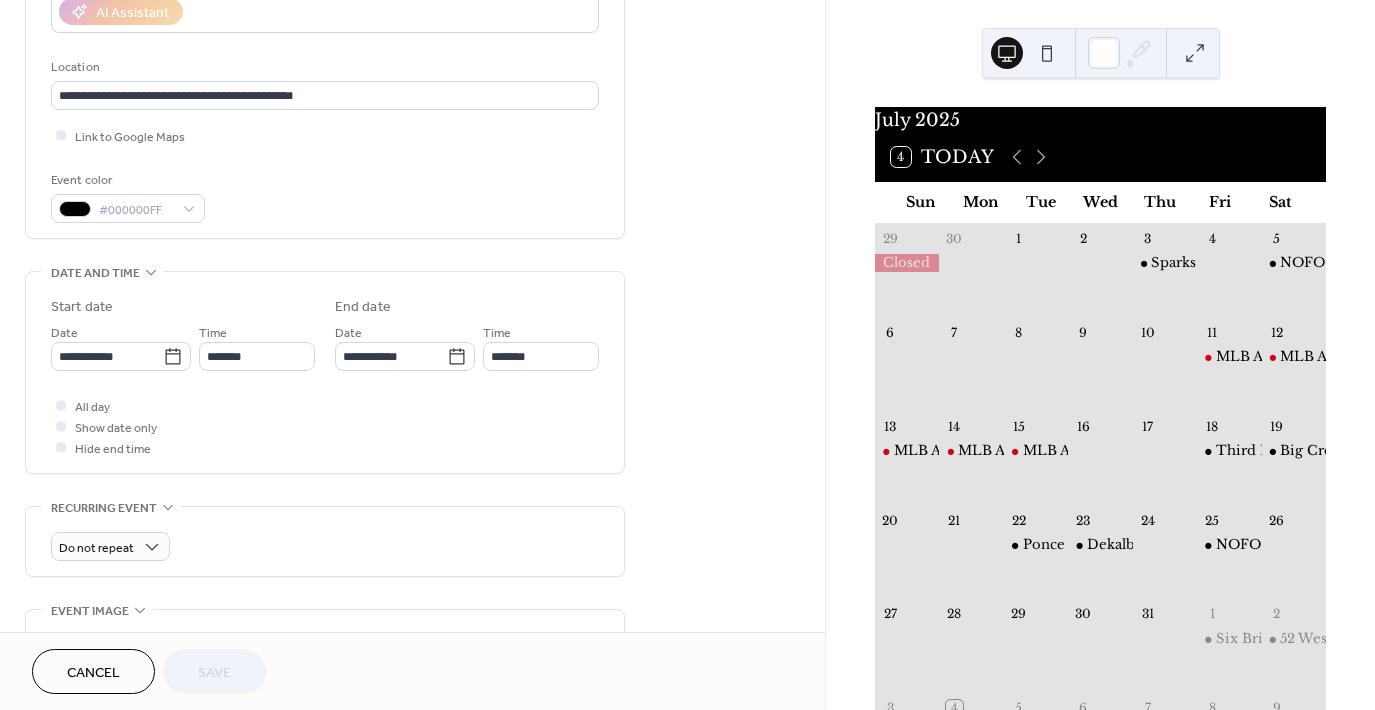 scroll, scrollTop: 400, scrollLeft: 0, axis: vertical 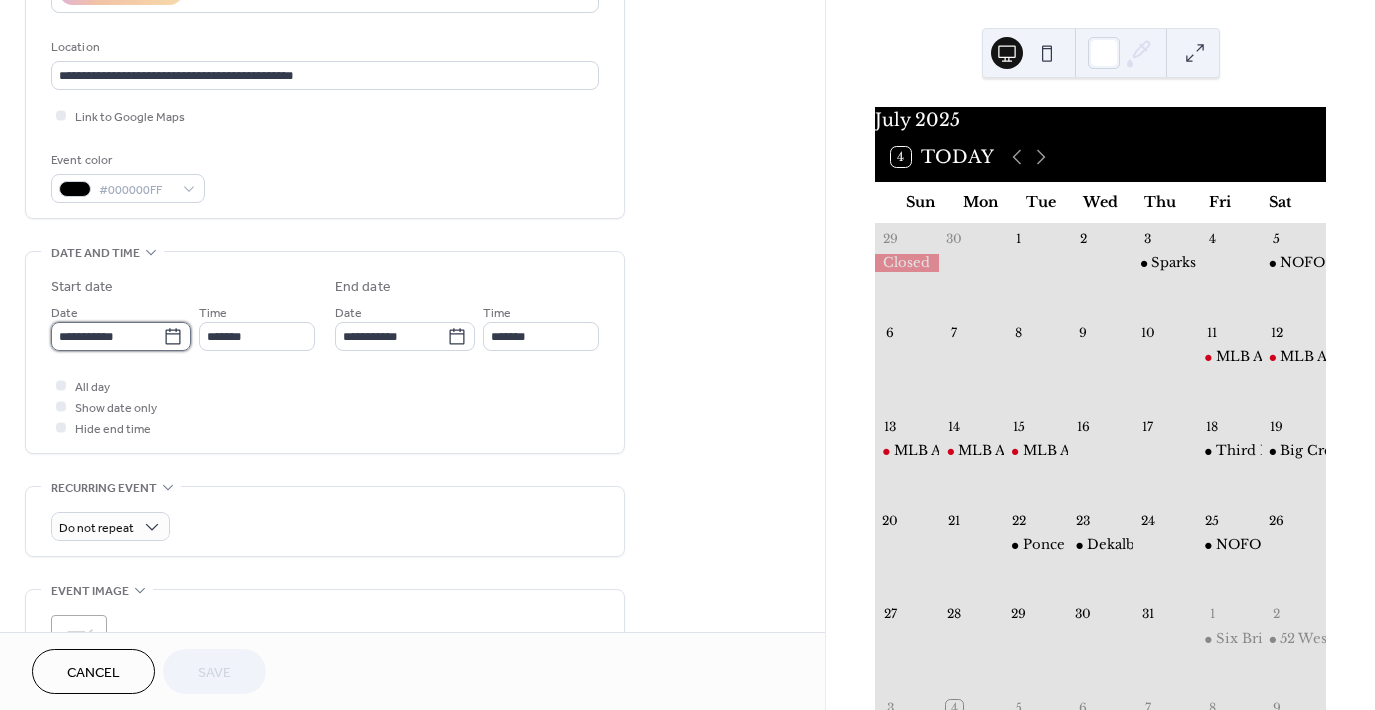 click on "**********" at bounding box center (107, 336) 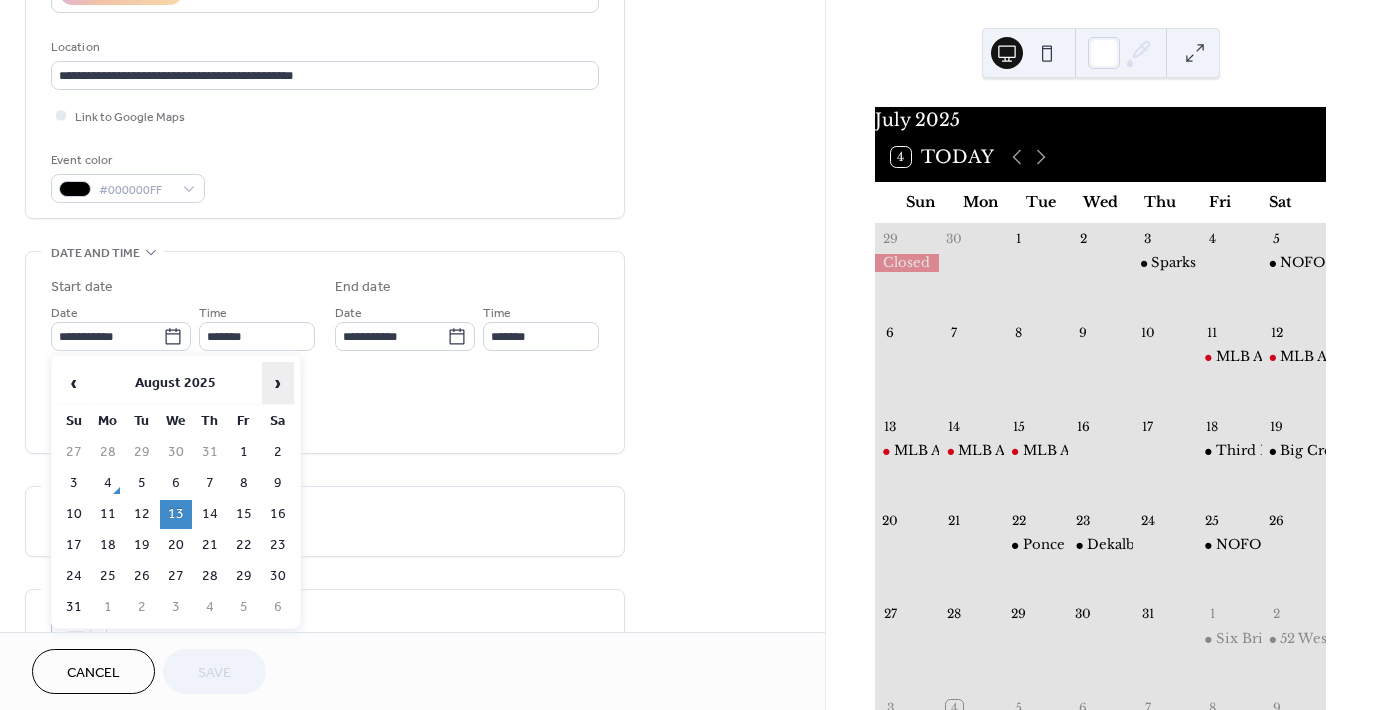 click on "›" at bounding box center [278, 383] 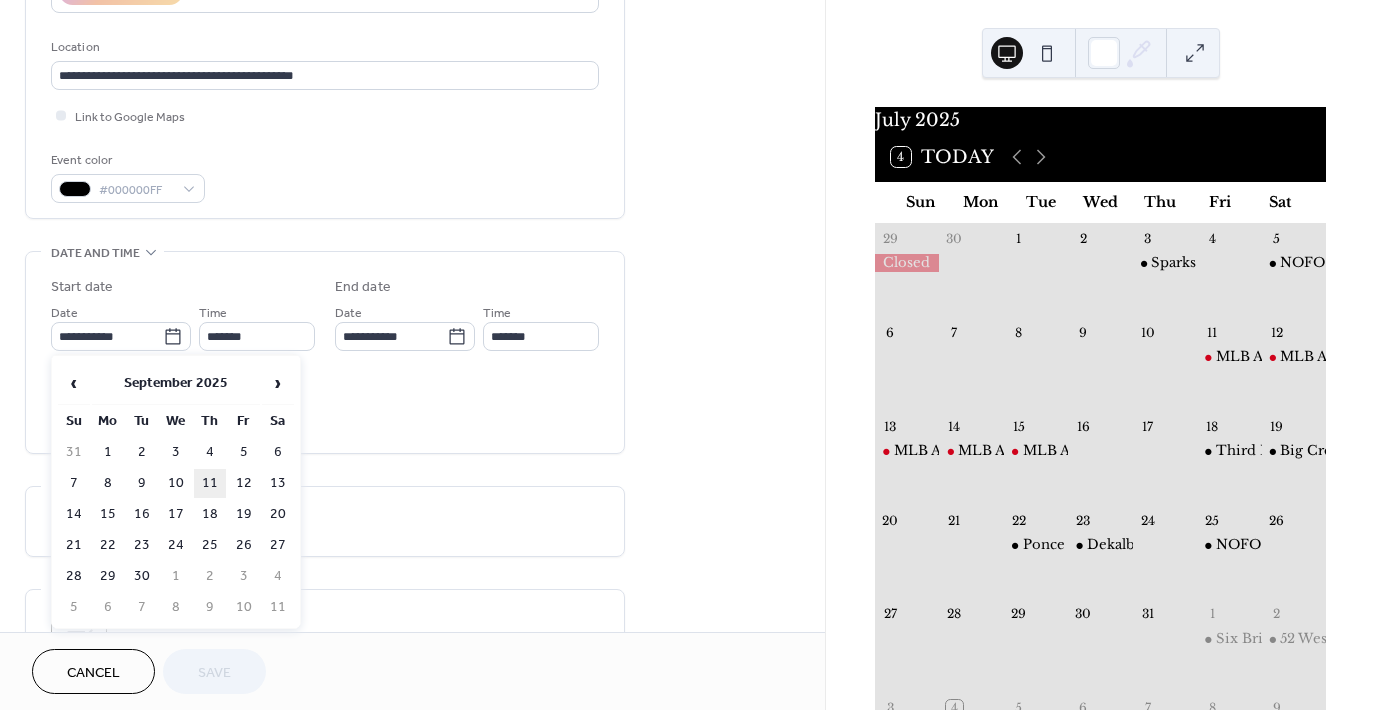 click on "11" at bounding box center (210, 483) 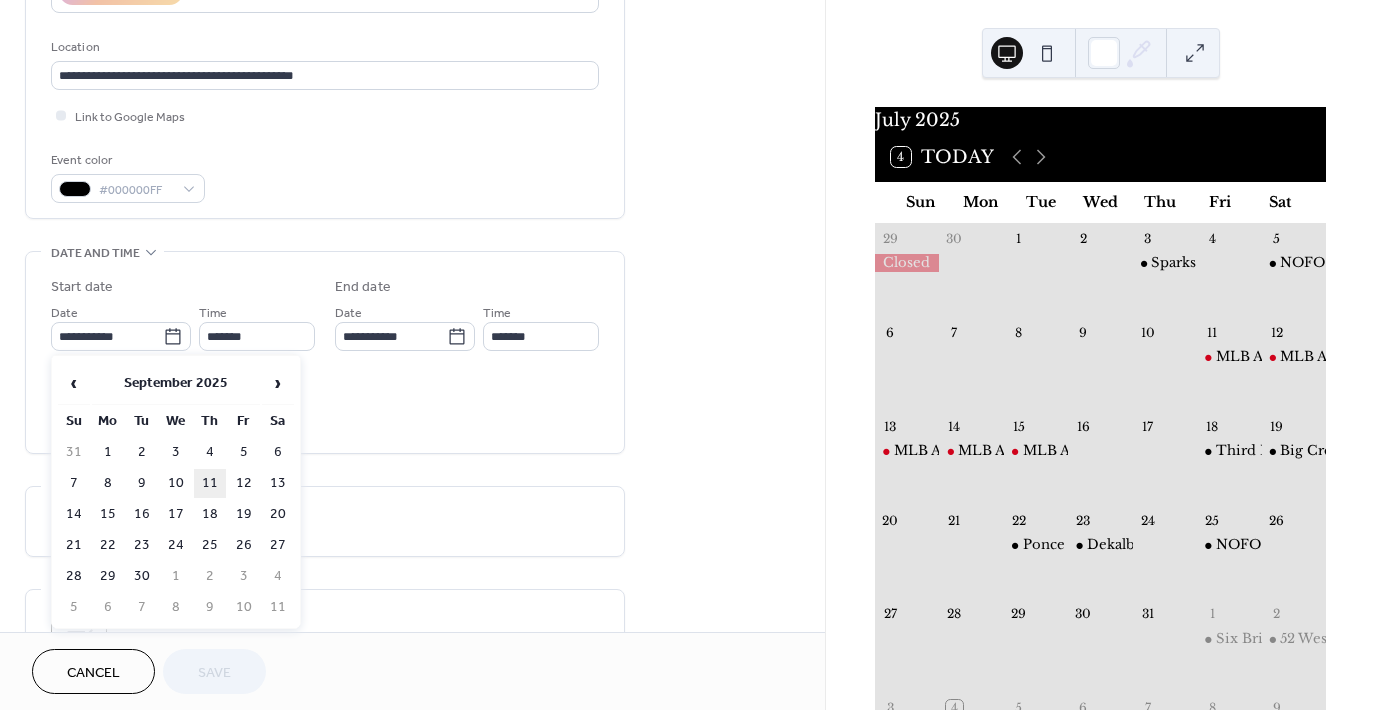 type on "**********" 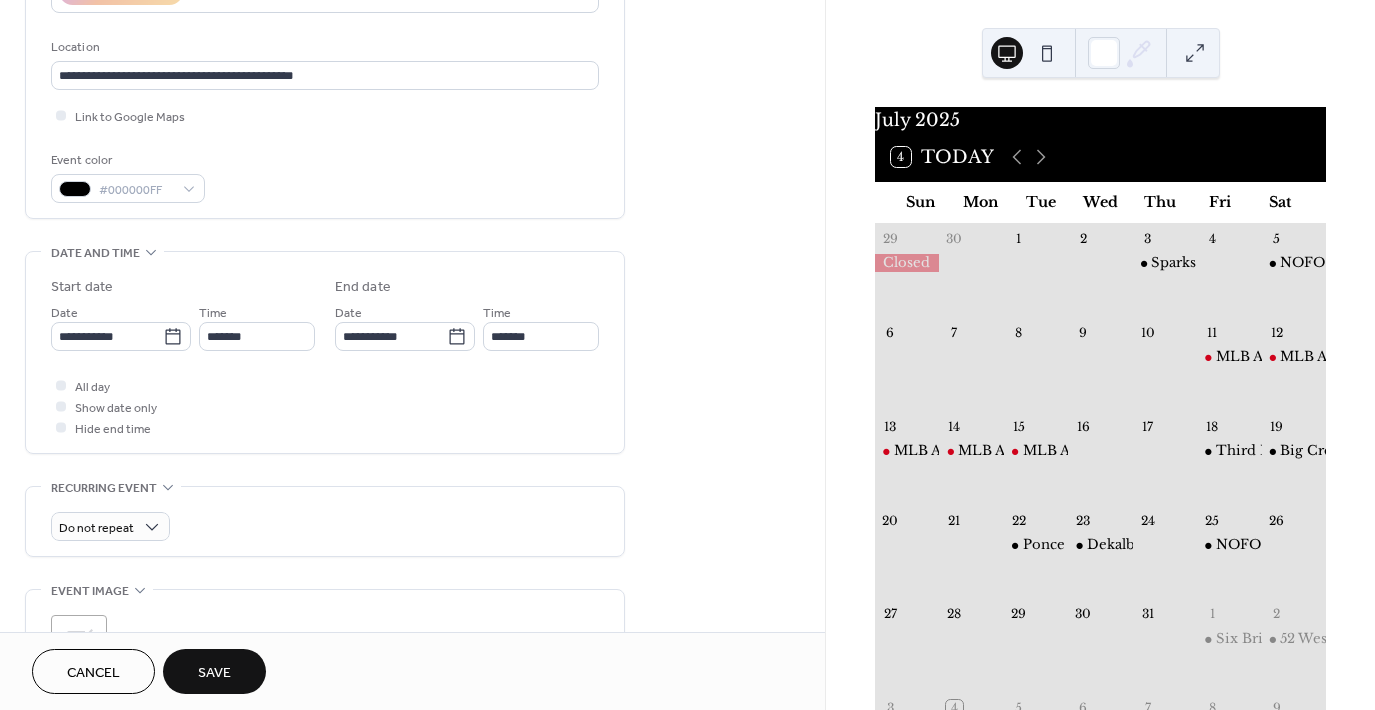 click on "All day Show date only Hide end time" at bounding box center (325, 406) 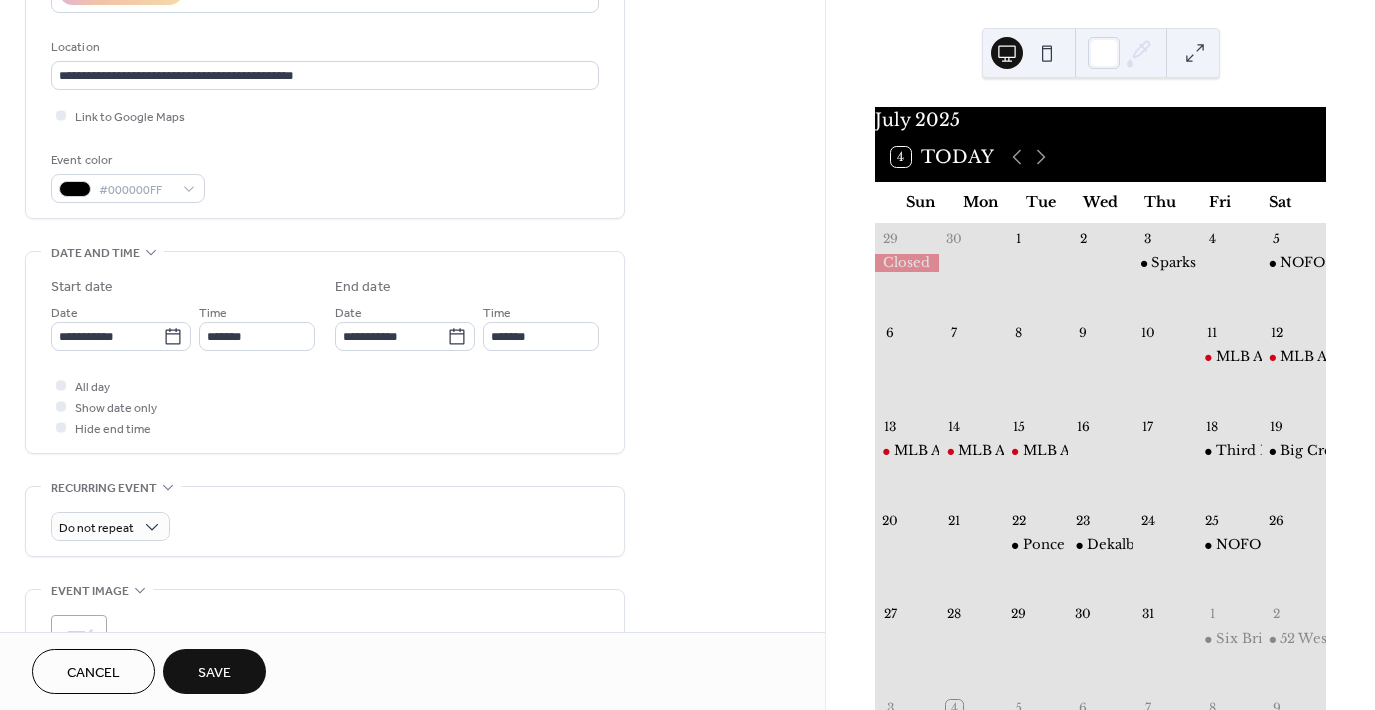 click on "Save" at bounding box center [214, 671] 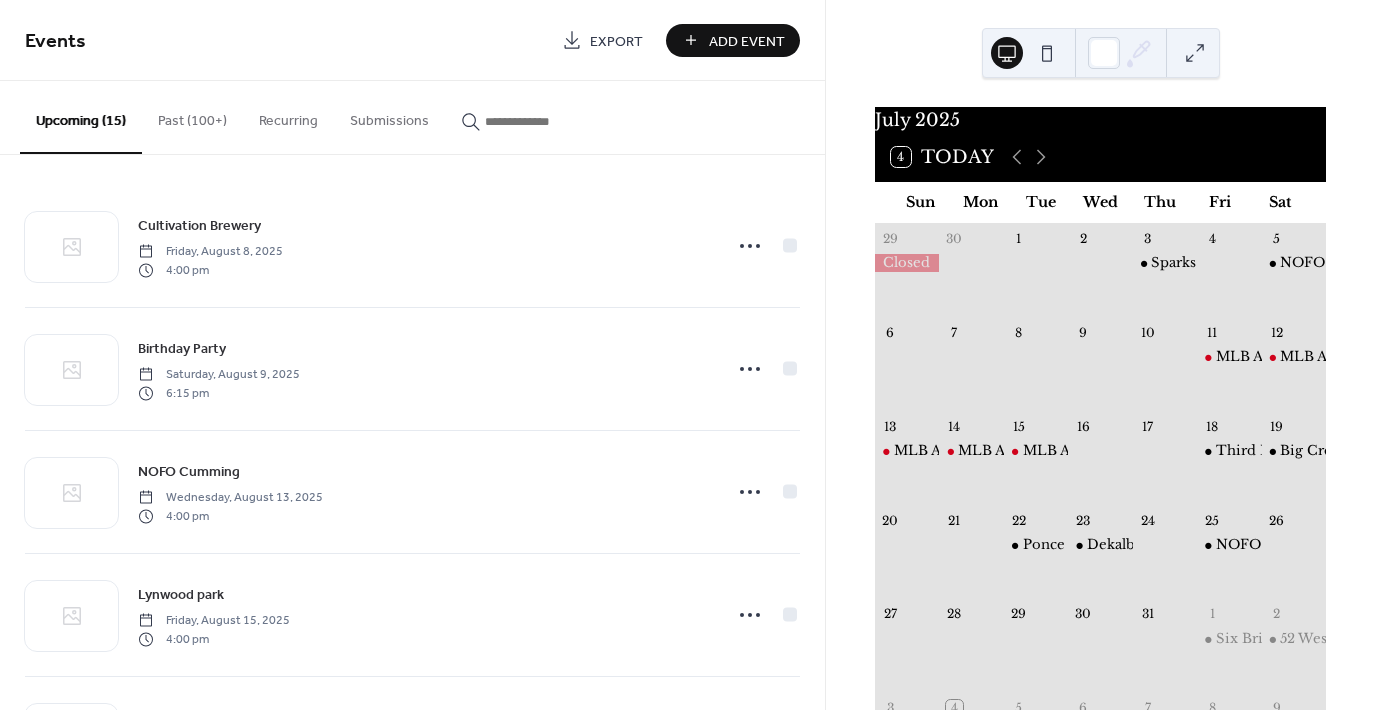 click on "Add Event" at bounding box center (747, 41) 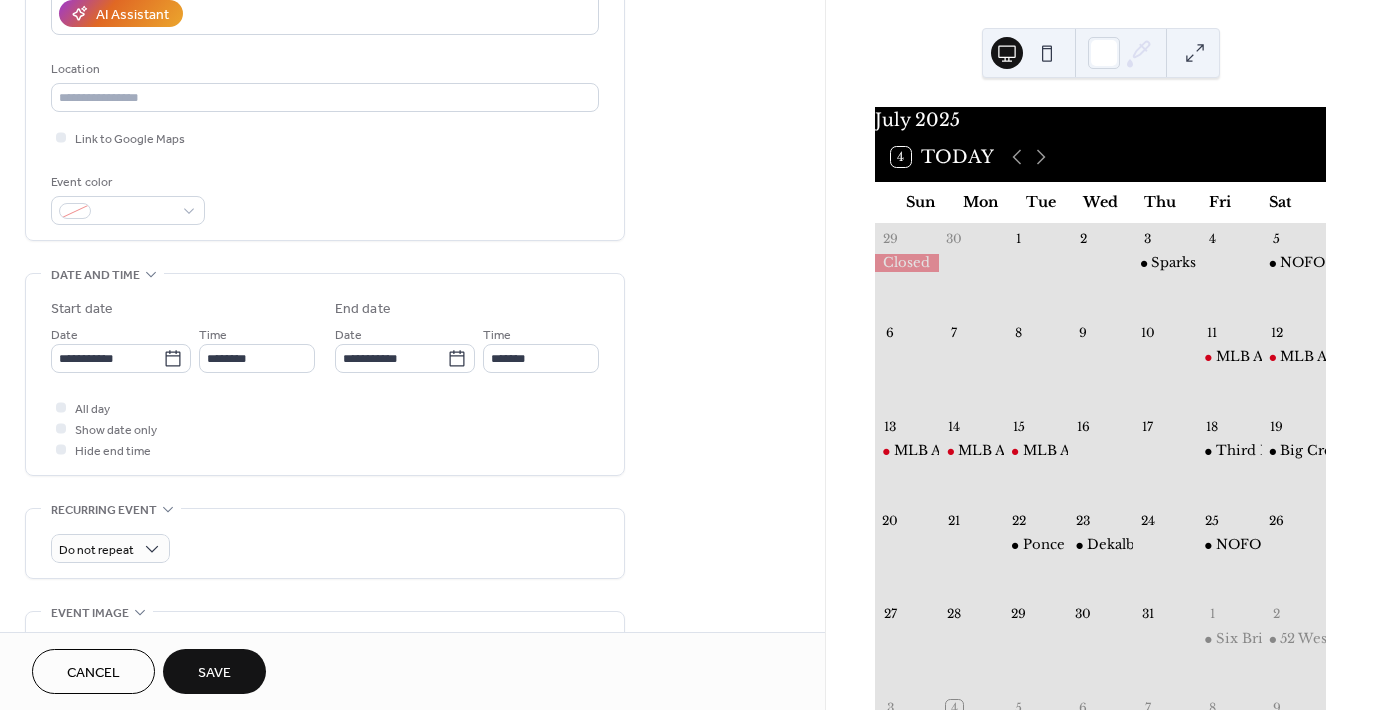 scroll, scrollTop: 400, scrollLeft: 0, axis: vertical 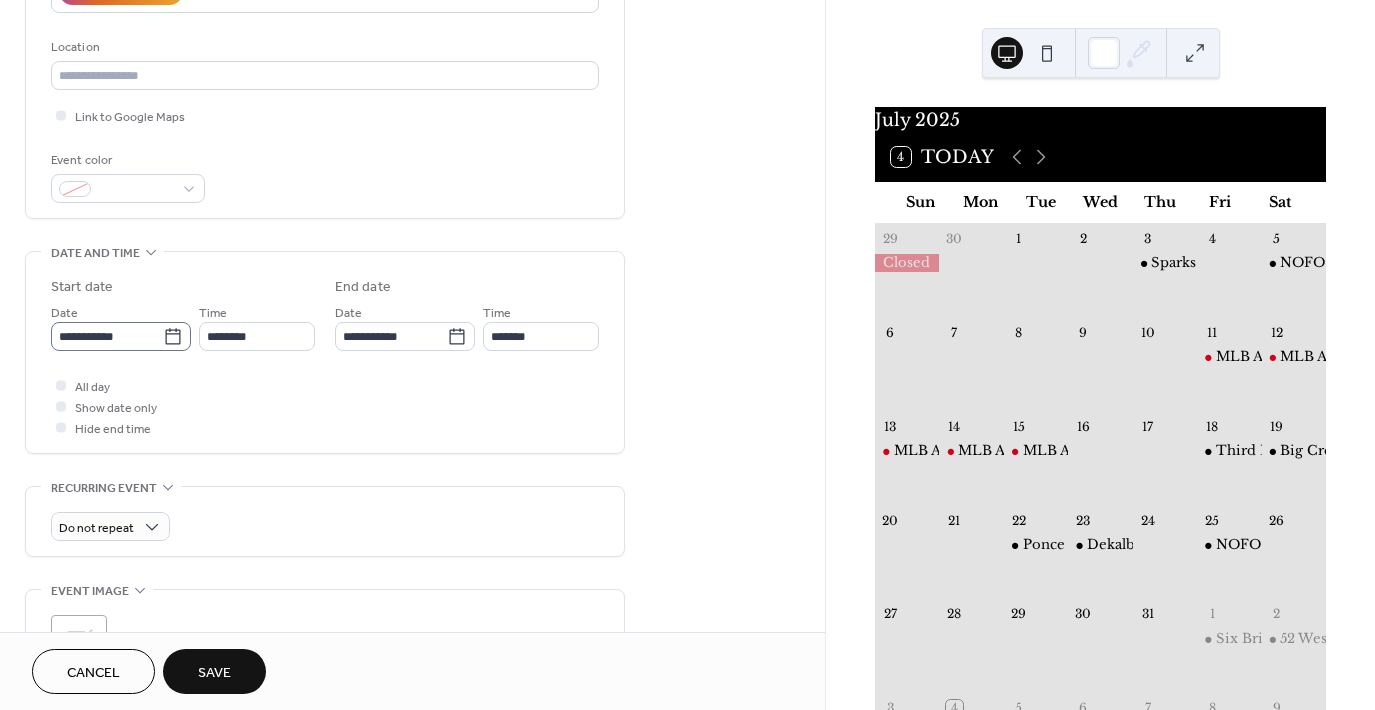 type on "**********" 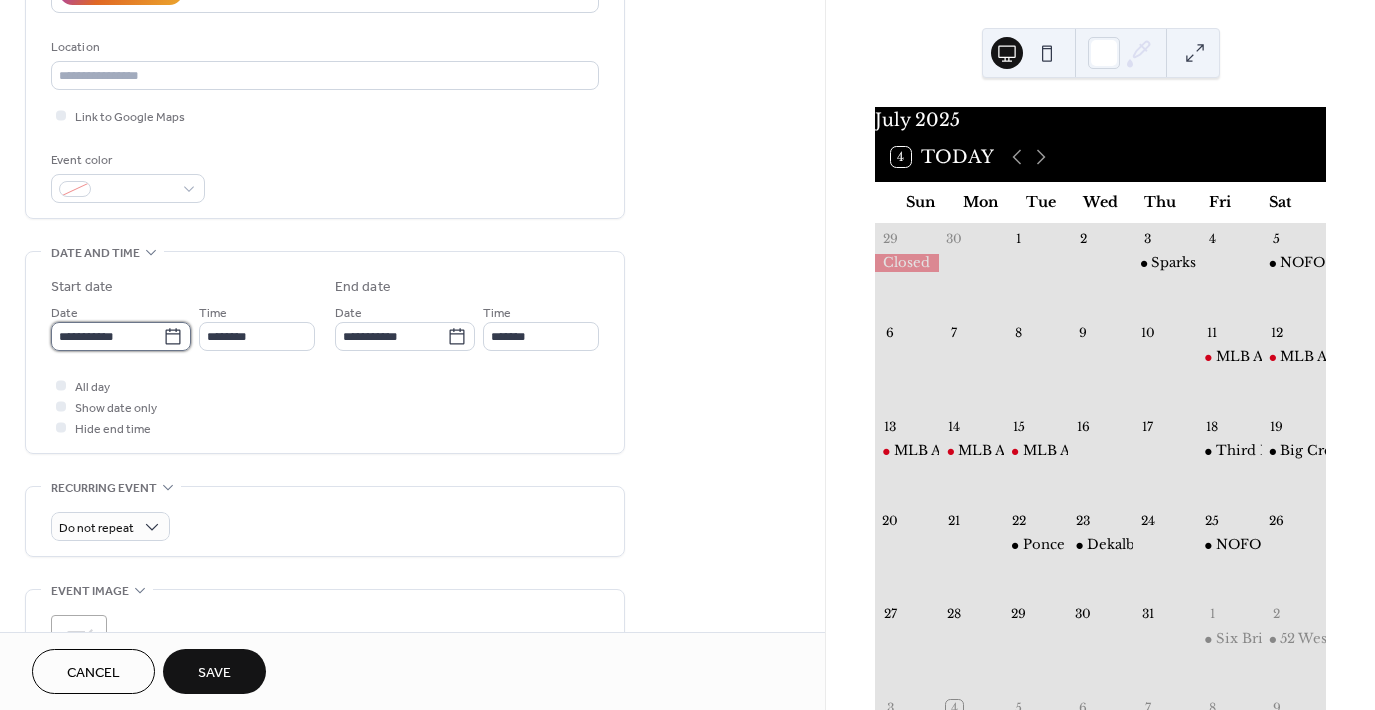 click on "**********" at bounding box center (107, 336) 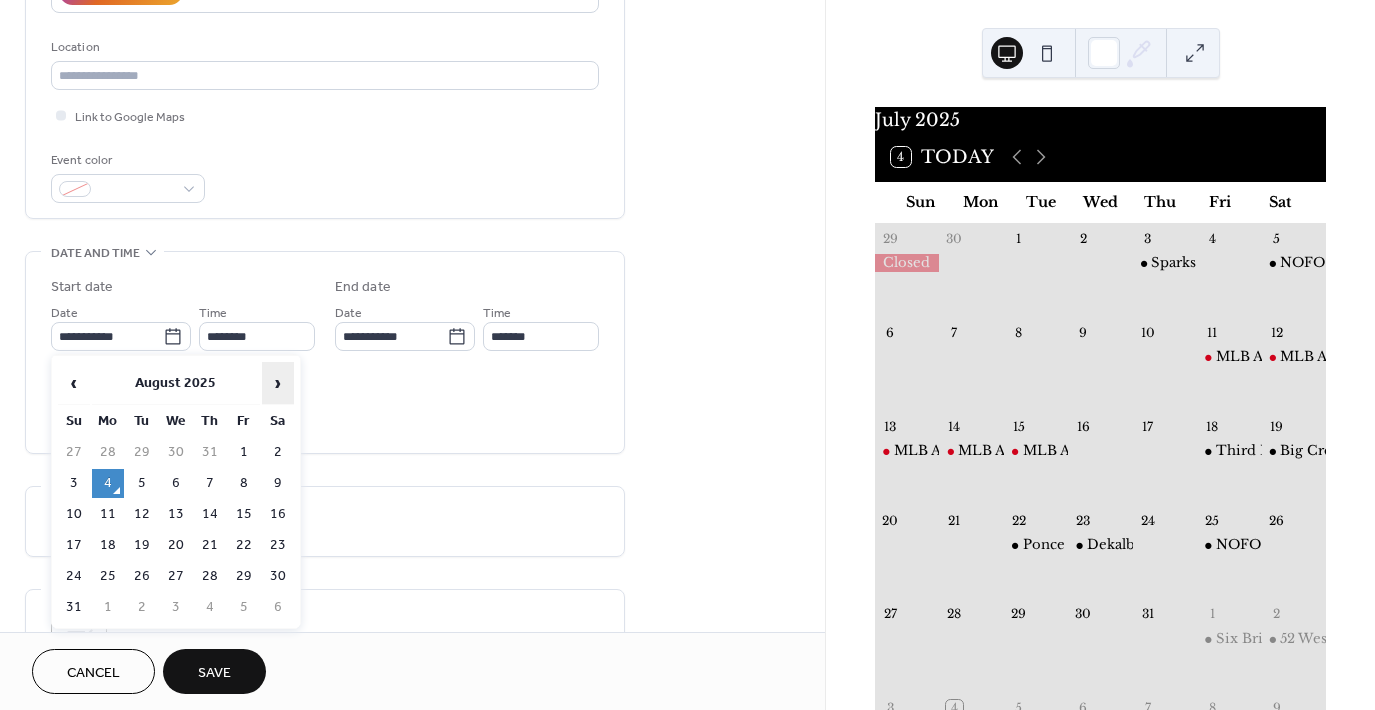click on "›" at bounding box center (278, 383) 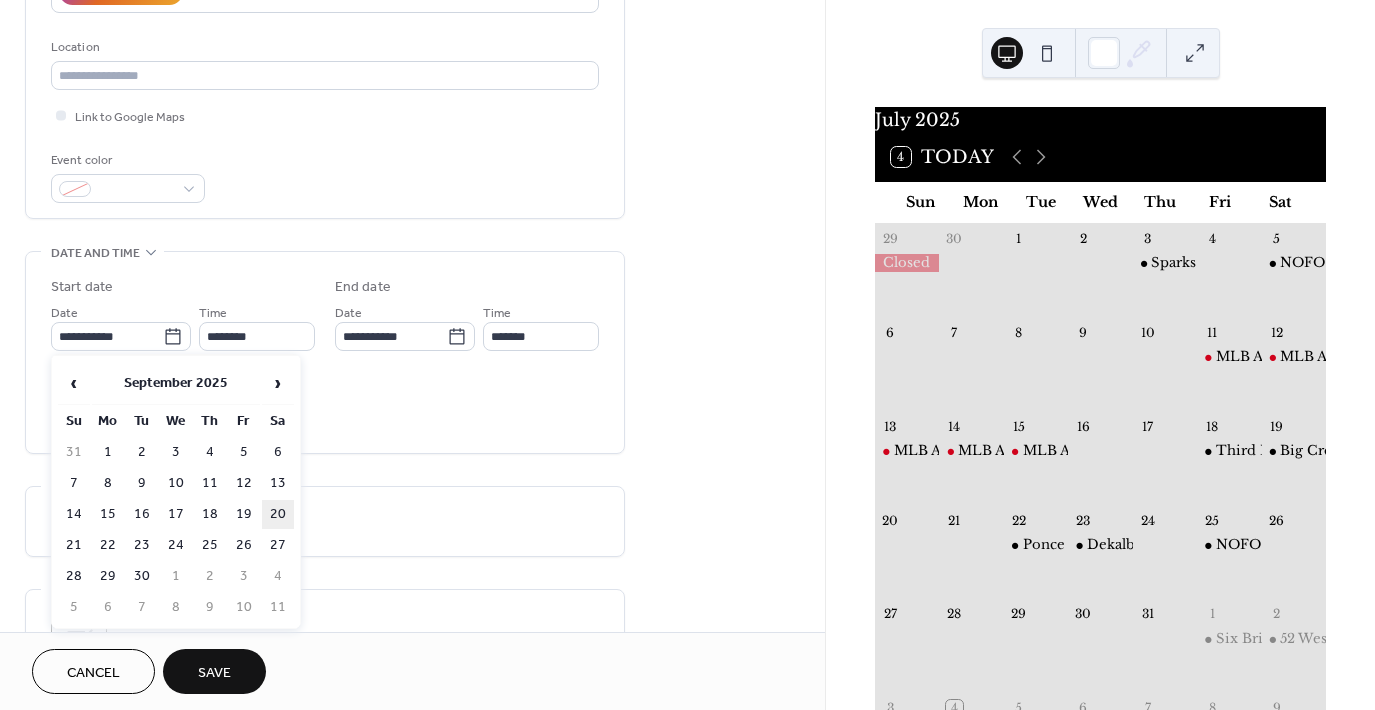 click on "20" at bounding box center [278, 514] 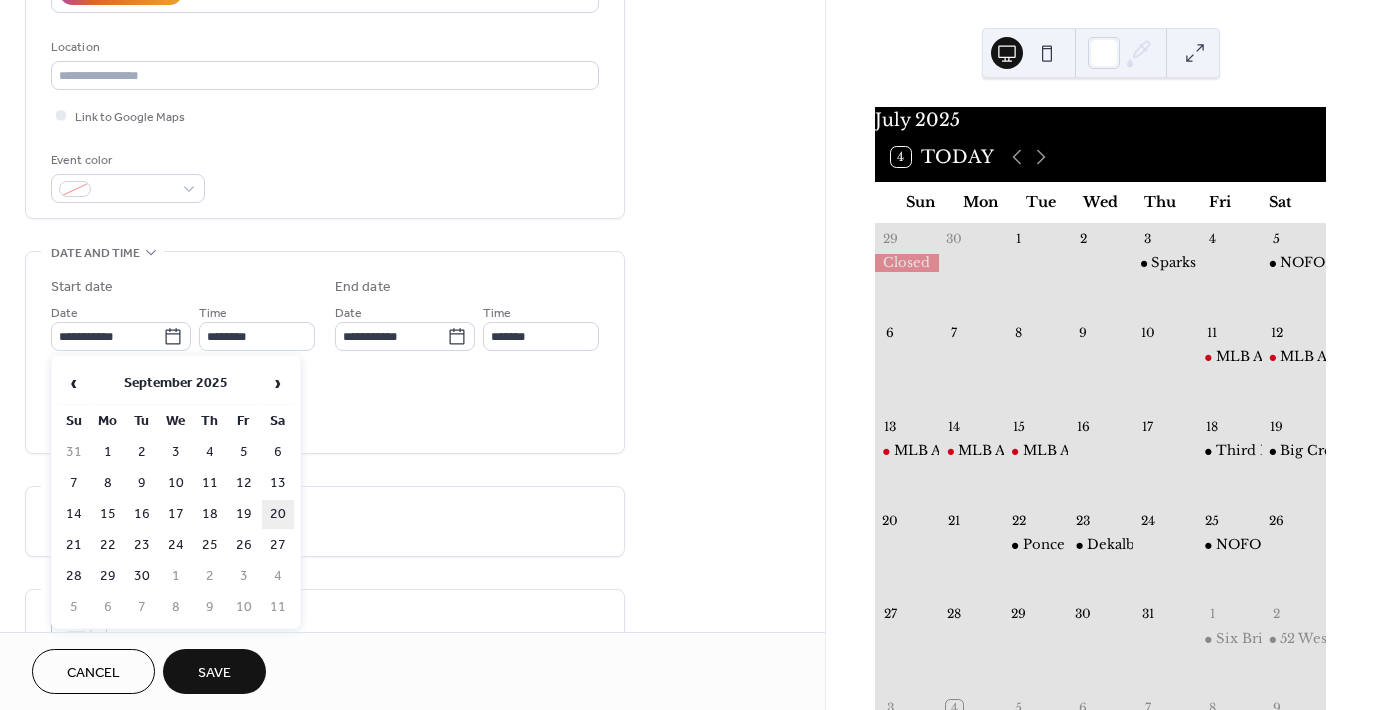 type on "**********" 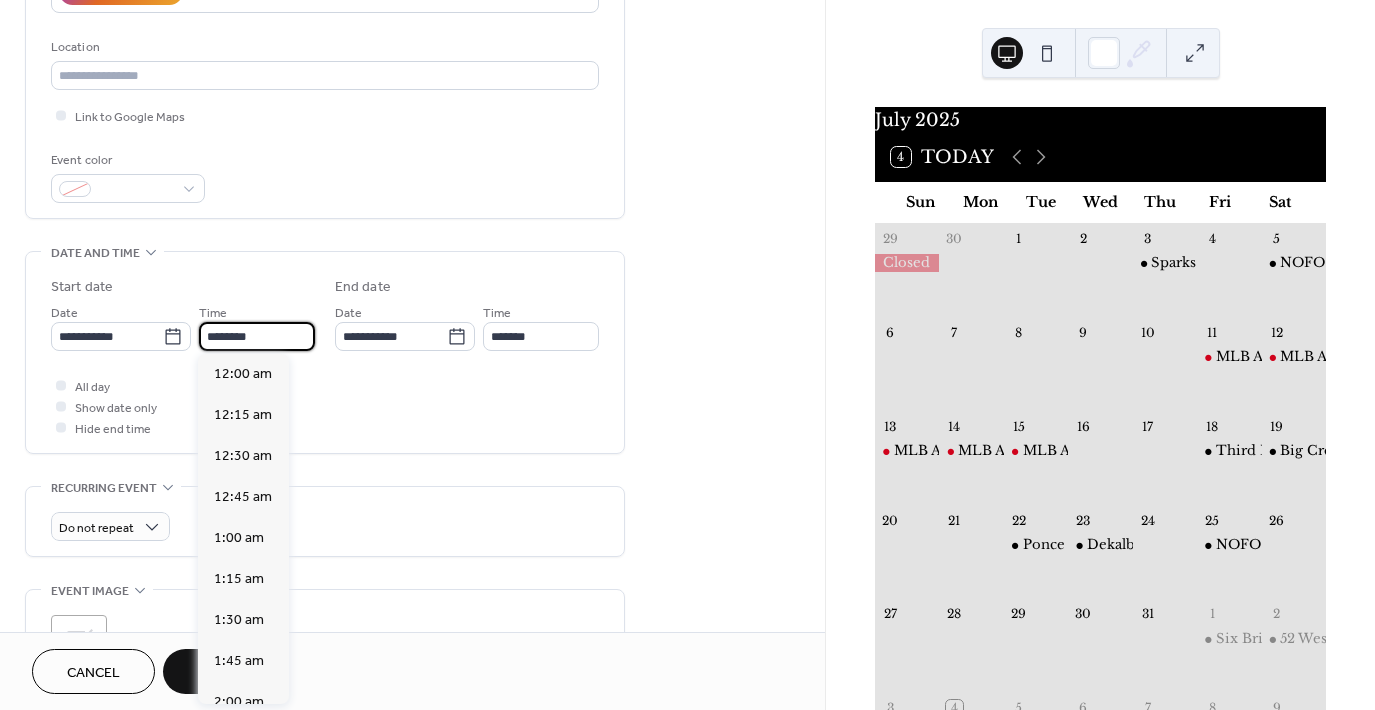 click on "********" at bounding box center (257, 336) 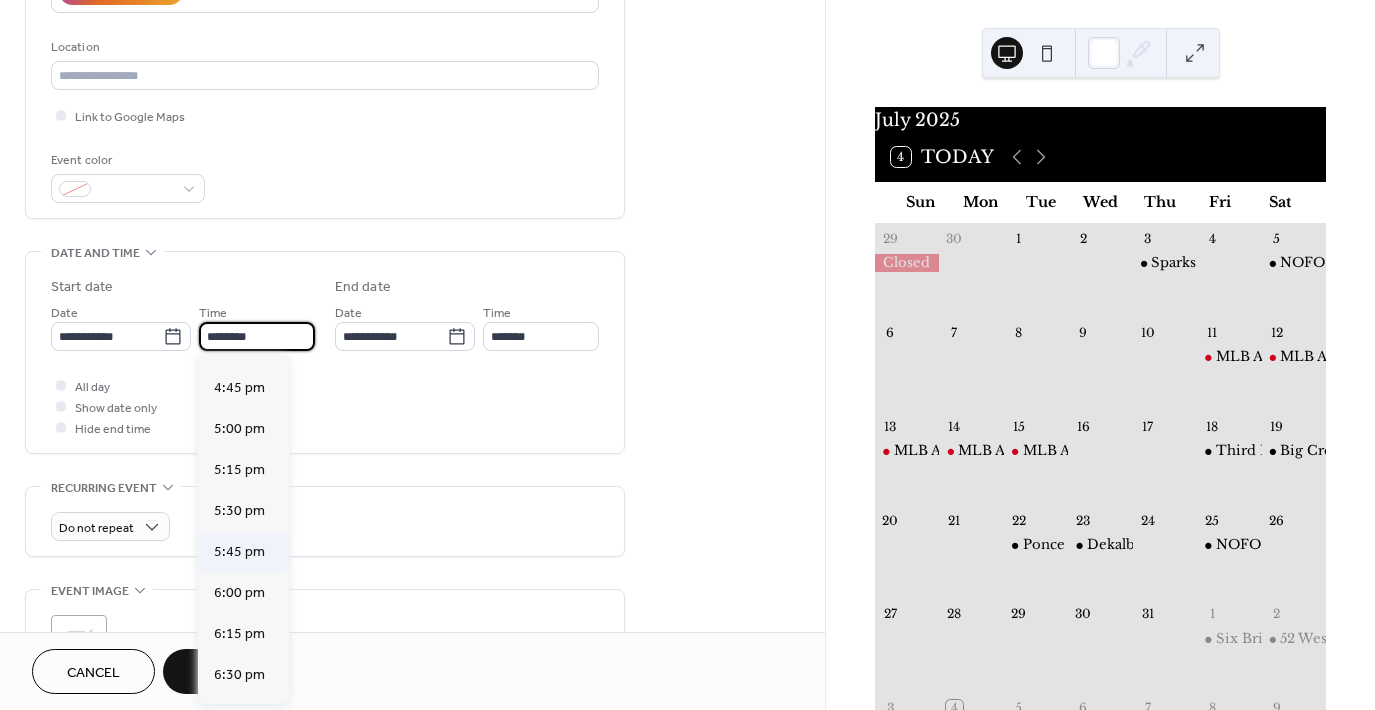 scroll, scrollTop: 2768, scrollLeft: 0, axis: vertical 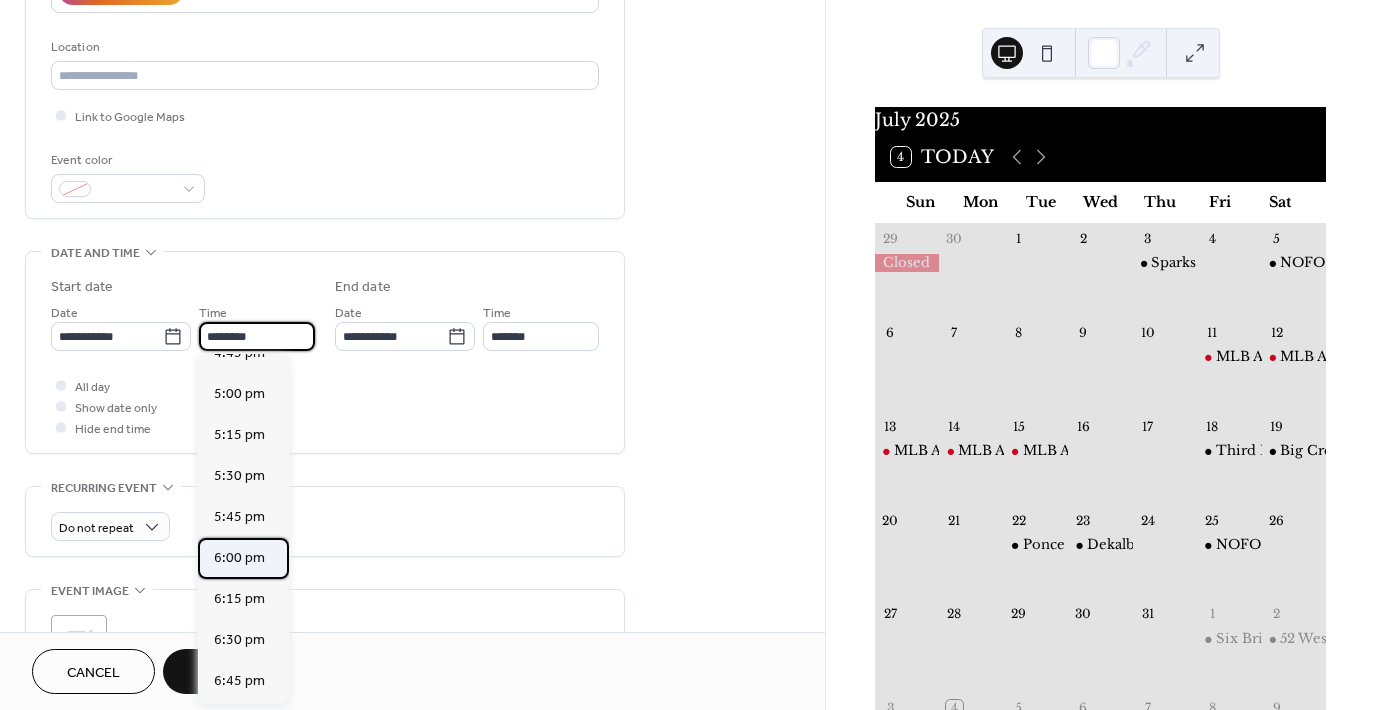 click on "6:00 pm" at bounding box center [239, 558] 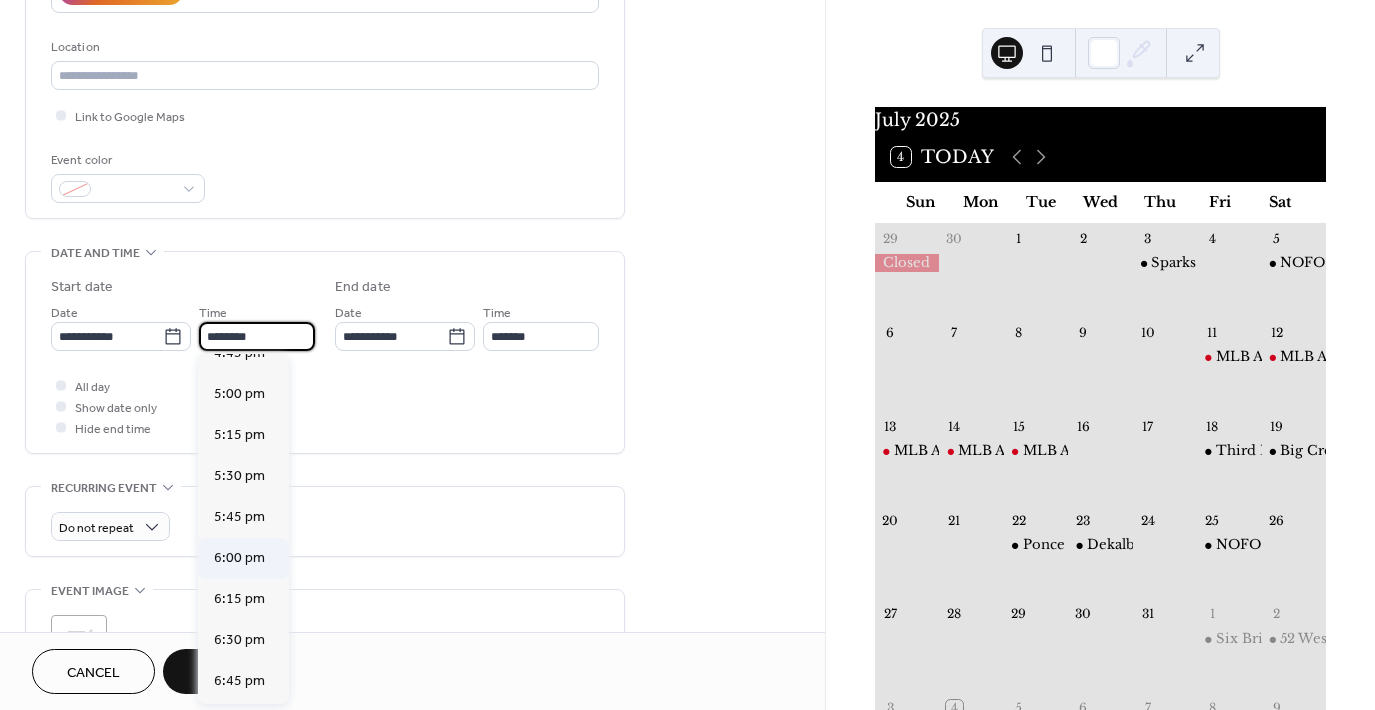 type on "*******" 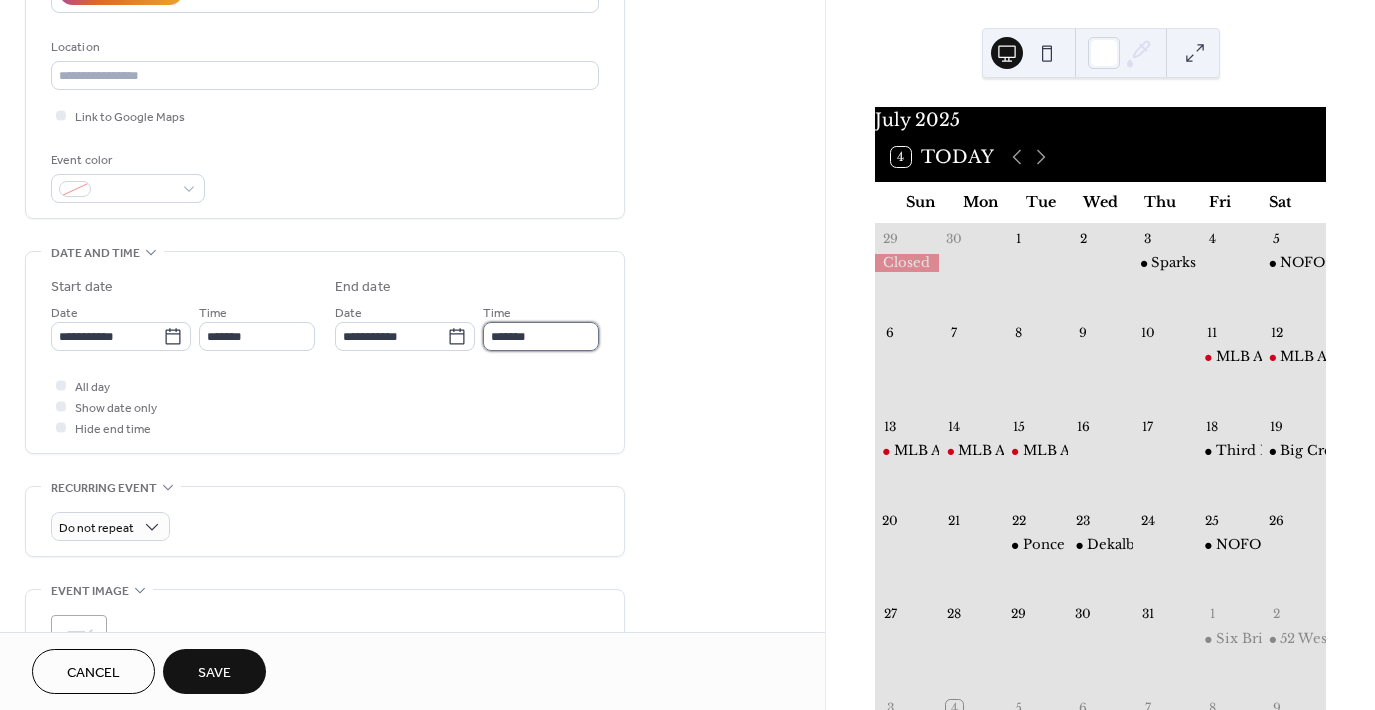 click on "*******" at bounding box center [541, 336] 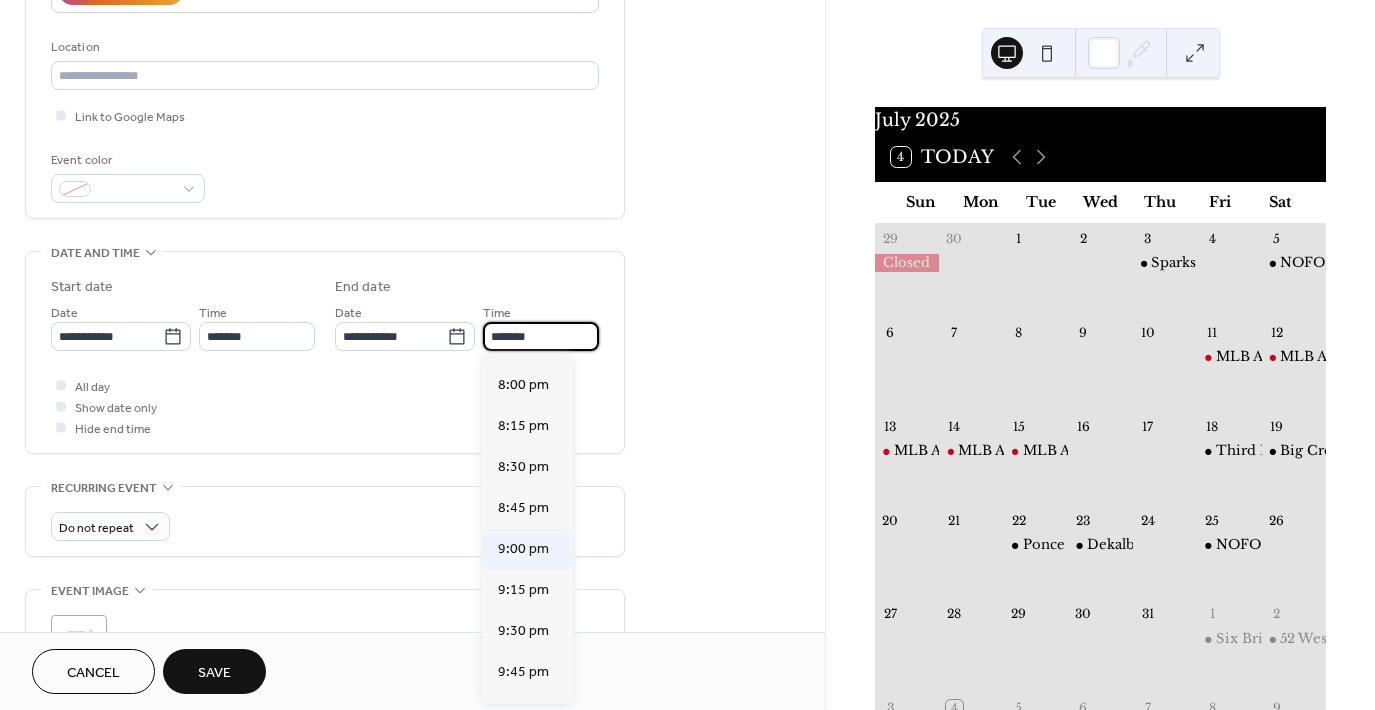 scroll, scrollTop: 300, scrollLeft: 0, axis: vertical 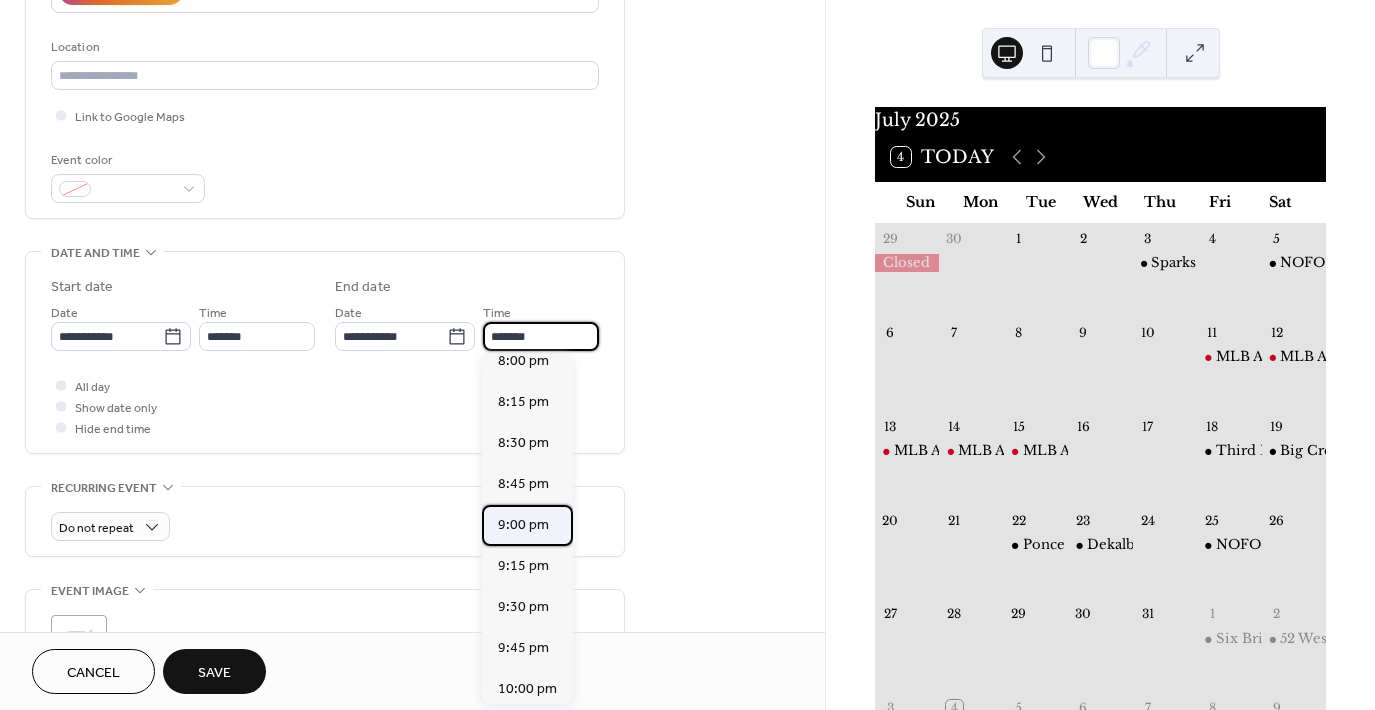 click on "9:00 pm" at bounding box center (523, 525) 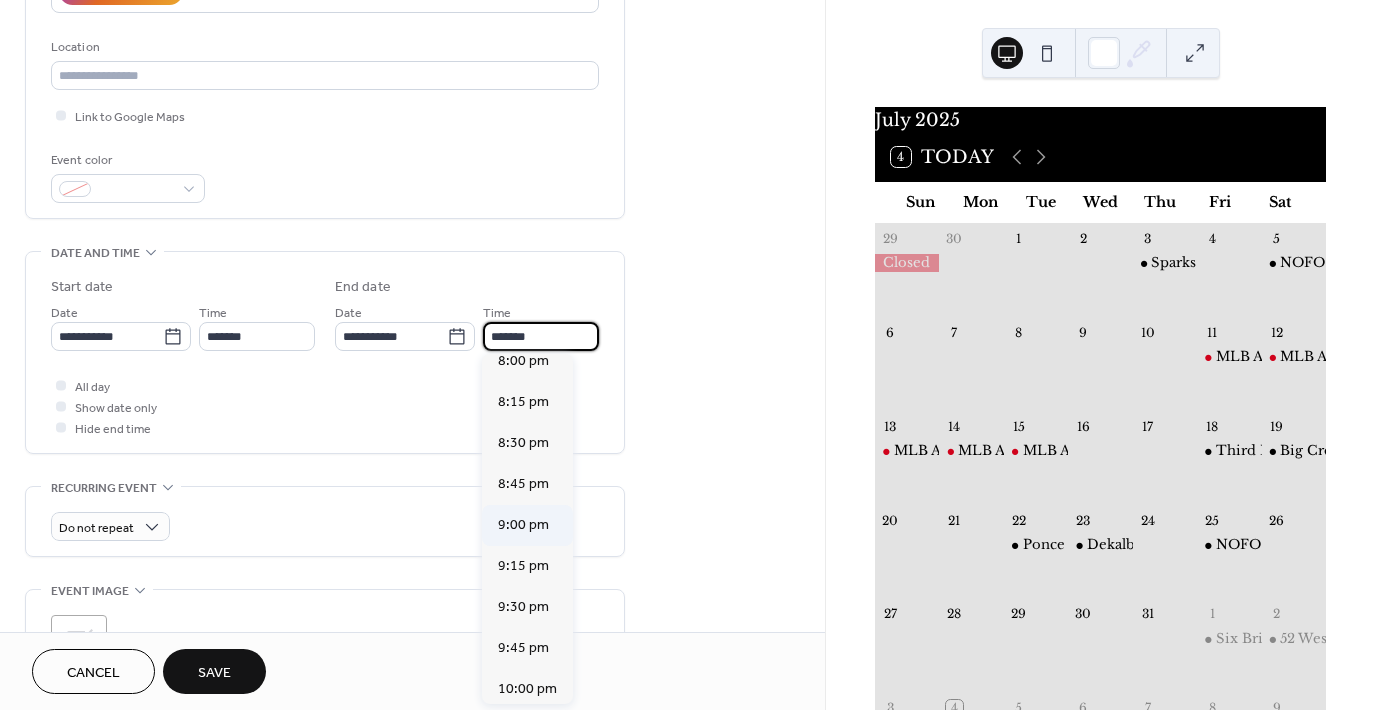 type on "*******" 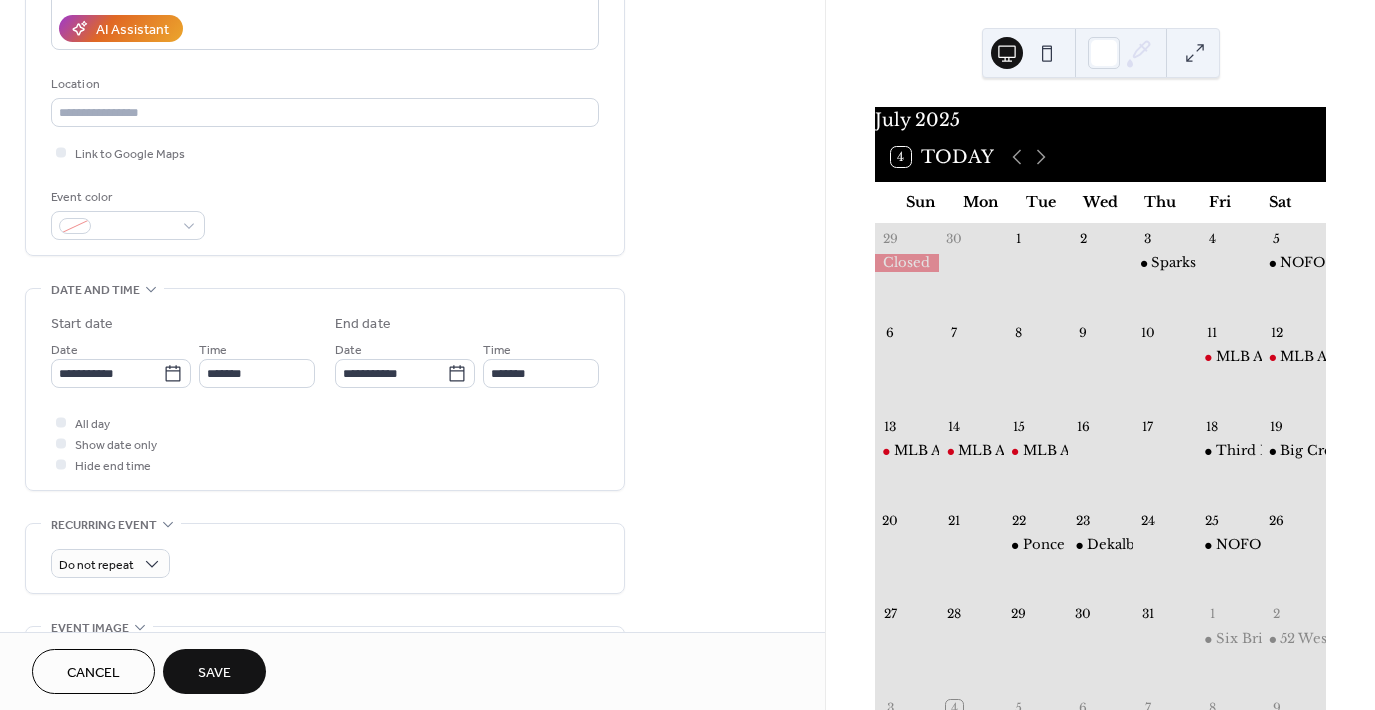 scroll, scrollTop: 500, scrollLeft: 0, axis: vertical 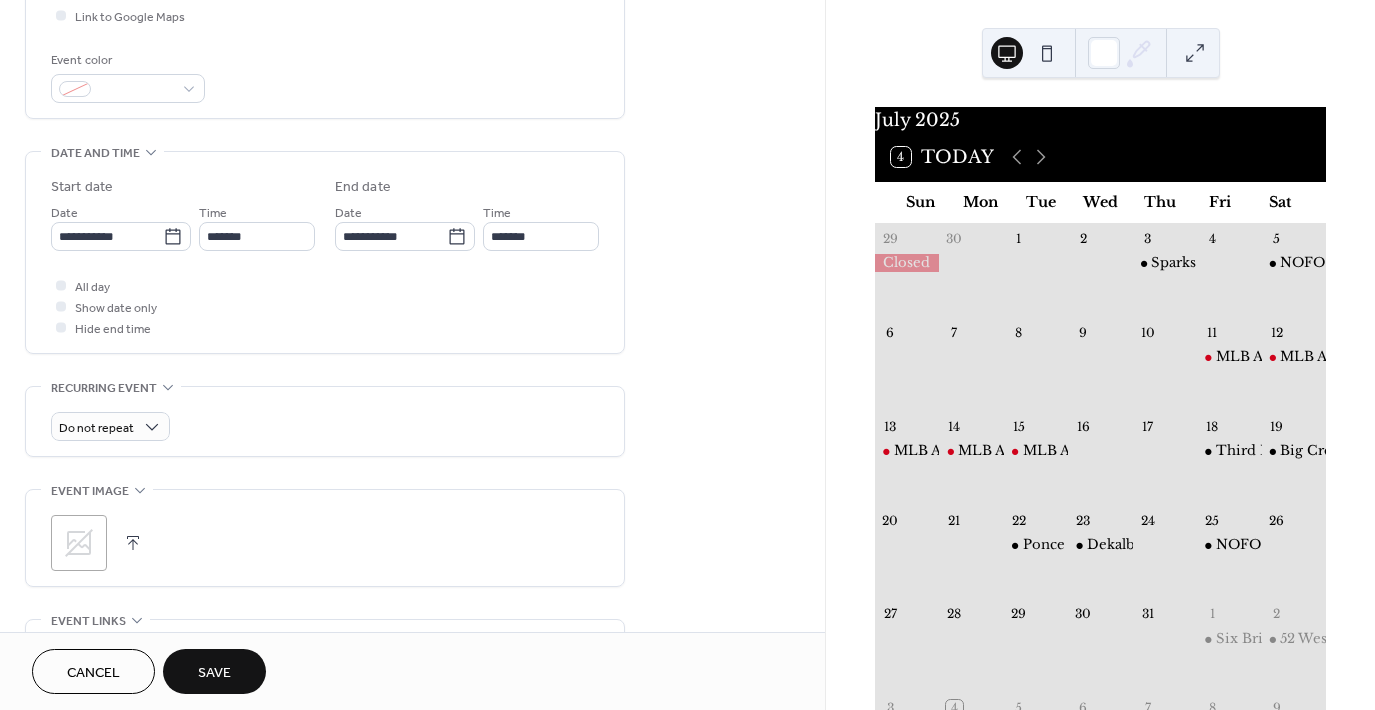 click on "Save" at bounding box center [214, 671] 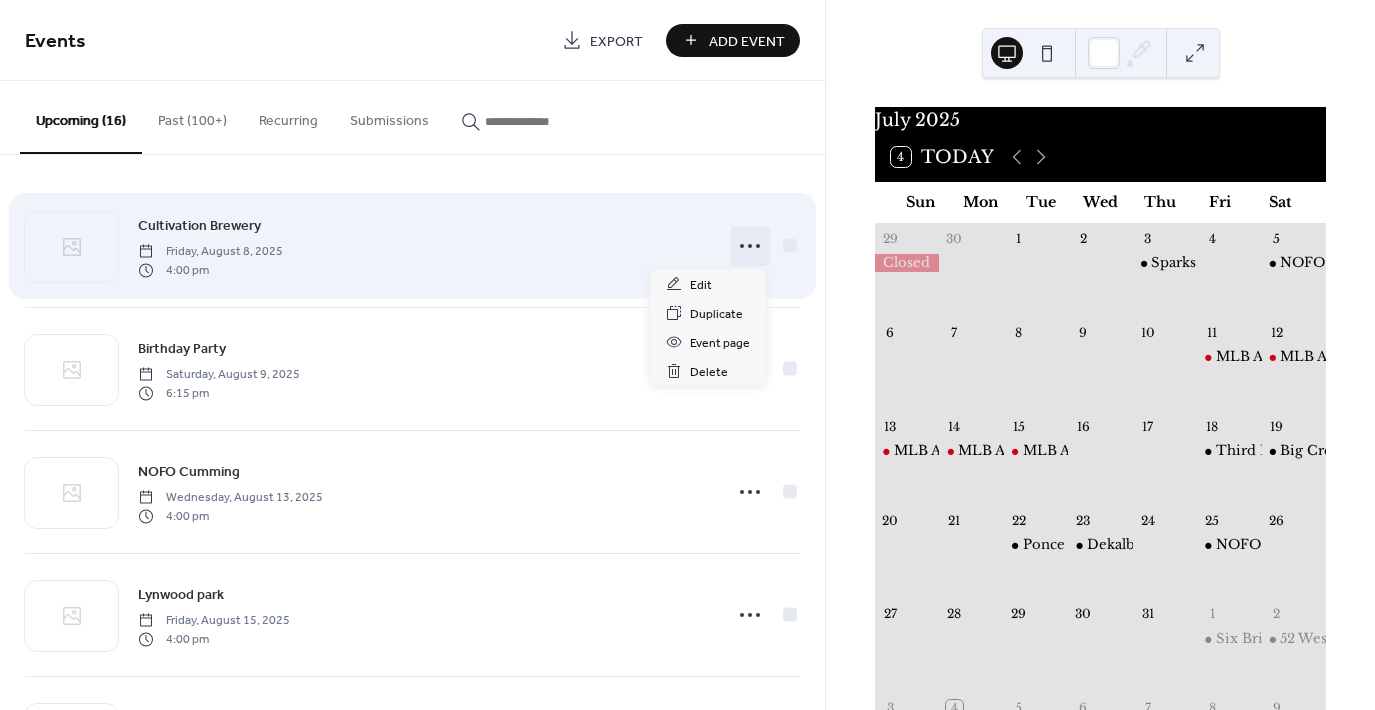 click 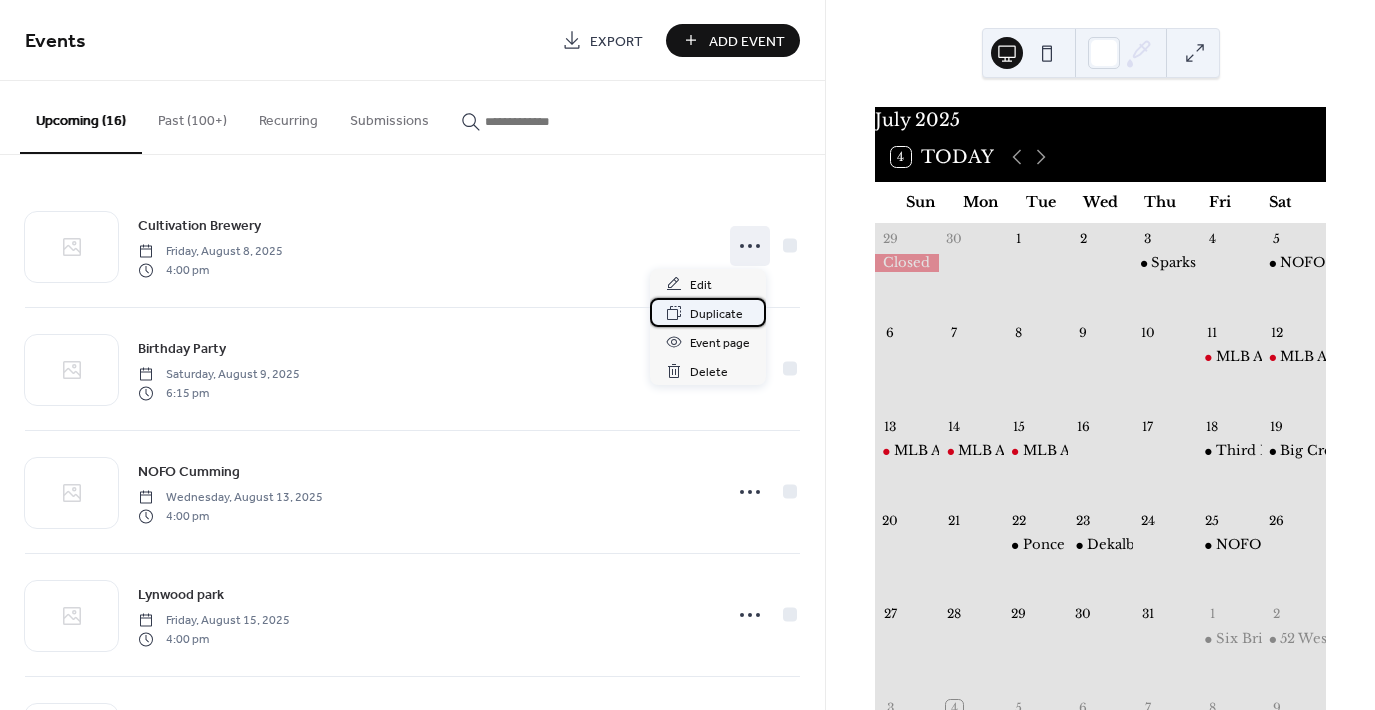 click on "Duplicate" at bounding box center [716, 314] 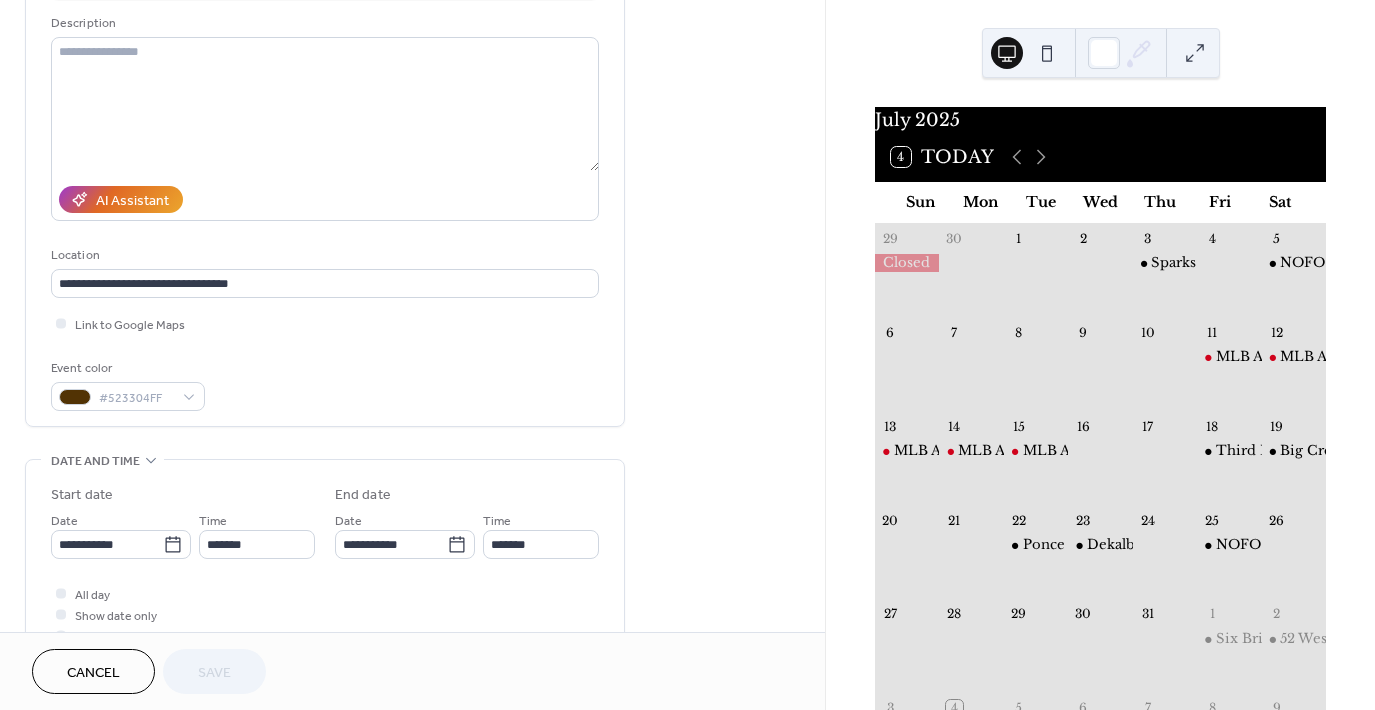 scroll, scrollTop: 300, scrollLeft: 0, axis: vertical 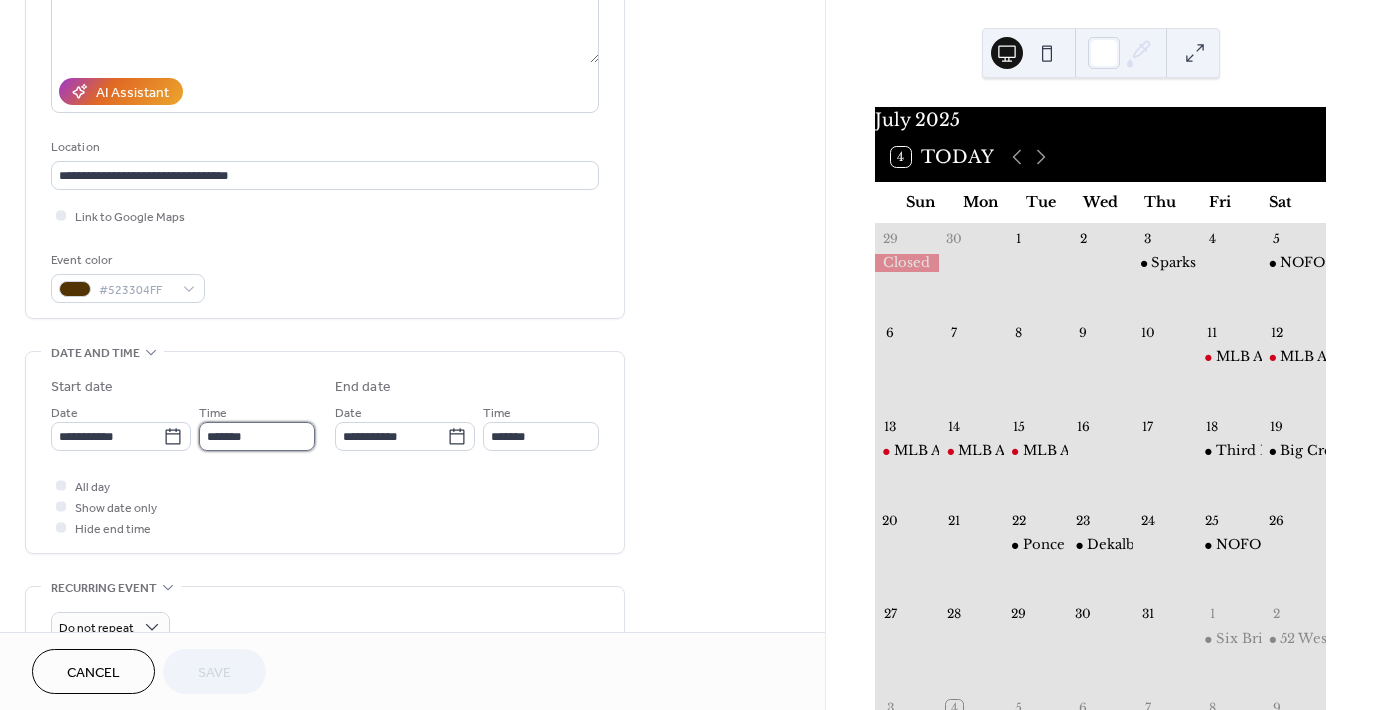 click on "*******" at bounding box center (257, 436) 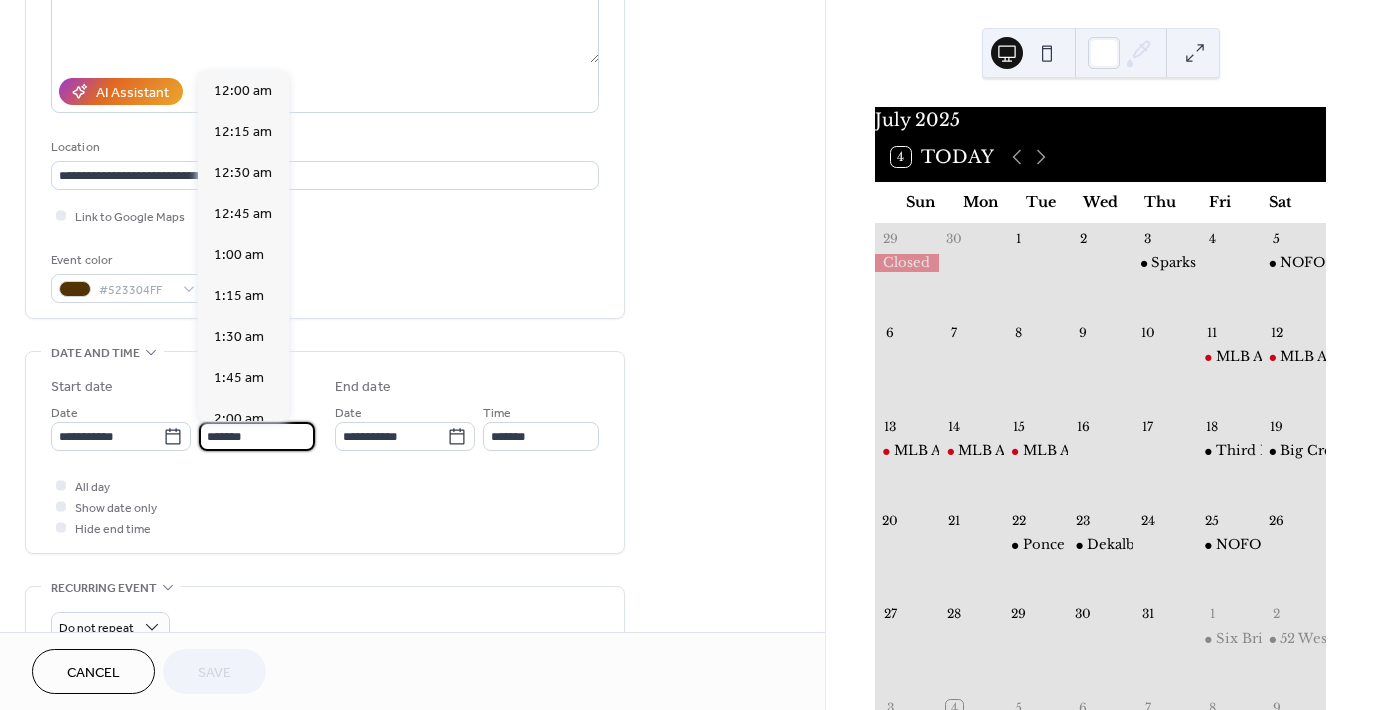scroll, scrollTop: 2624, scrollLeft: 0, axis: vertical 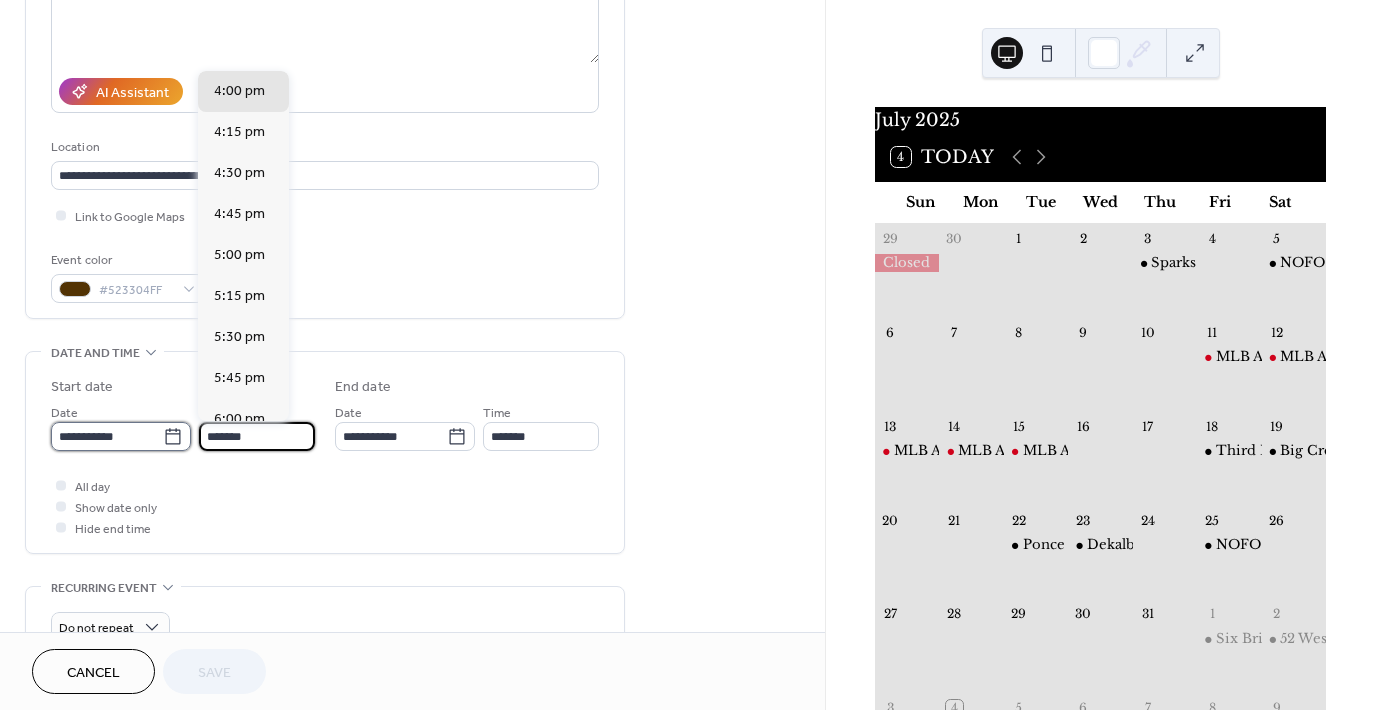 click on "**********" at bounding box center (107, 436) 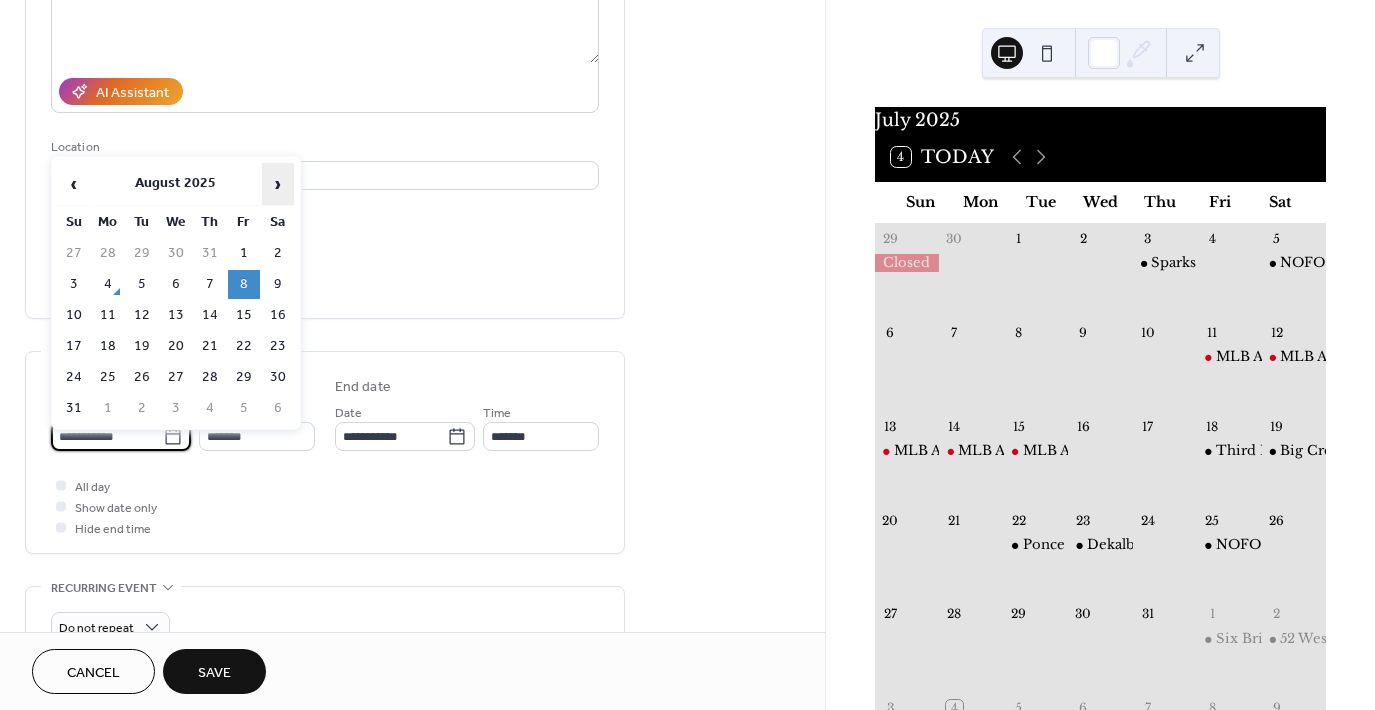 click on "›" at bounding box center [278, 184] 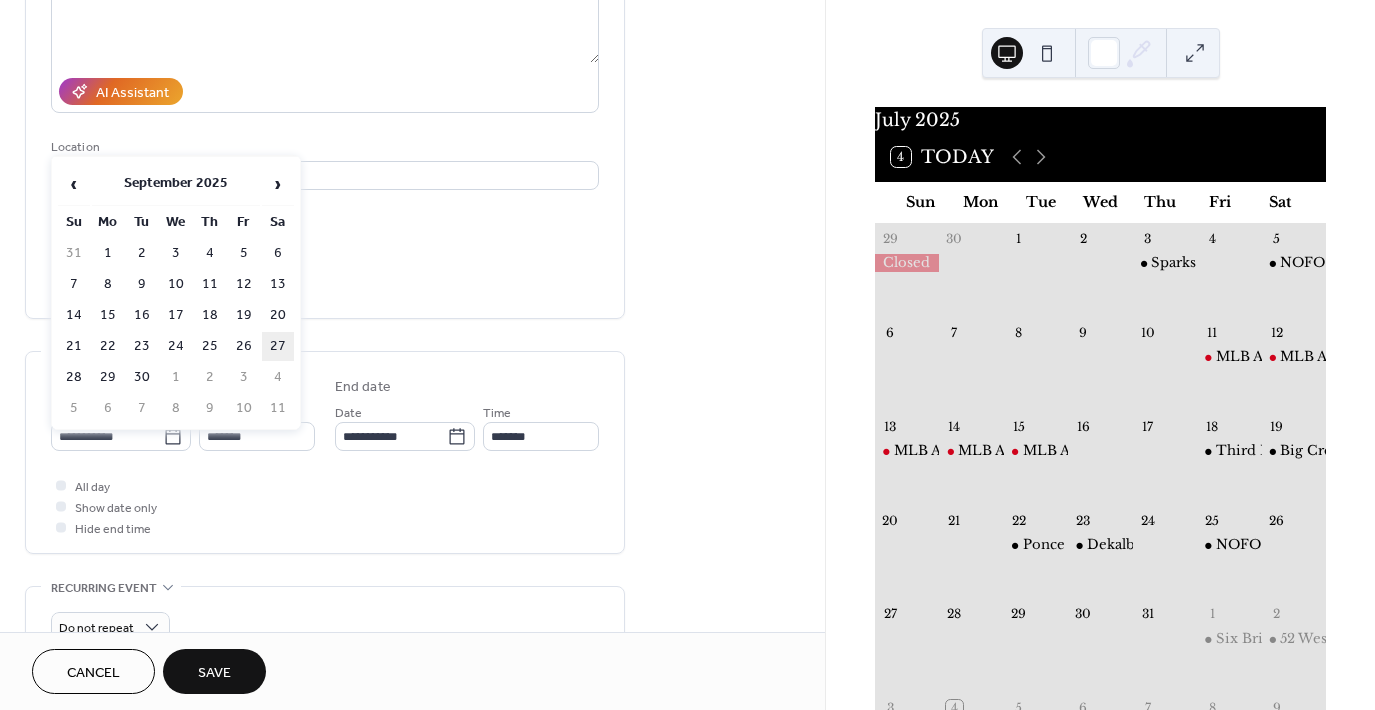 click on "27" at bounding box center (278, 346) 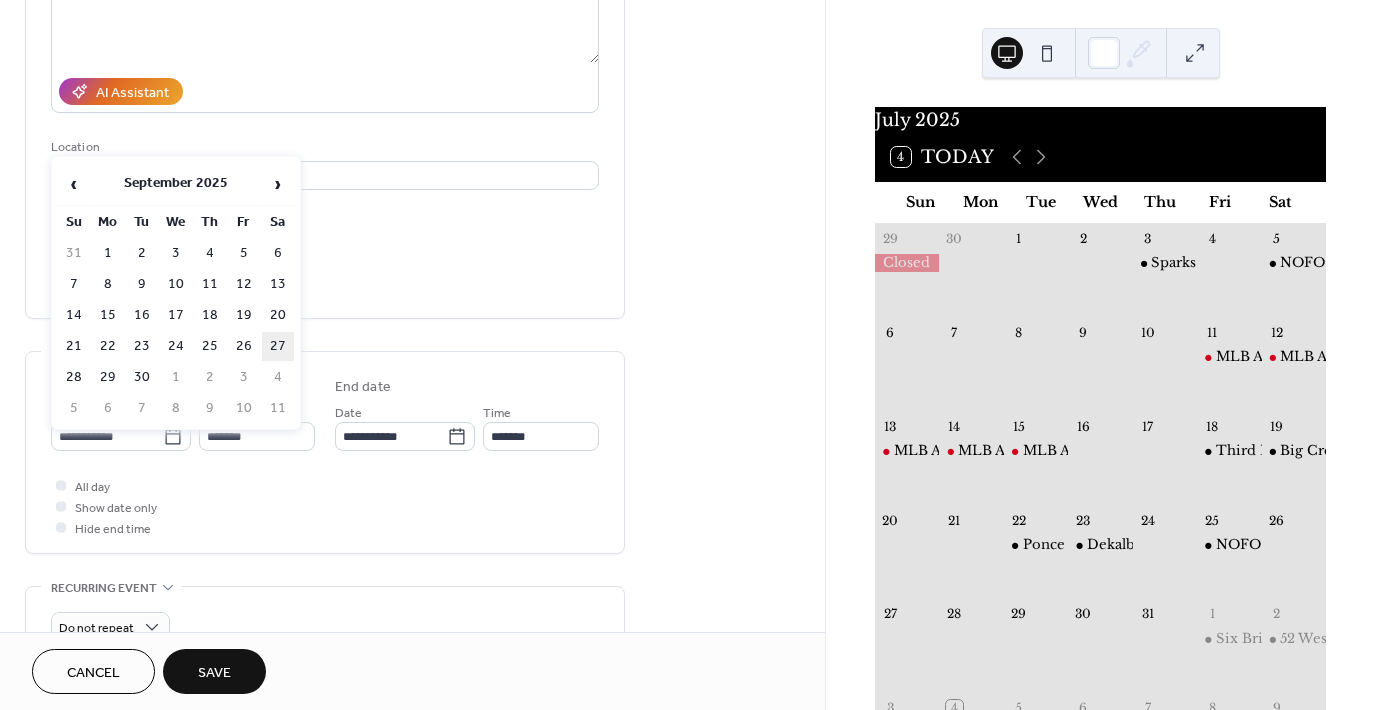 type on "**********" 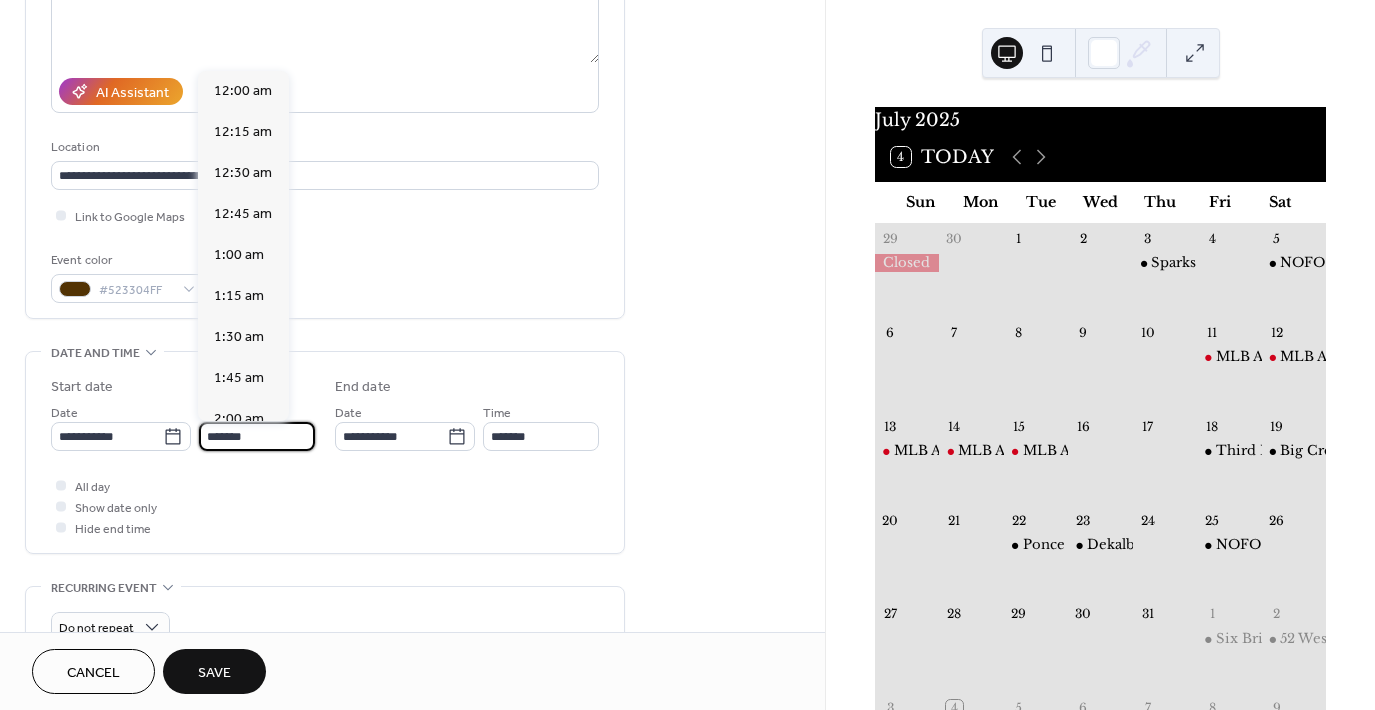 click on "*******" at bounding box center [257, 436] 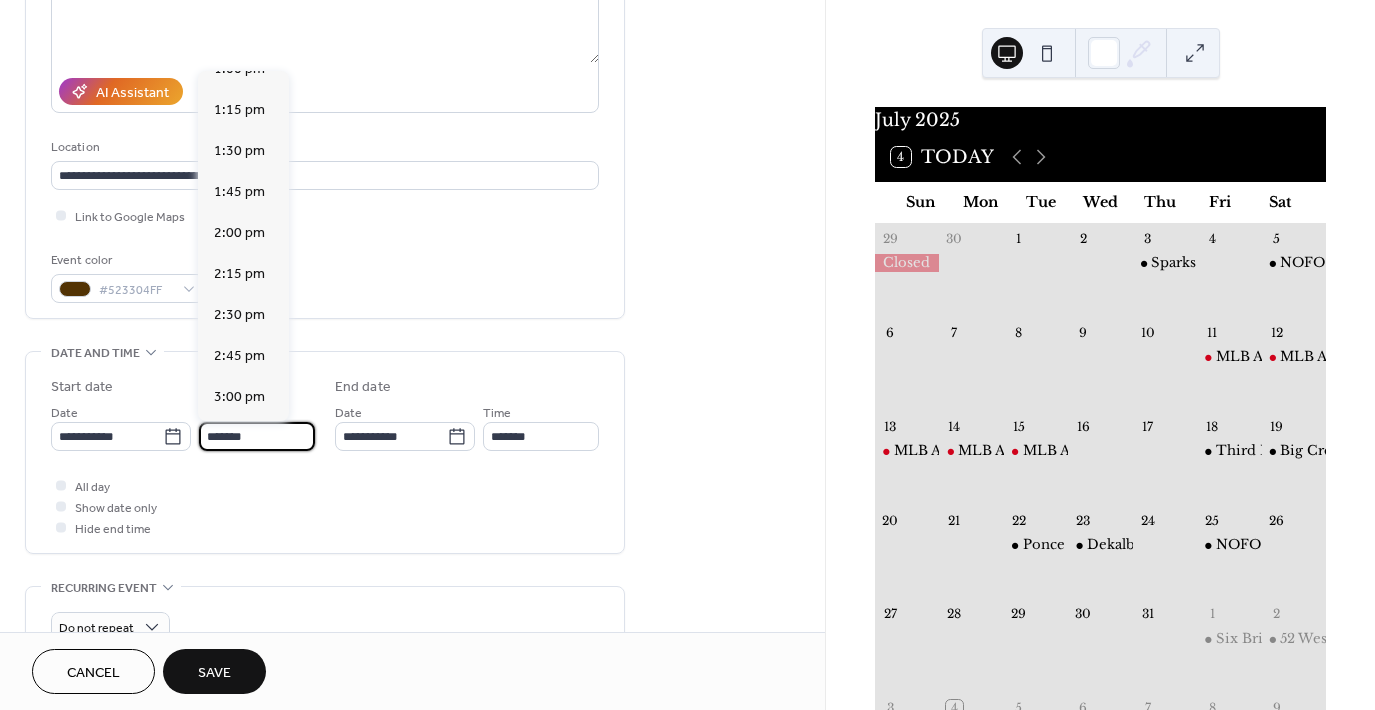 scroll, scrollTop: 2124, scrollLeft: 0, axis: vertical 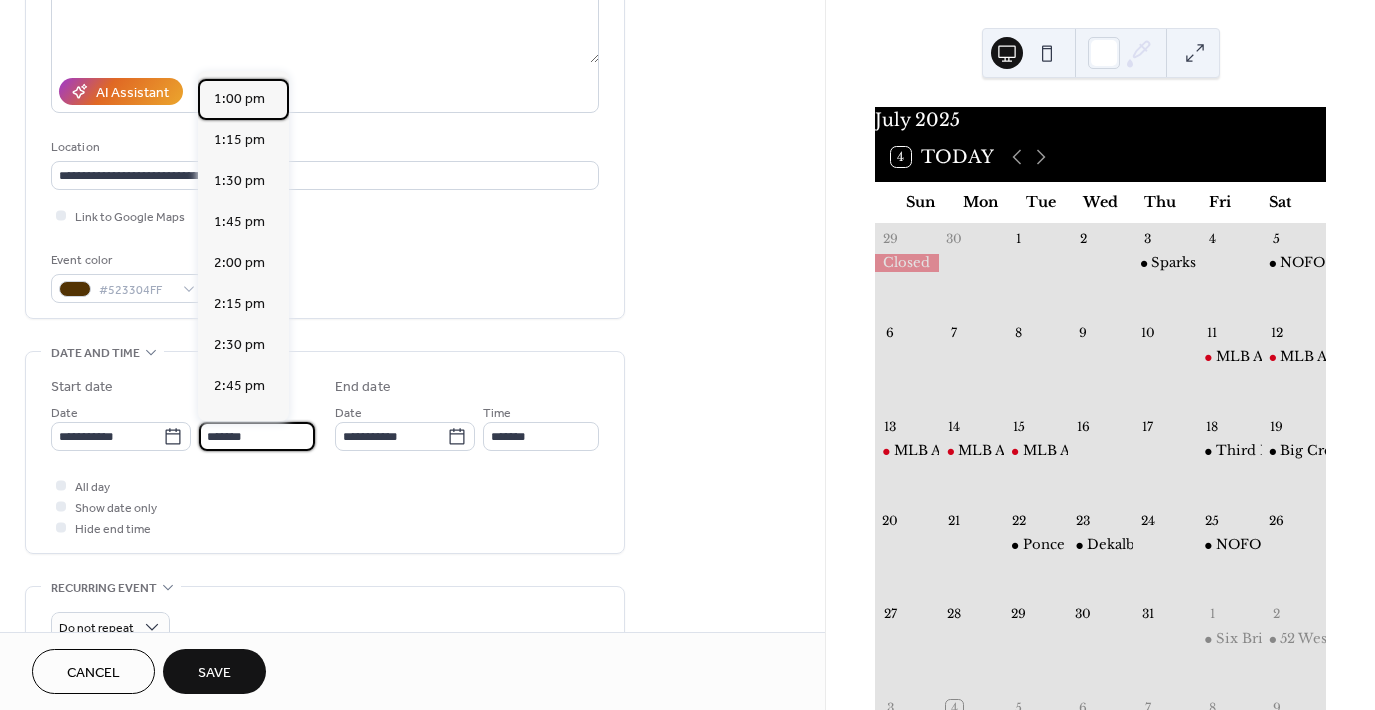 click on "1:00 pm" at bounding box center [239, 99] 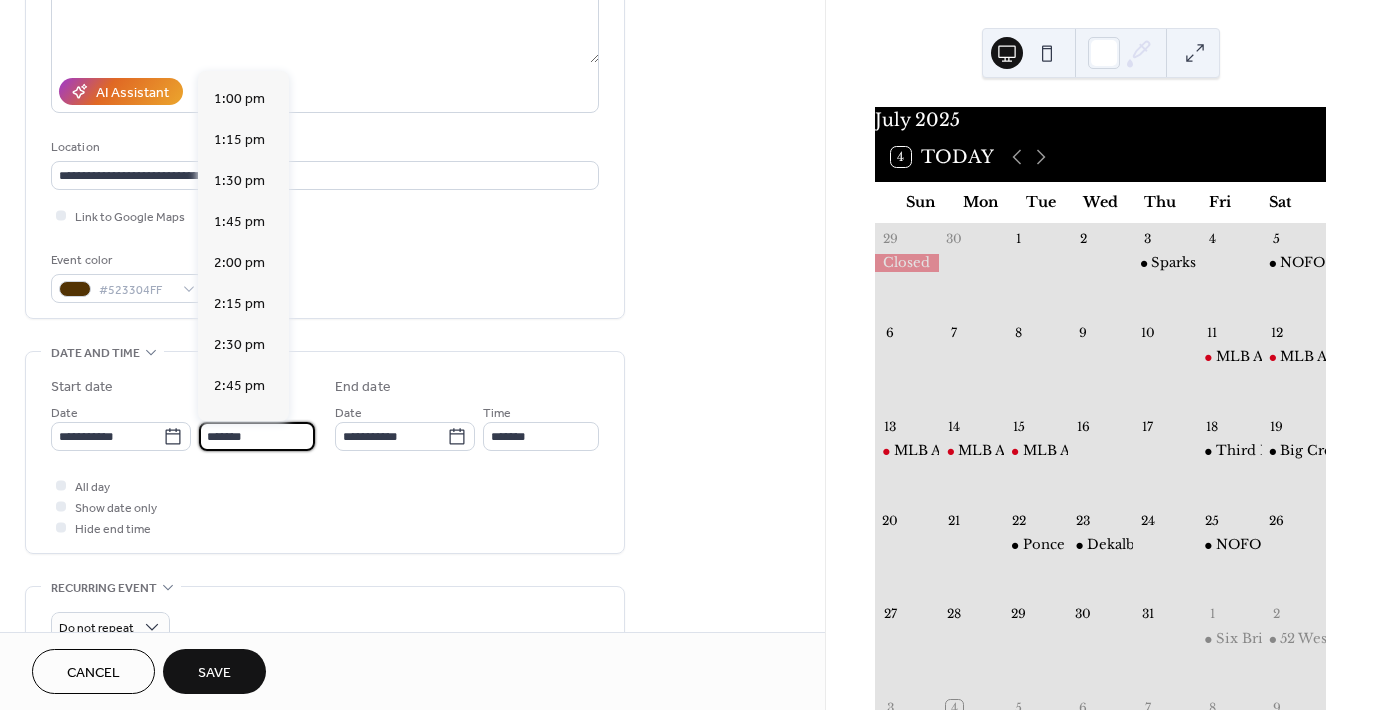 type on "*******" 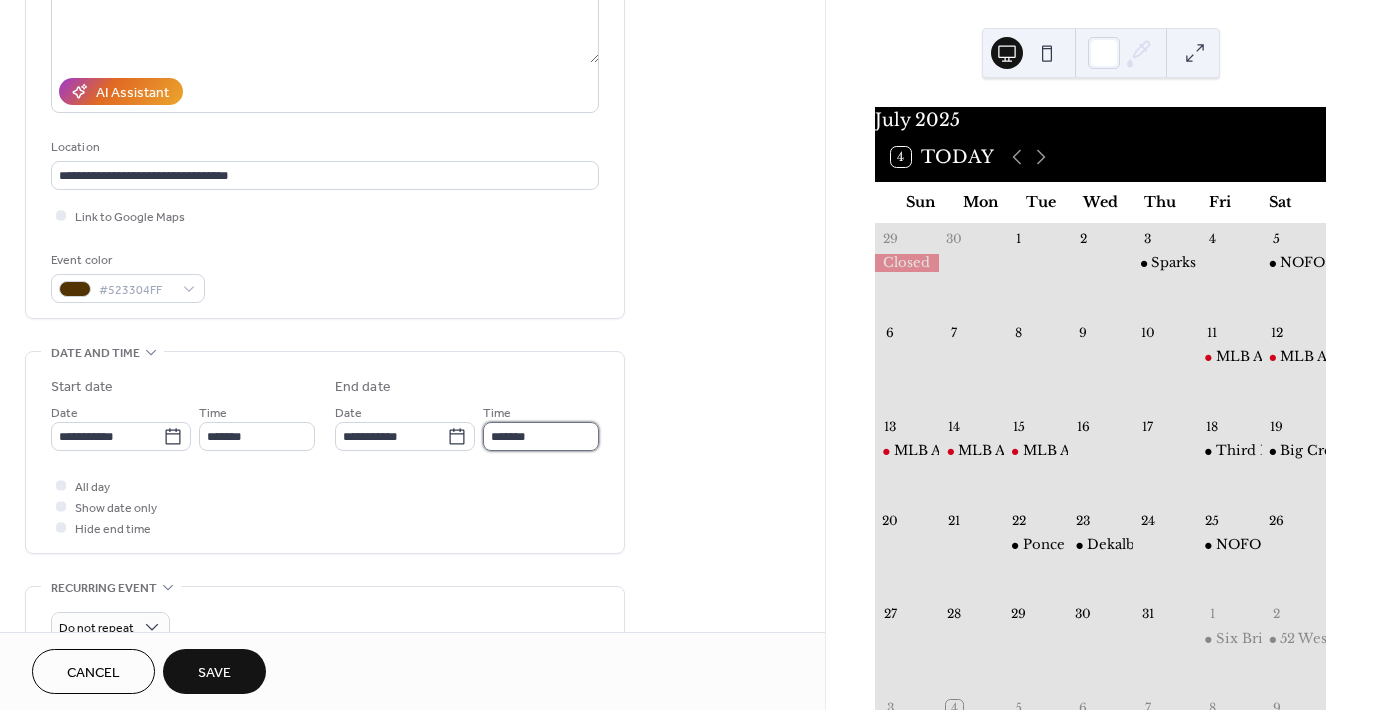 click on "*******" at bounding box center [541, 436] 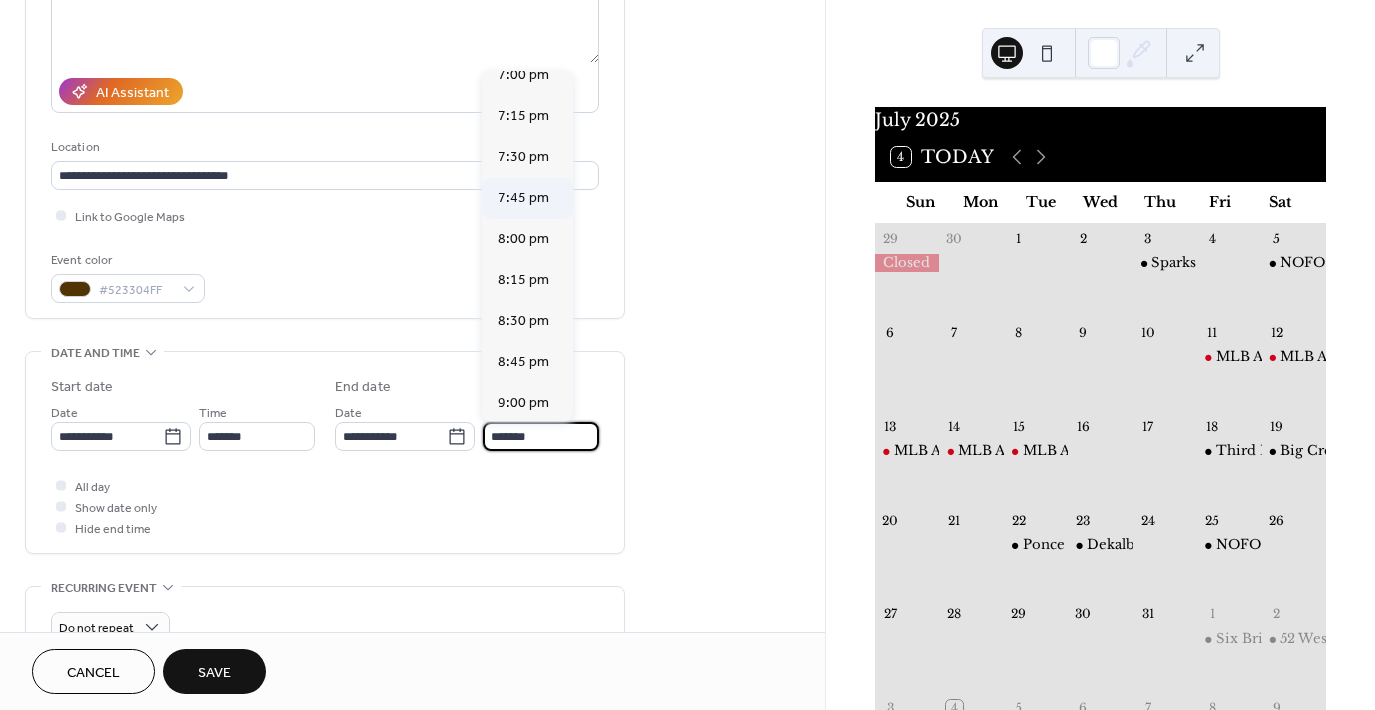 scroll, scrollTop: 979, scrollLeft: 0, axis: vertical 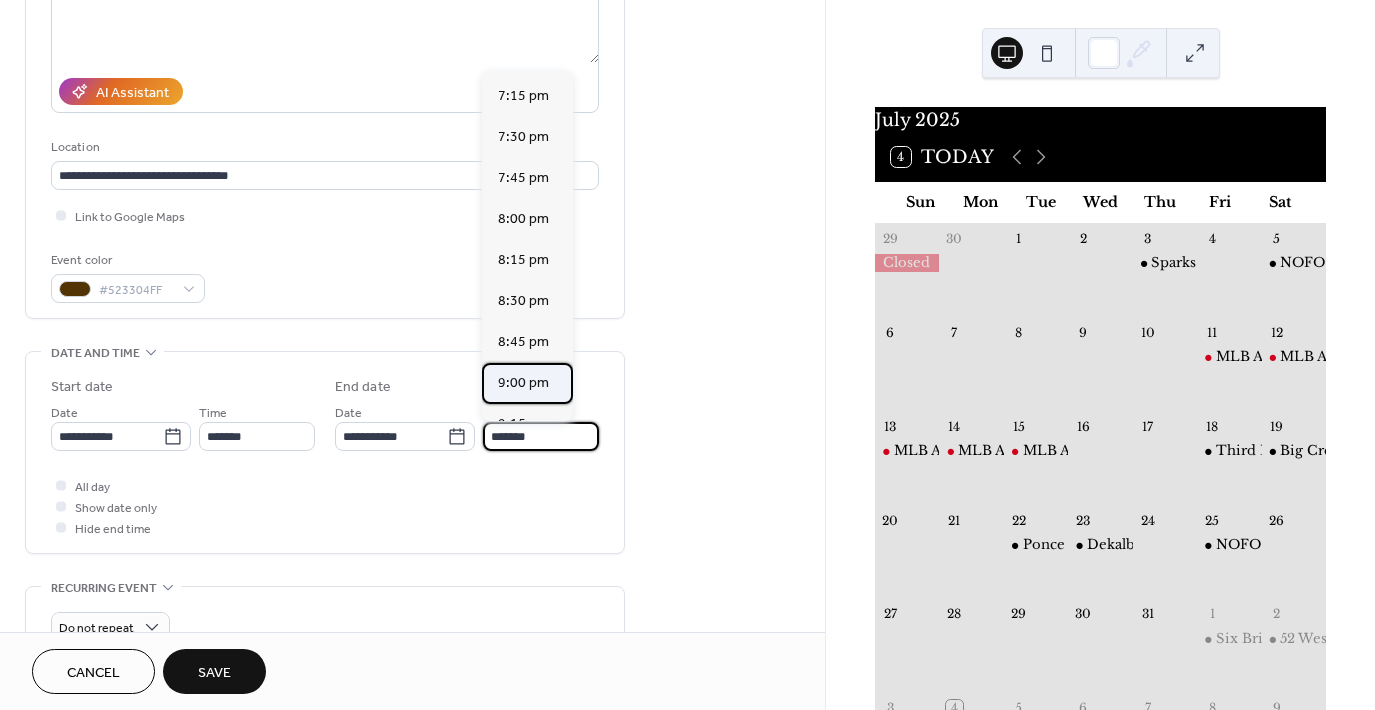 click on "9:00 pm" at bounding box center (523, 383) 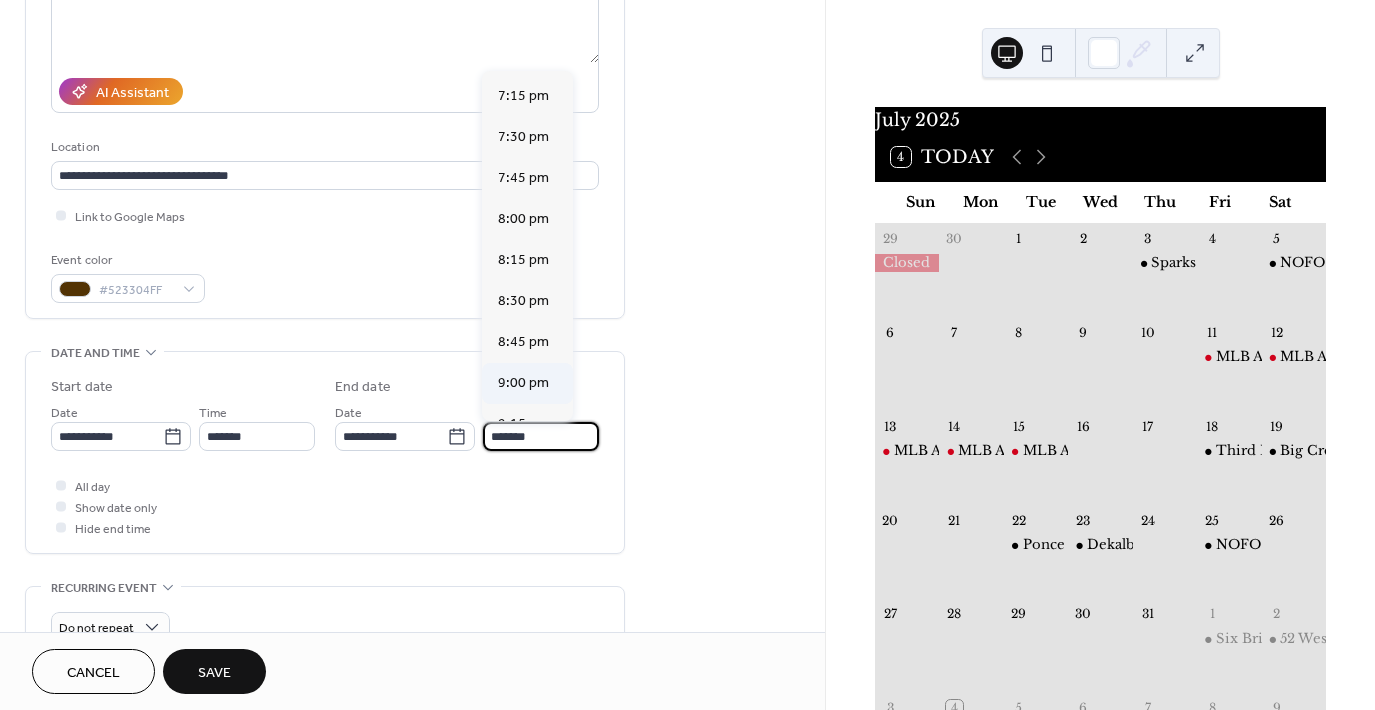 type on "*******" 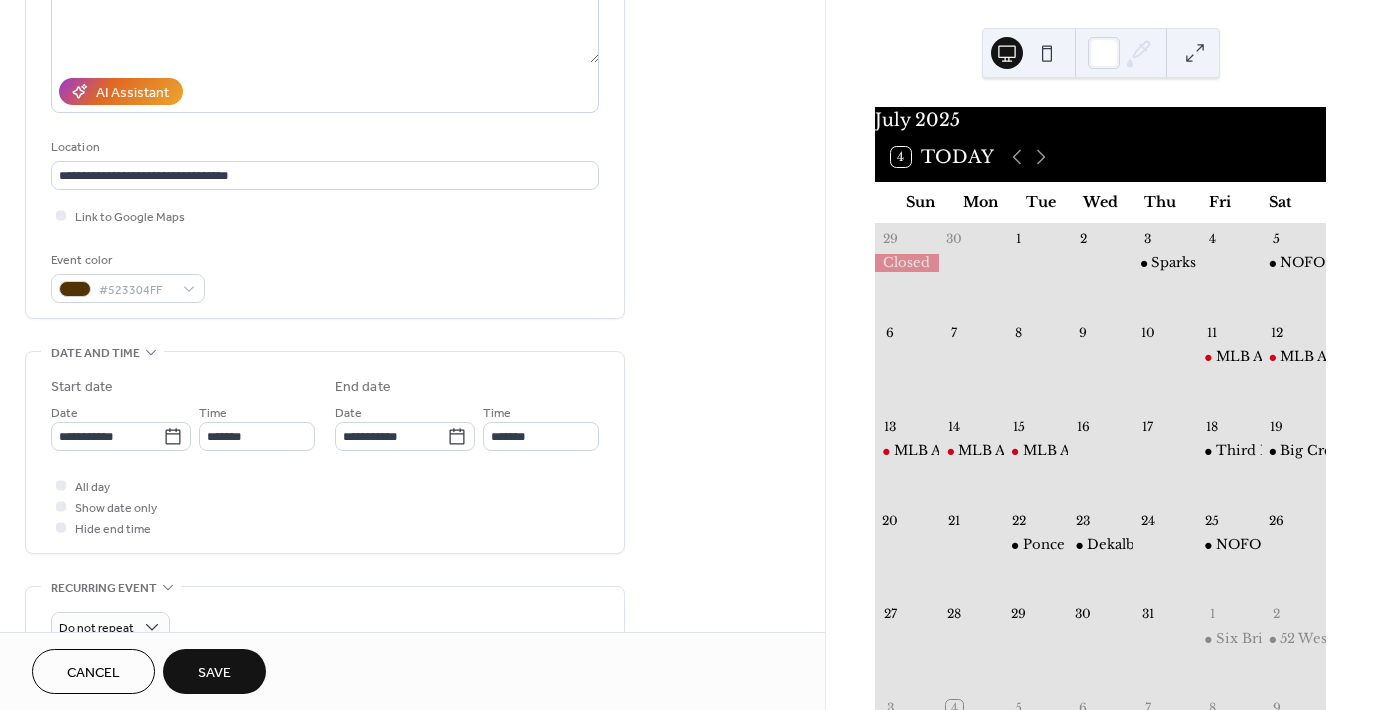 click on "All day Show date only Hide end time" at bounding box center [325, 506] 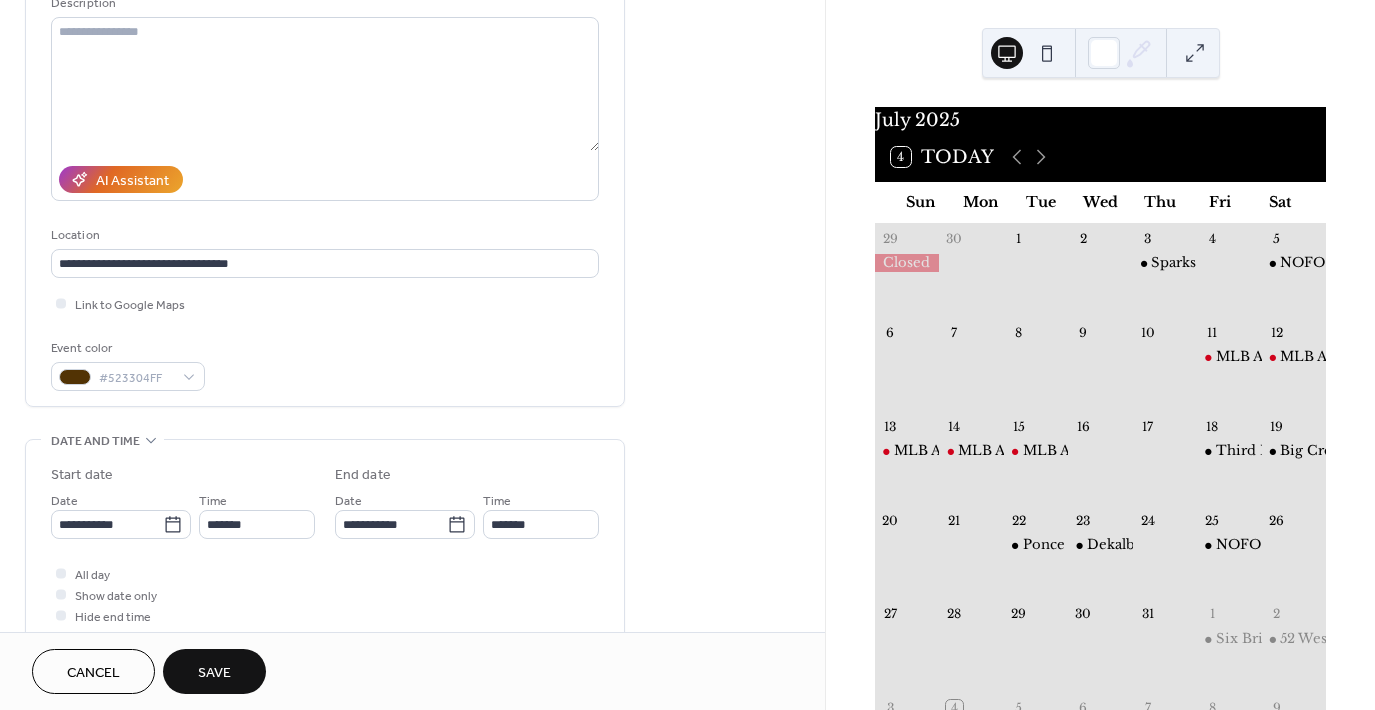 scroll, scrollTop: 200, scrollLeft: 0, axis: vertical 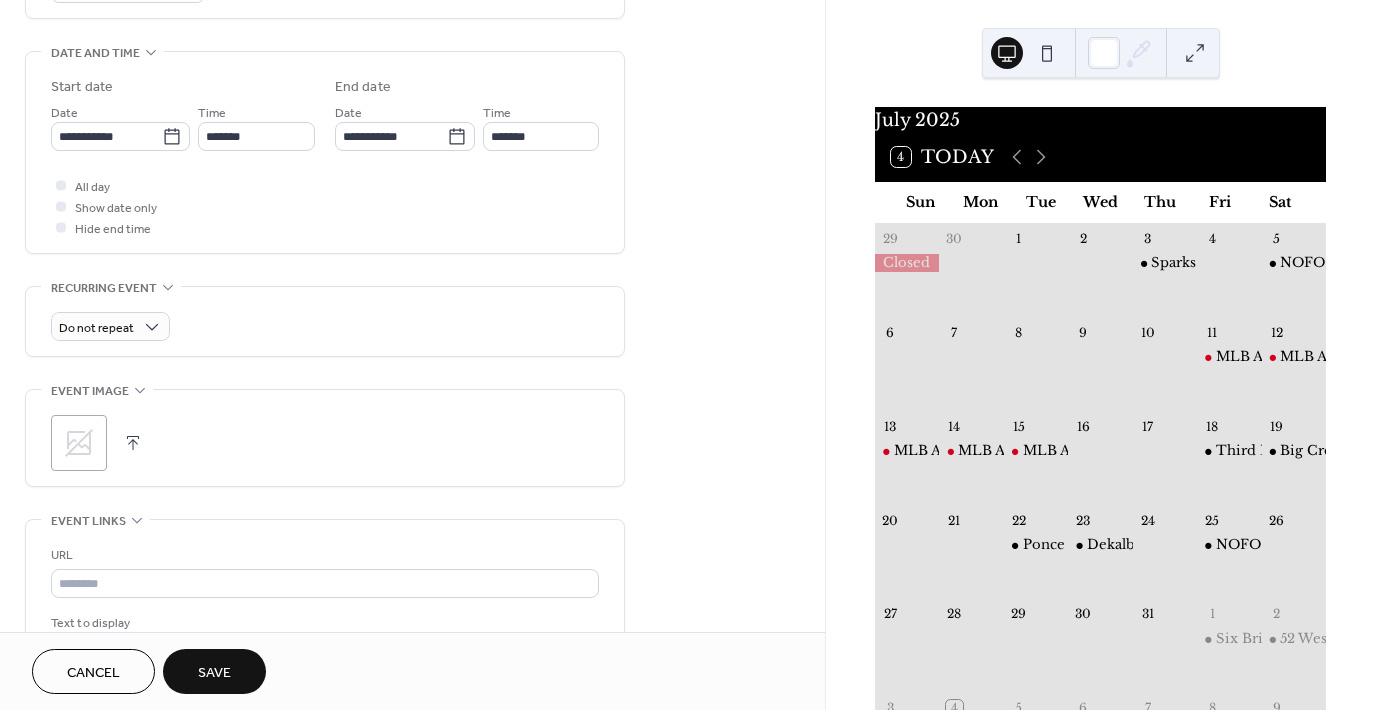 click on "Save" at bounding box center [214, 671] 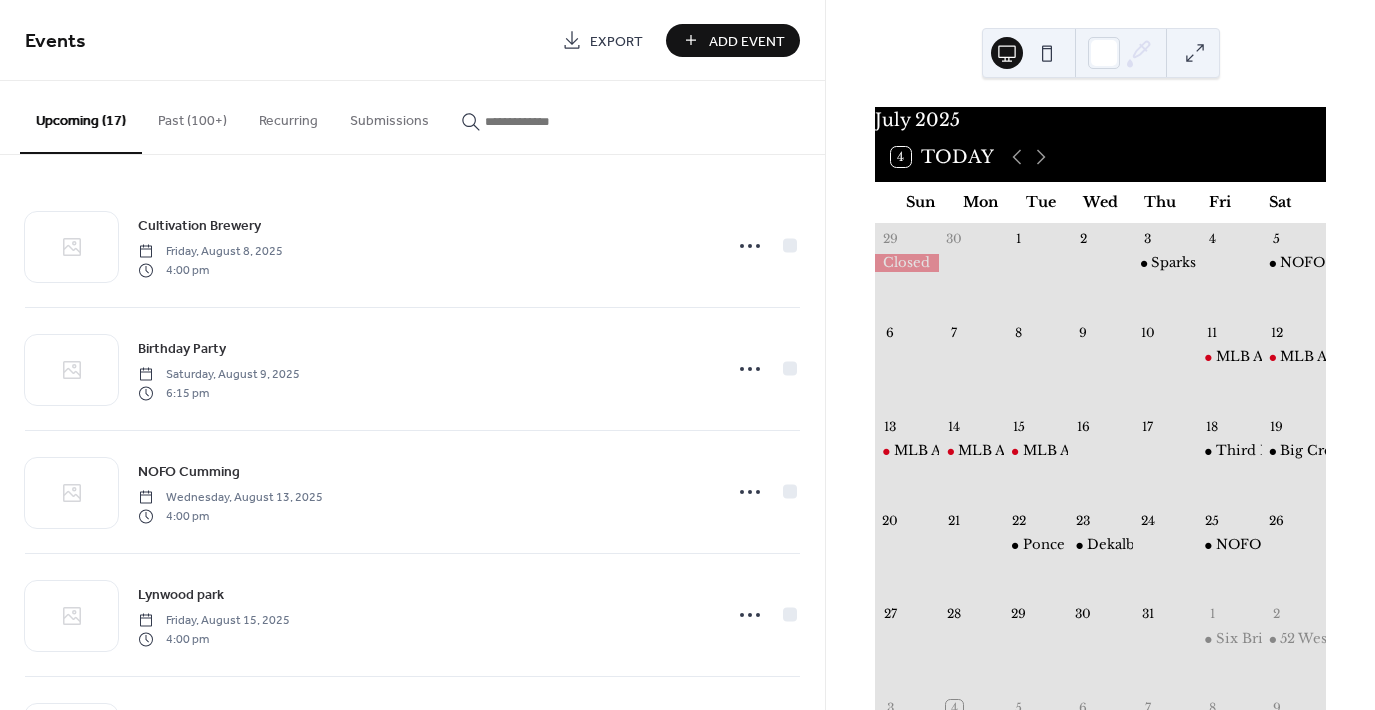 click at bounding box center [545, 121] 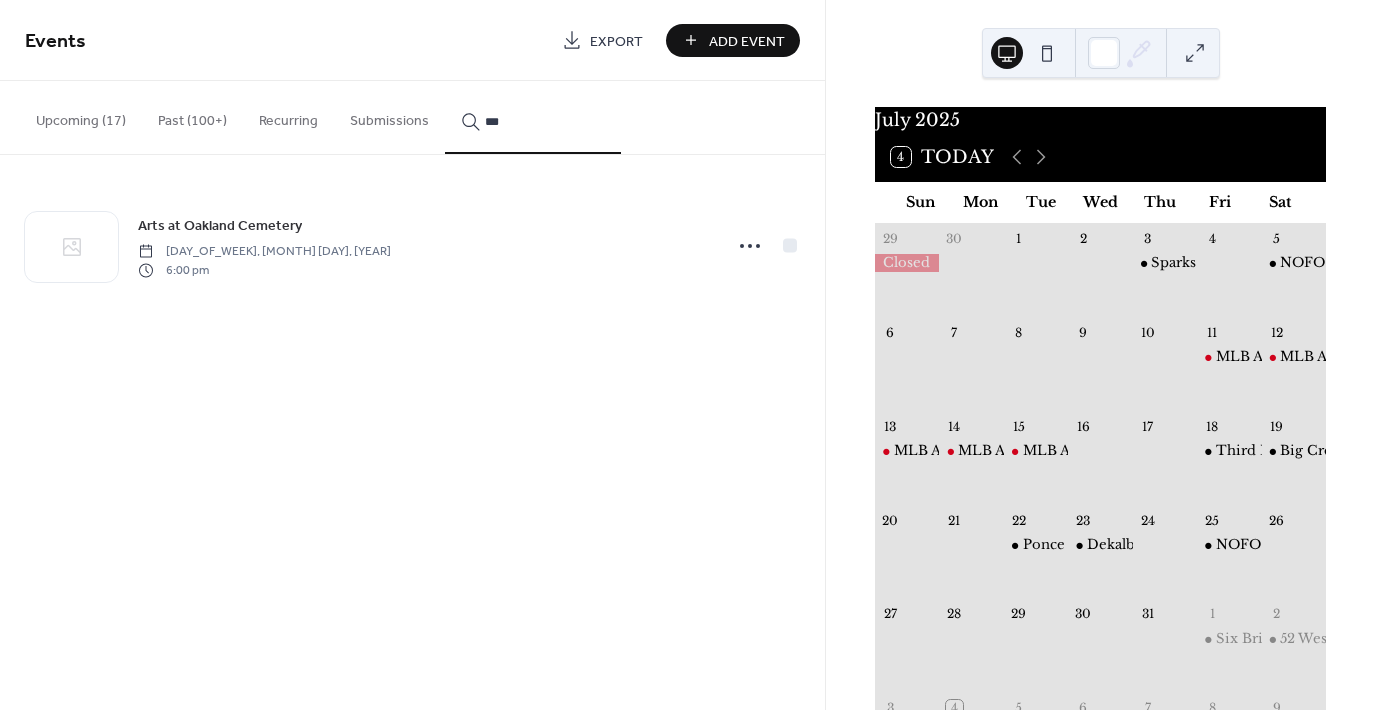 type on "***" 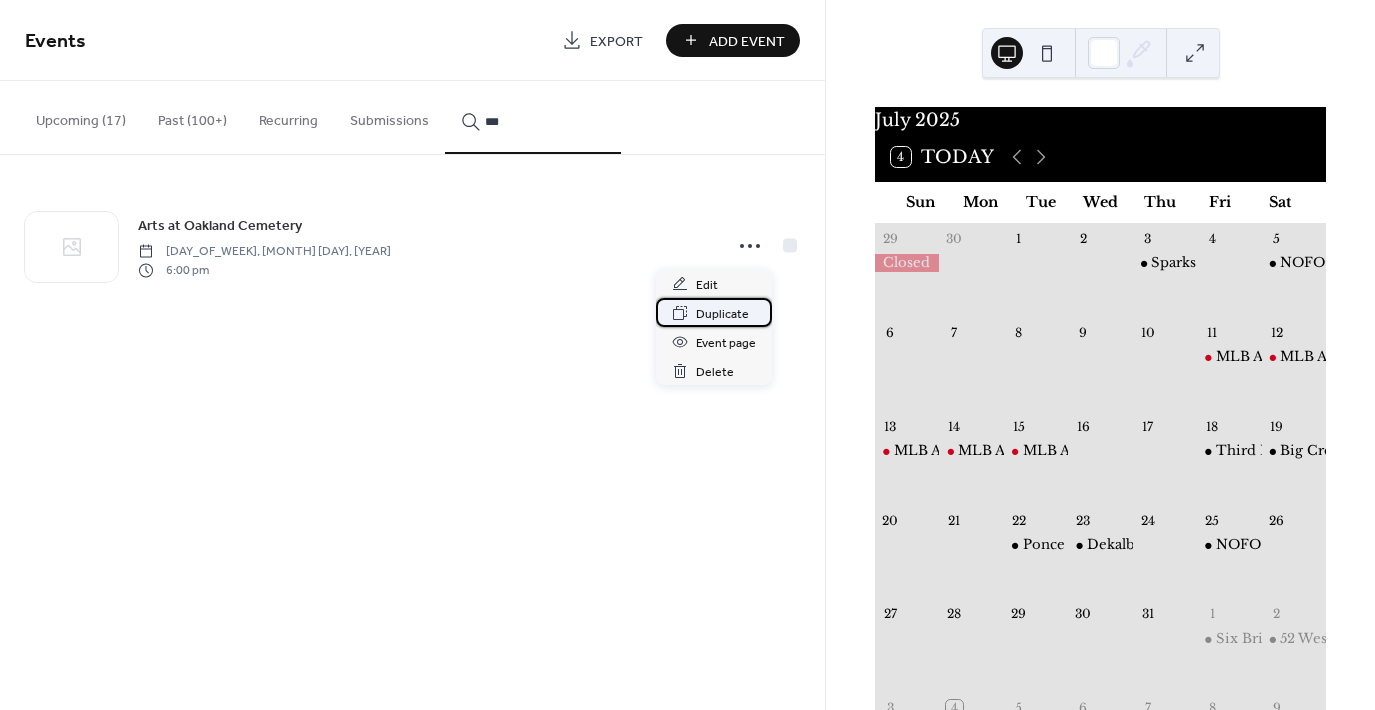 click on "Duplicate" at bounding box center (722, 314) 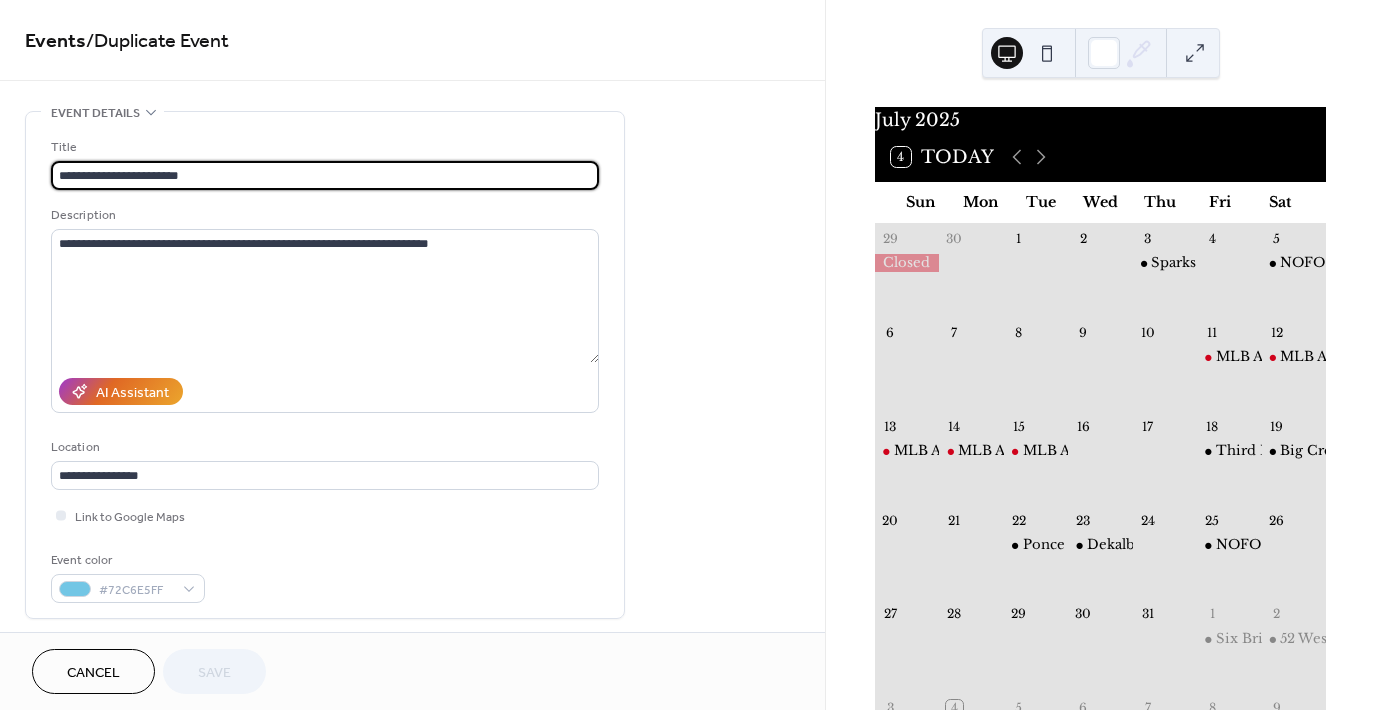 scroll, scrollTop: 1, scrollLeft: 0, axis: vertical 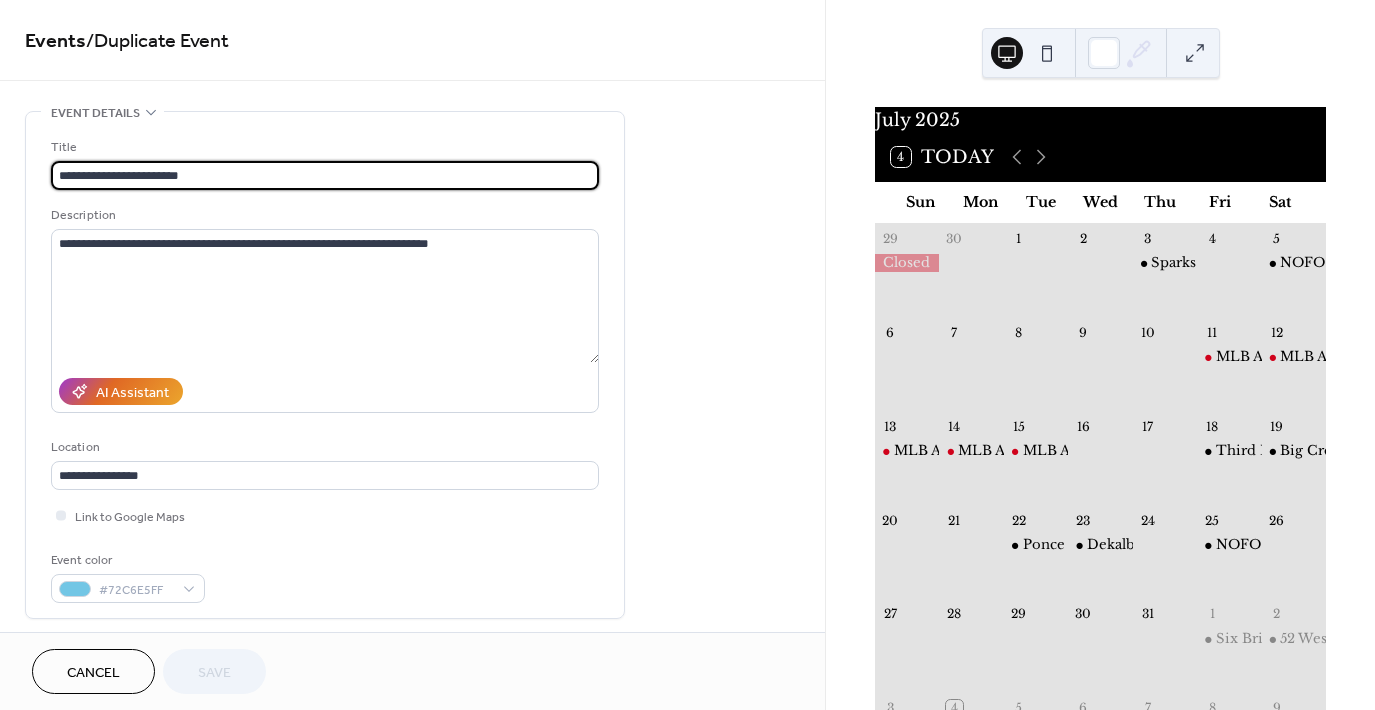 drag, startPoint x: 97, startPoint y: 174, endPoint x: 11, endPoint y: 187, distance: 86.977005 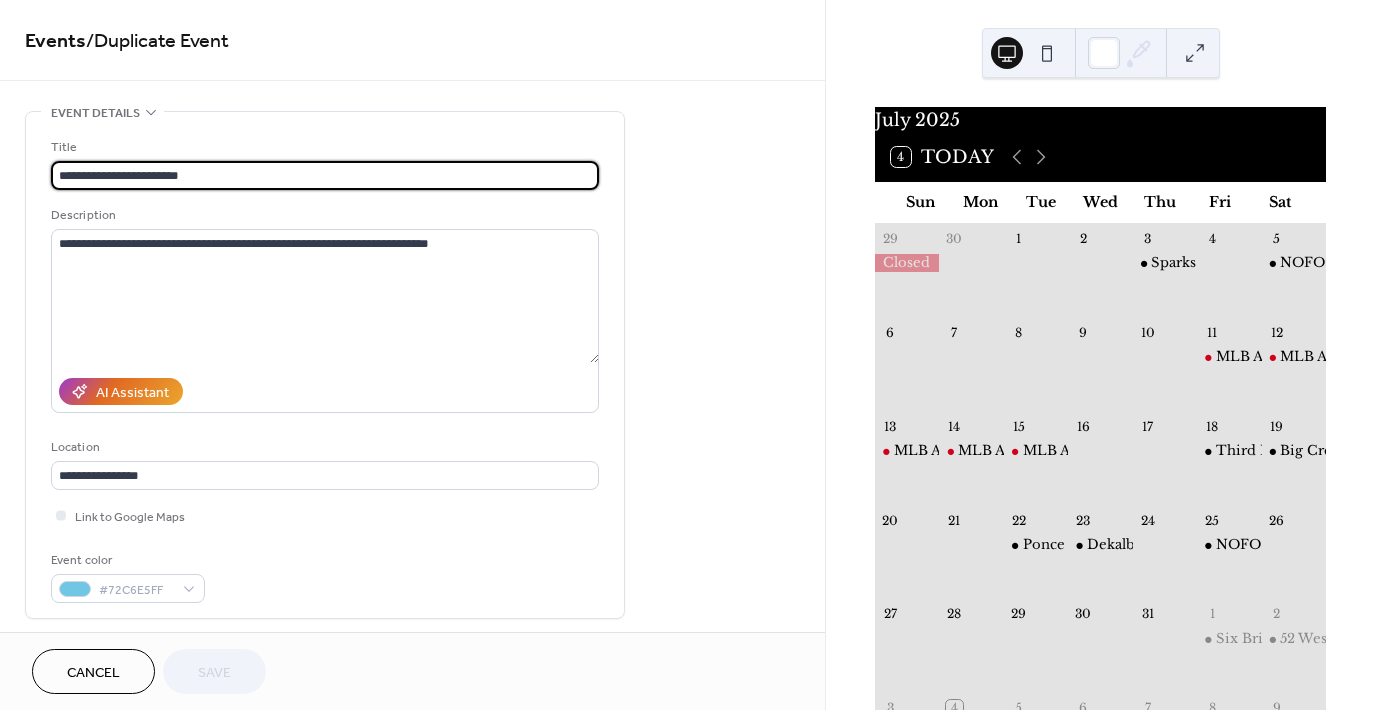 click on "**********" at bounding box center [412, 798] 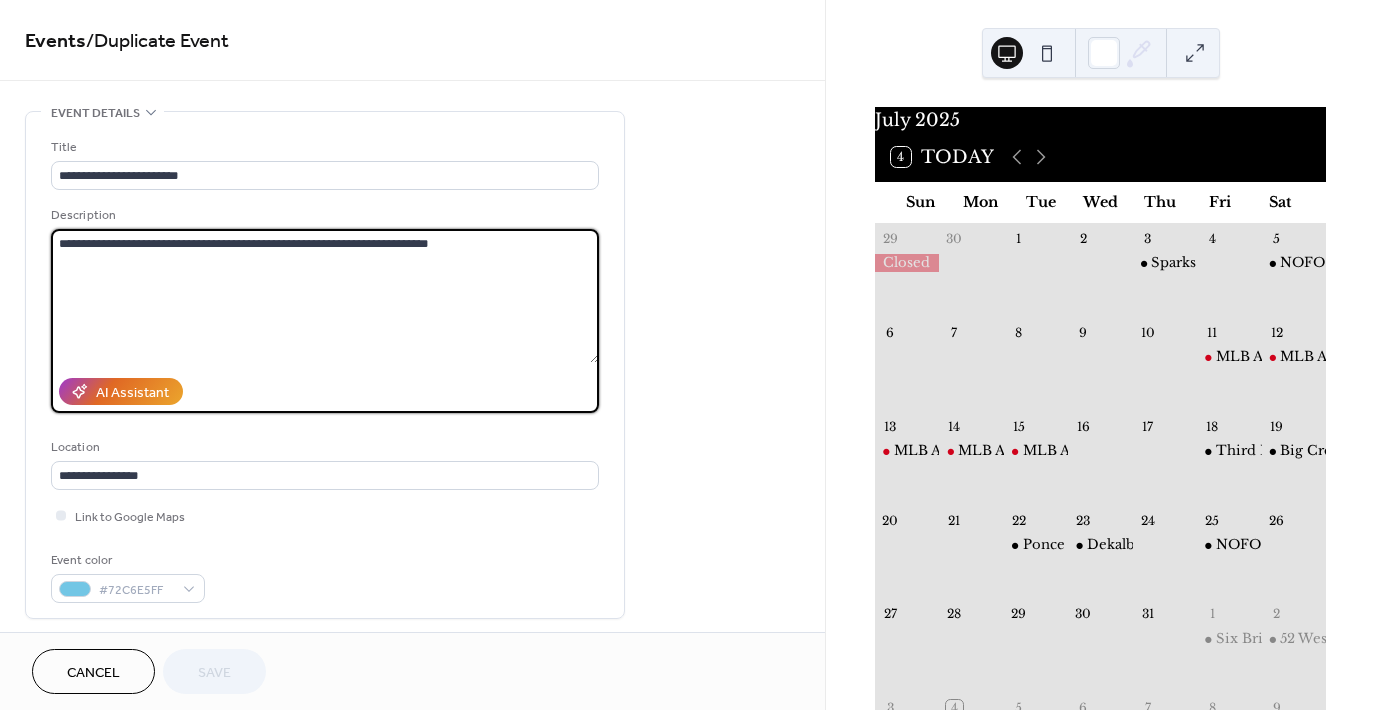 scroll, scrollTop: 0, scrollLeft: 0, axis: both 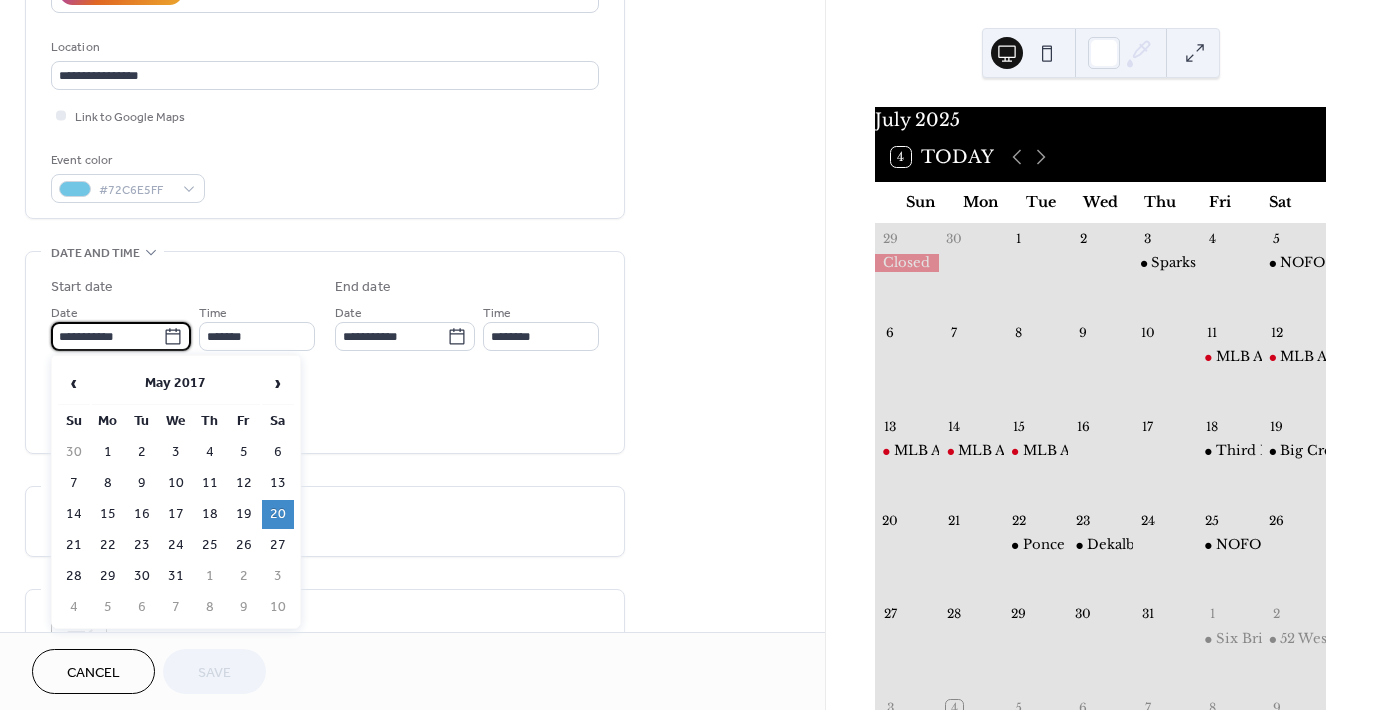 click on "**********" at bounding box center (107, 336) 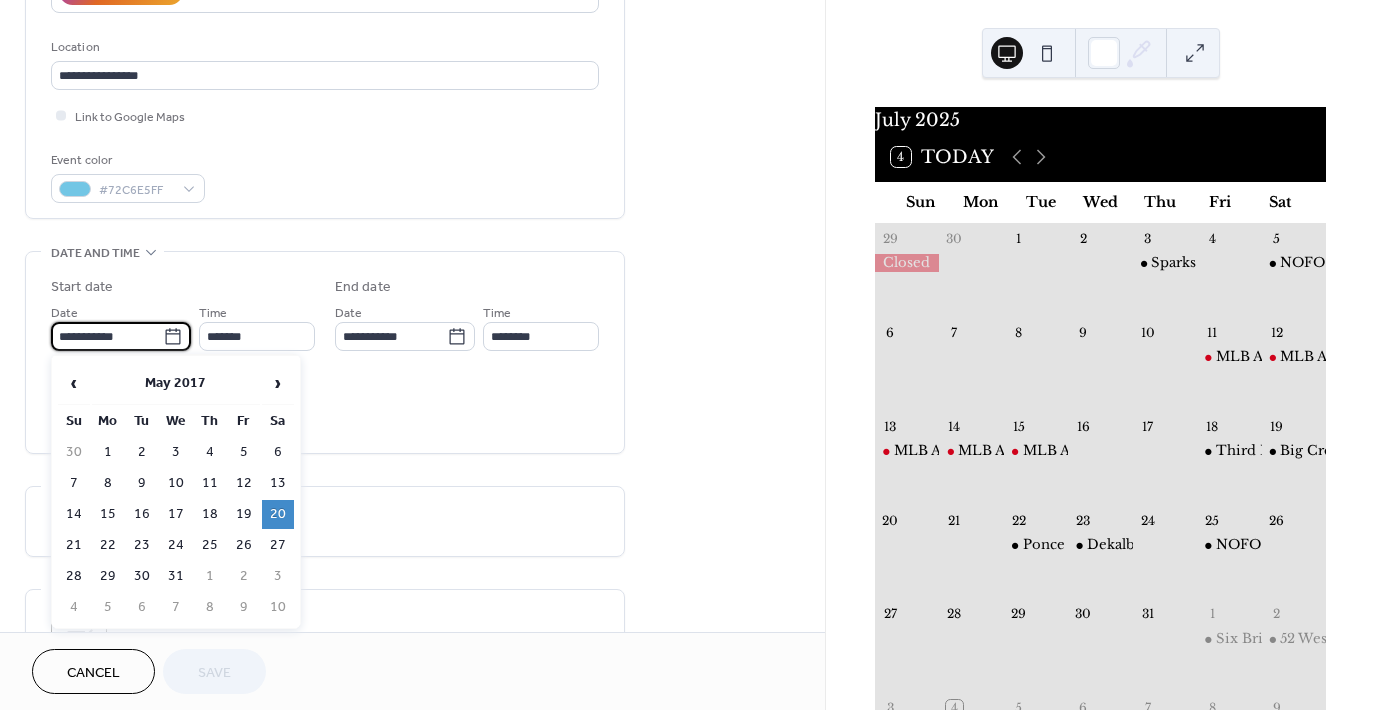 click 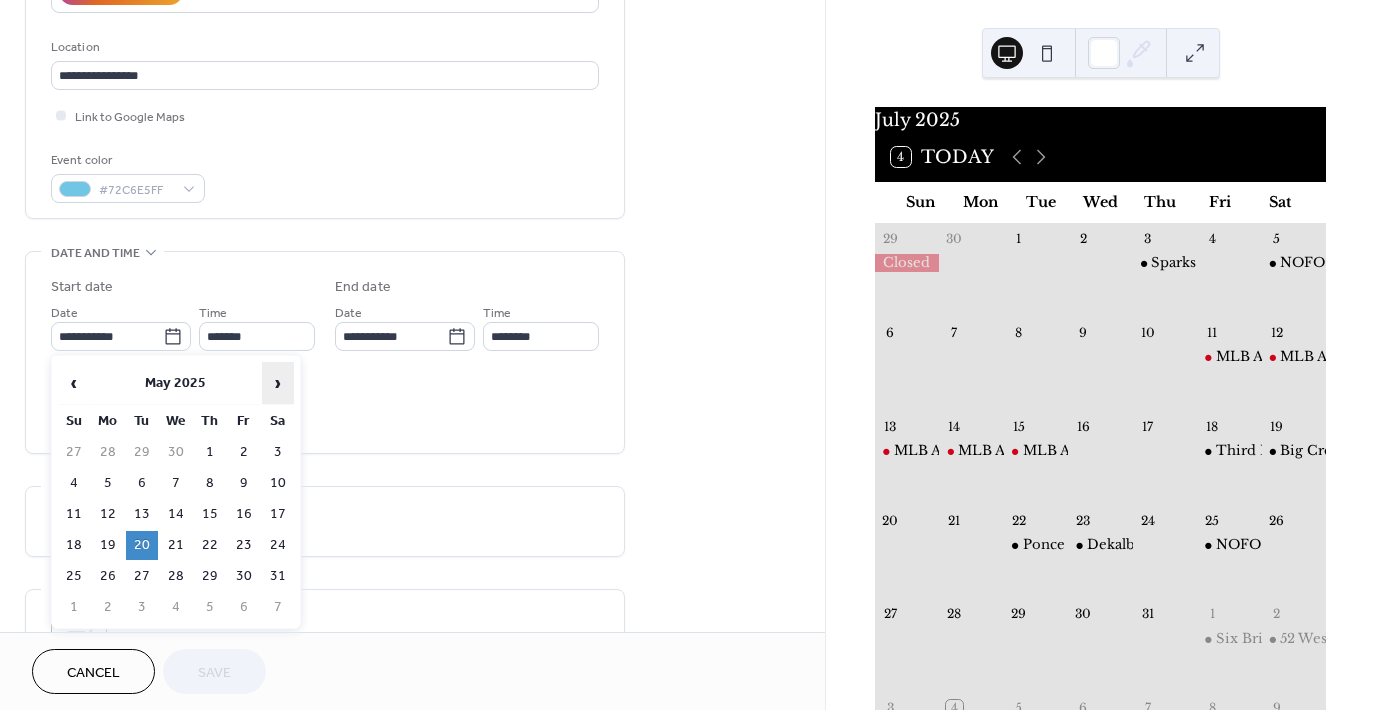 click on "›" at bounding box center (278, 383) 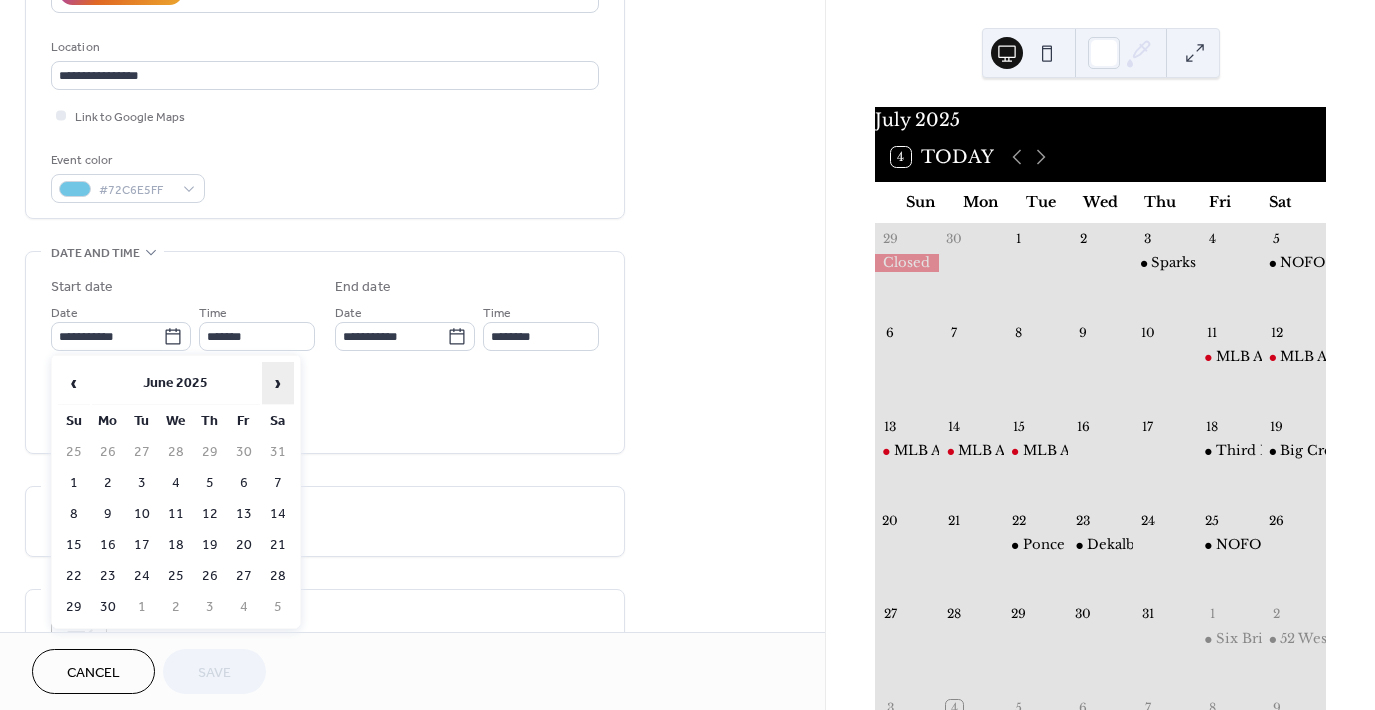 click on "›" at bounding box center [278, 383] 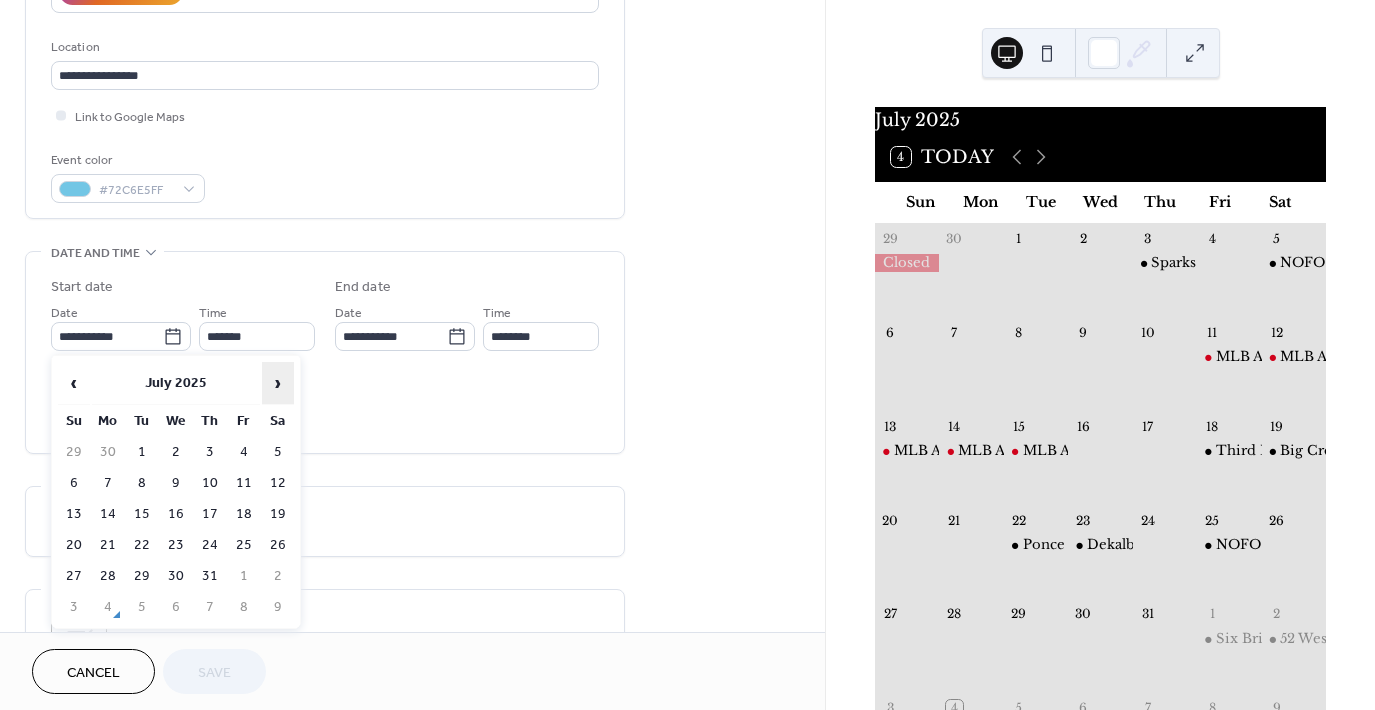 click on "›" at bounding box center [278, 383] 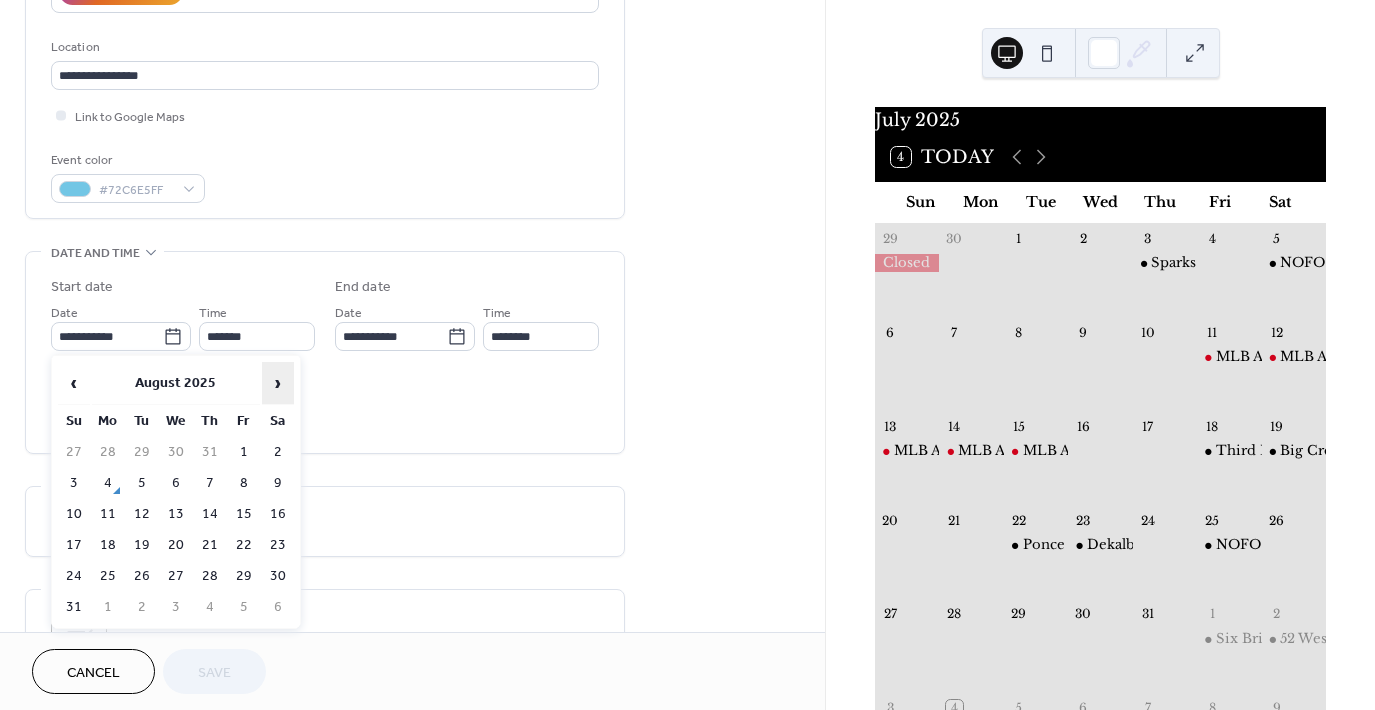 click on "›" at bounding box center [278, 383] 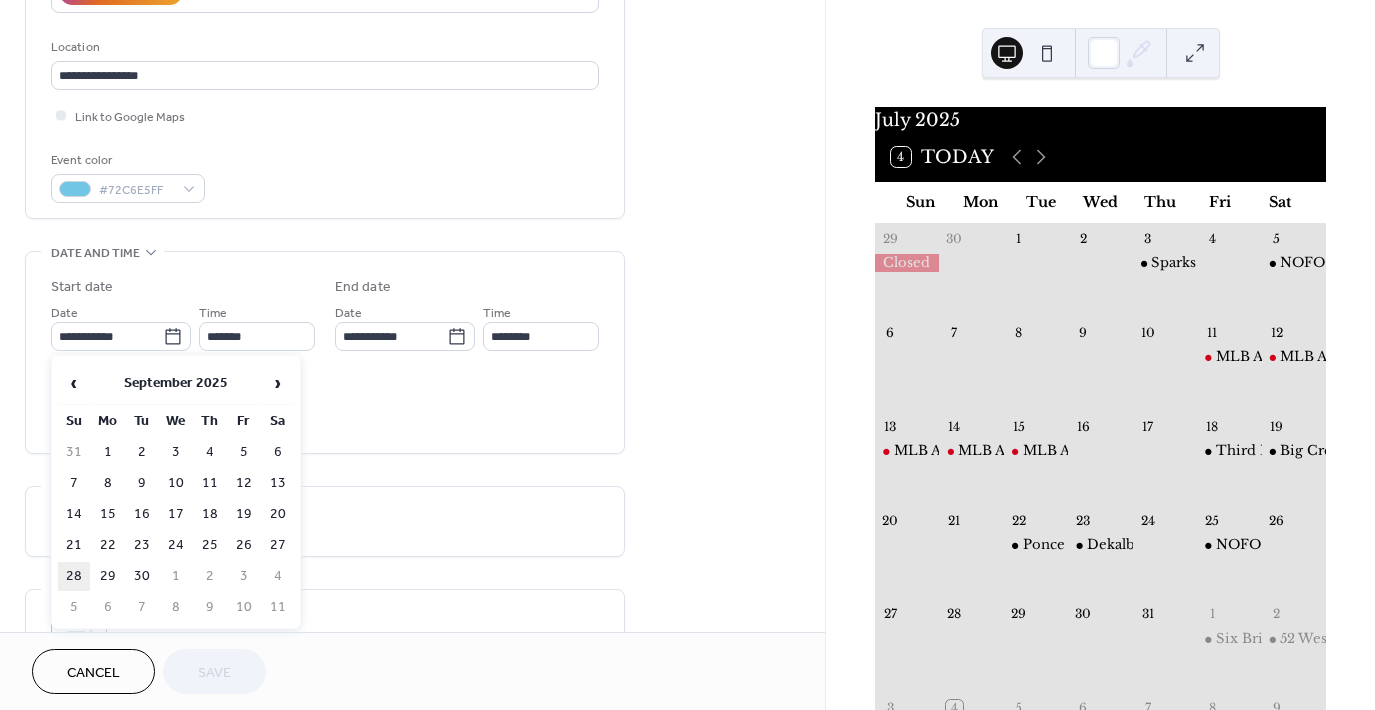 click on "28" at bounding box center [74, 576] 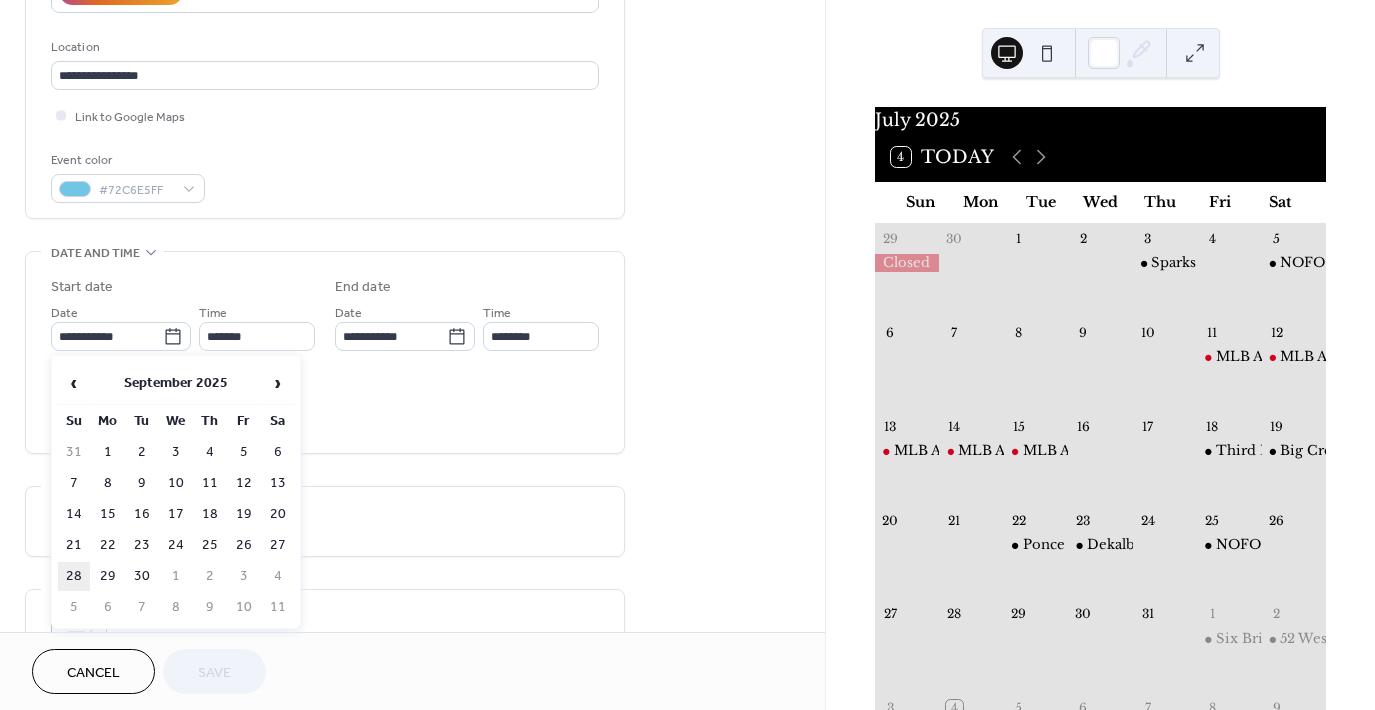 type on "**********" 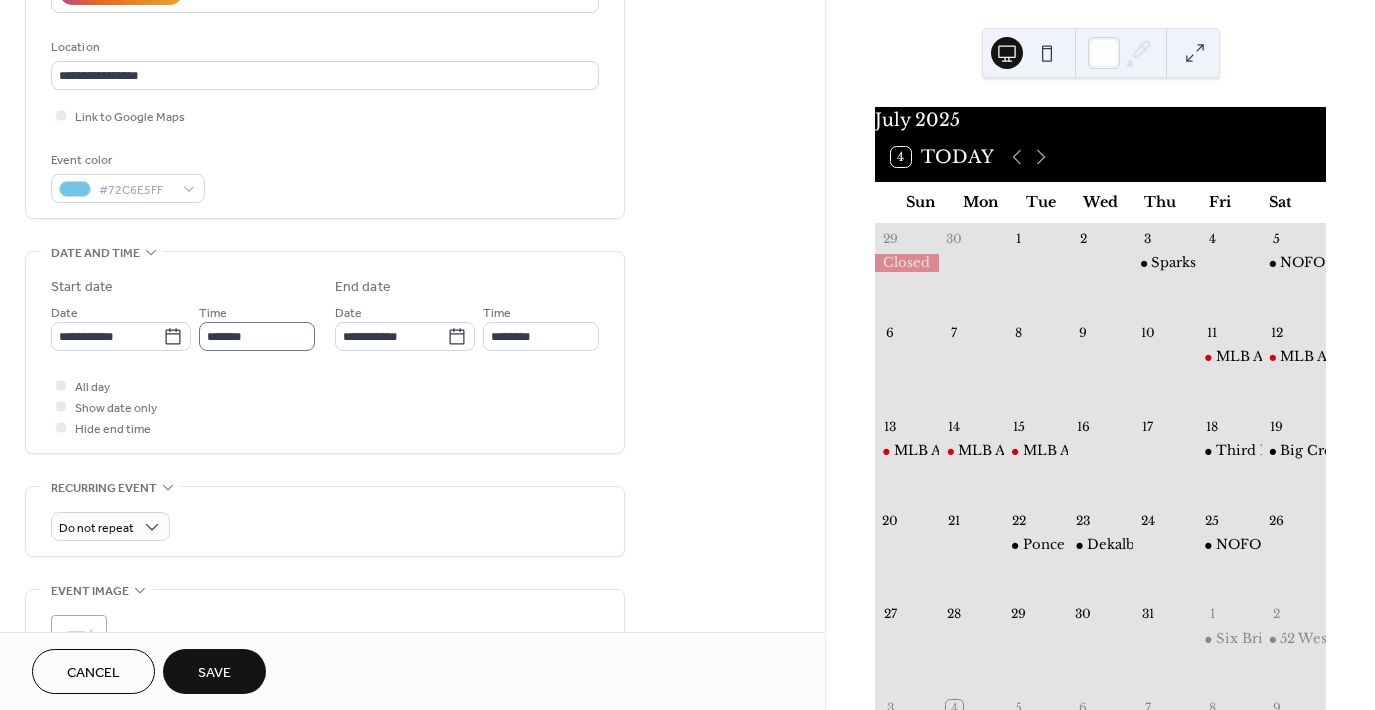 scroll, scrollTop: 1, scrollLeft: 0, axis: vertical 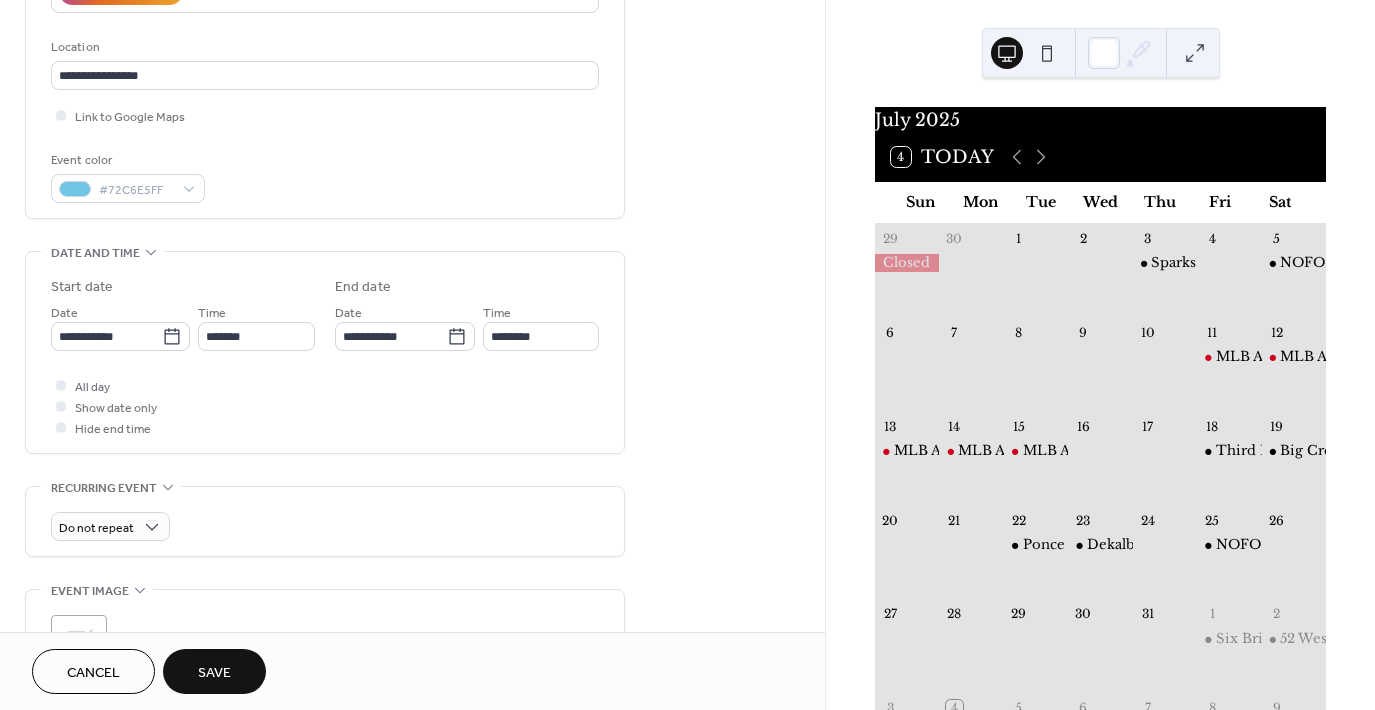 click on "All day Show date only Hide end time" at bounding box center (325, 406) 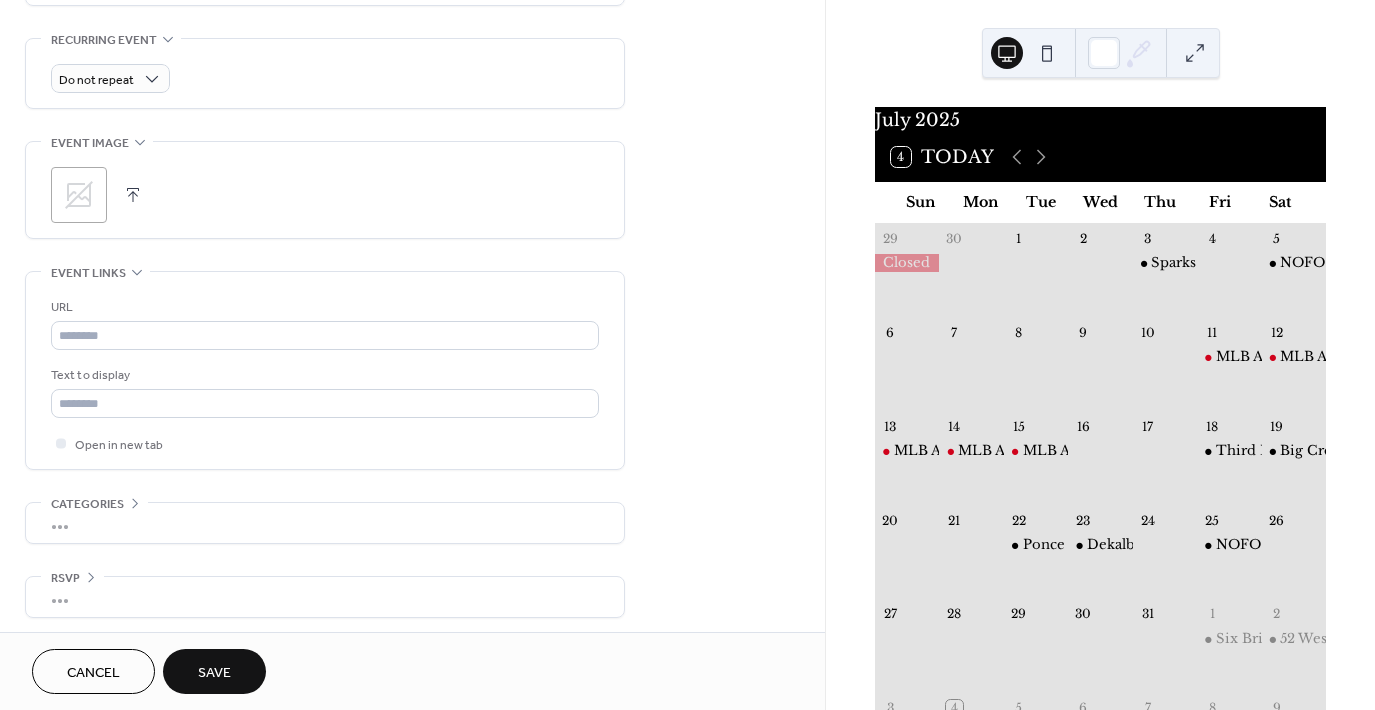 scroll, scrollTop: 851, scrollLeft: 0, axis: vertical 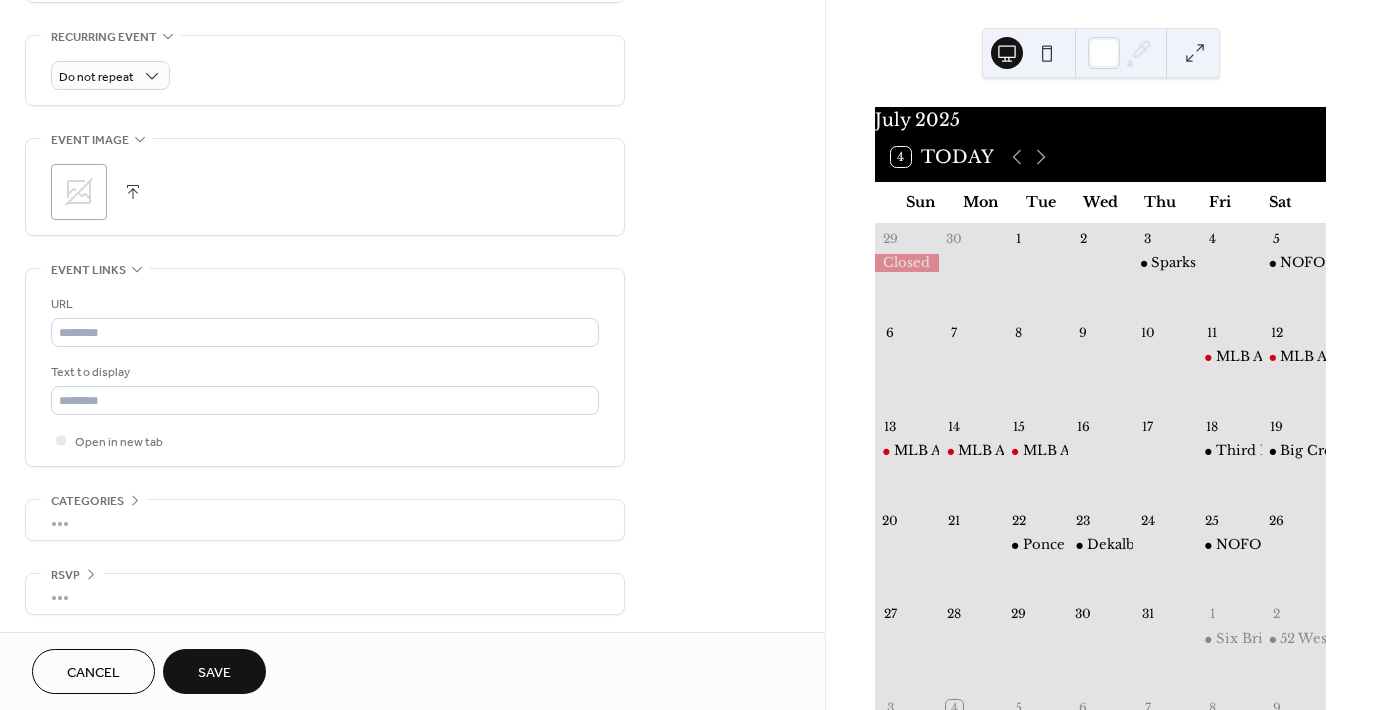 click on "Save" at bounding box center (214, 671) 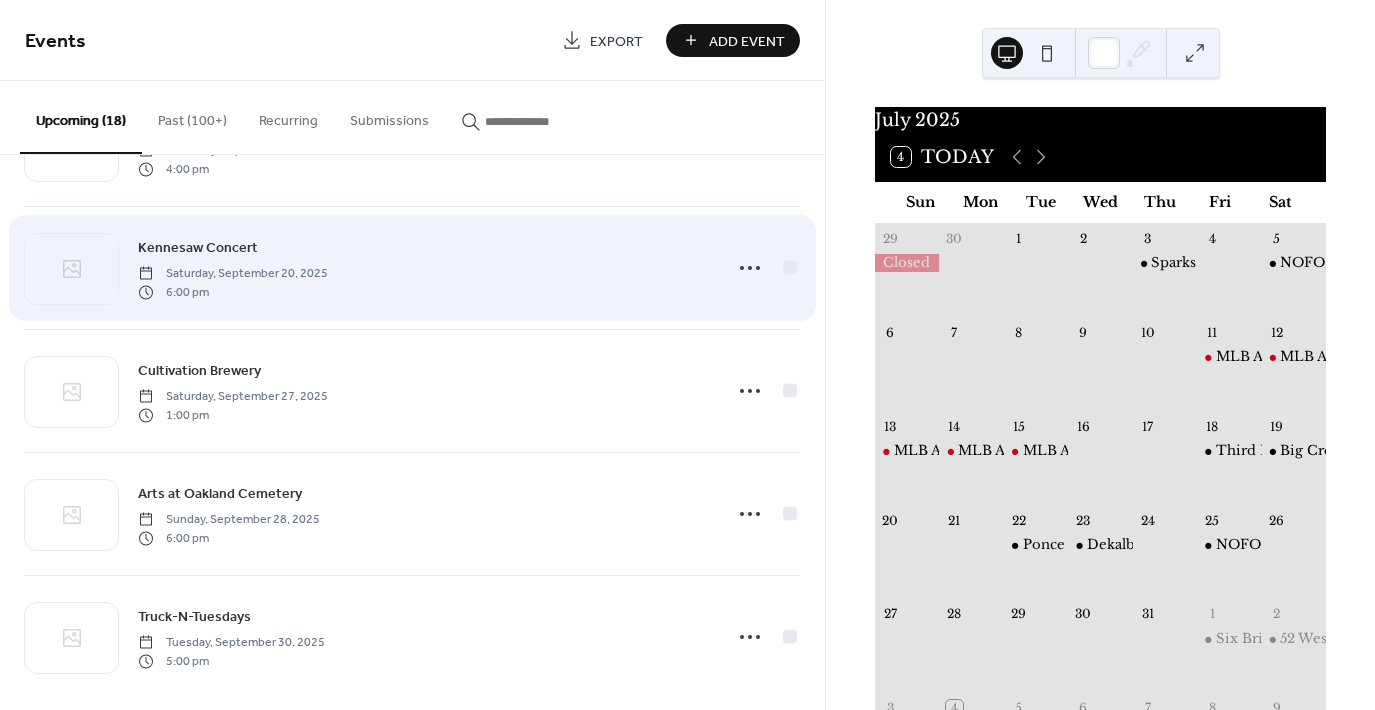 scroll, scrollTop: 1713, scrollLeft: 0, axis: vertical 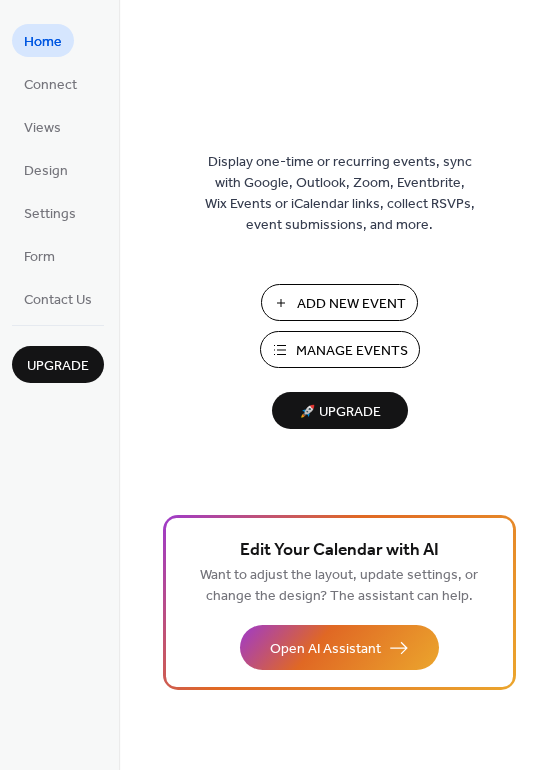 click on "Manage Events" at bounding box center (352, 351) 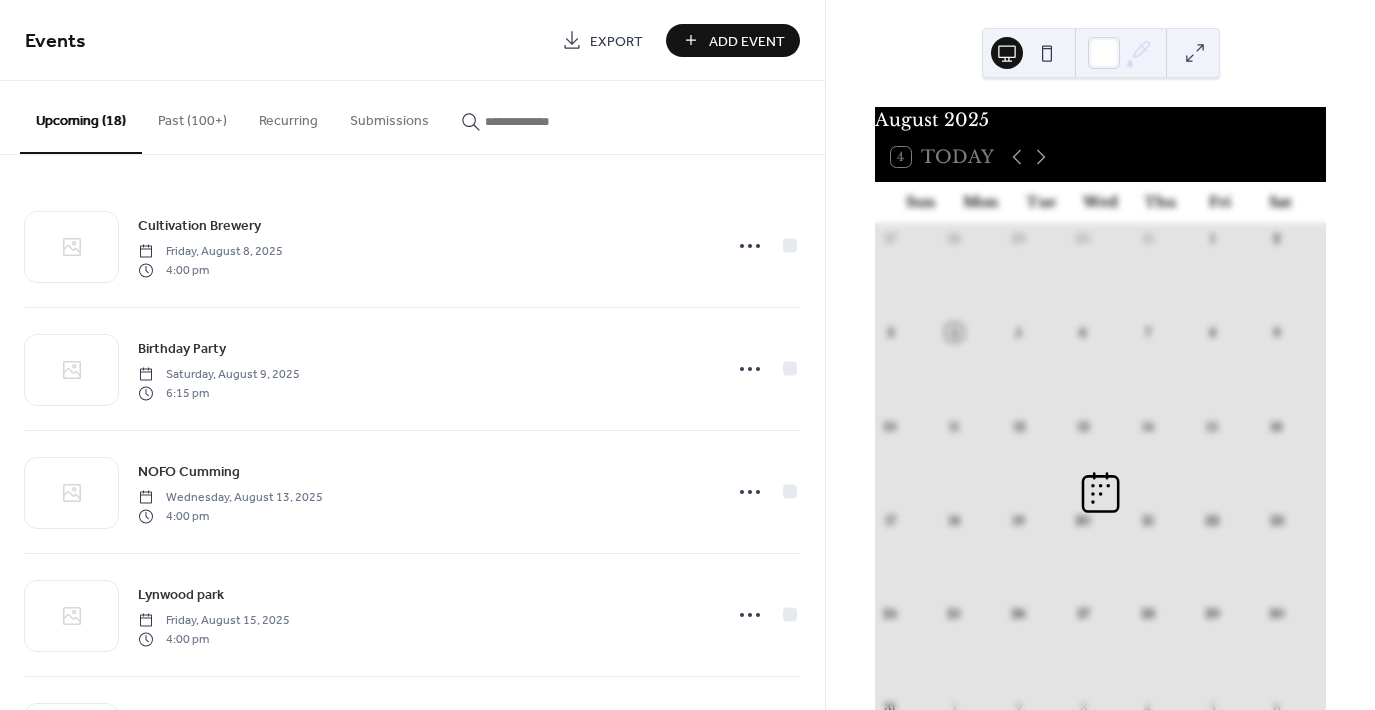 scroll, scrollTop: 0, scrollLeft: 0, axis: both 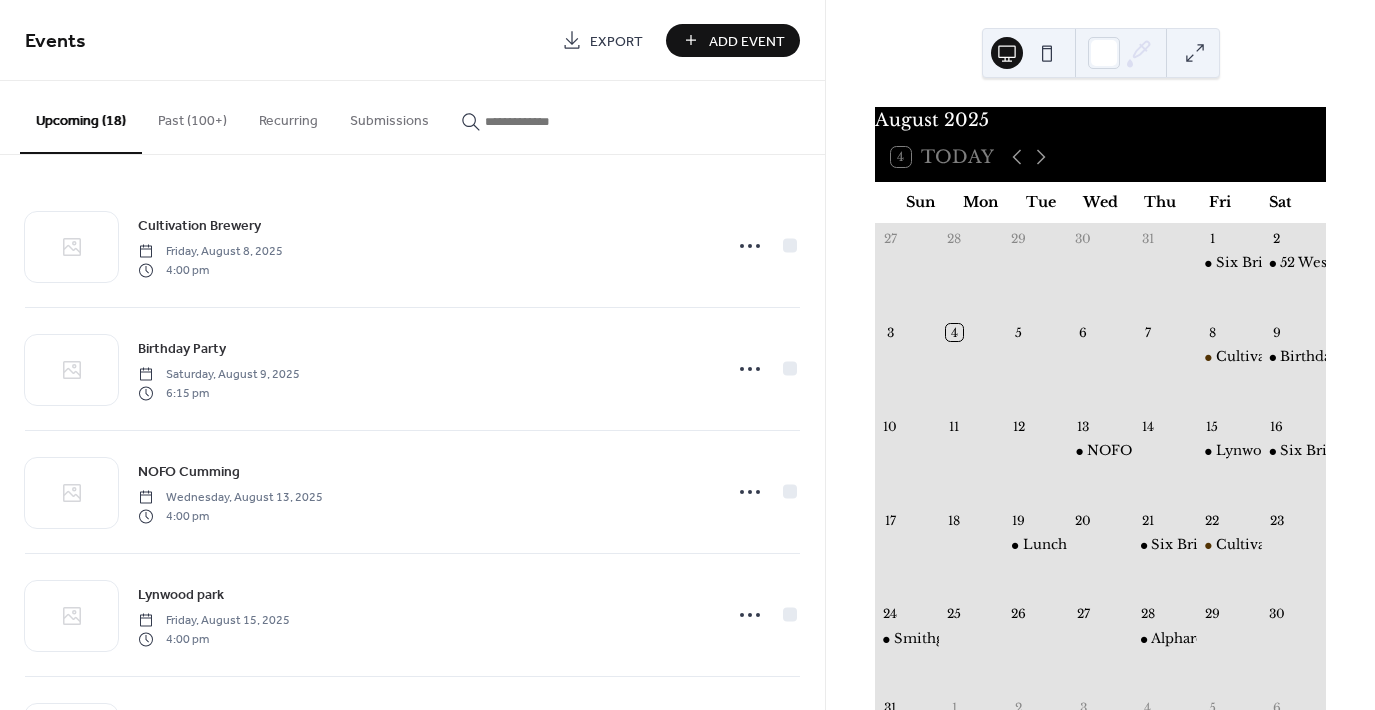 click at bounding box center (545, 121) 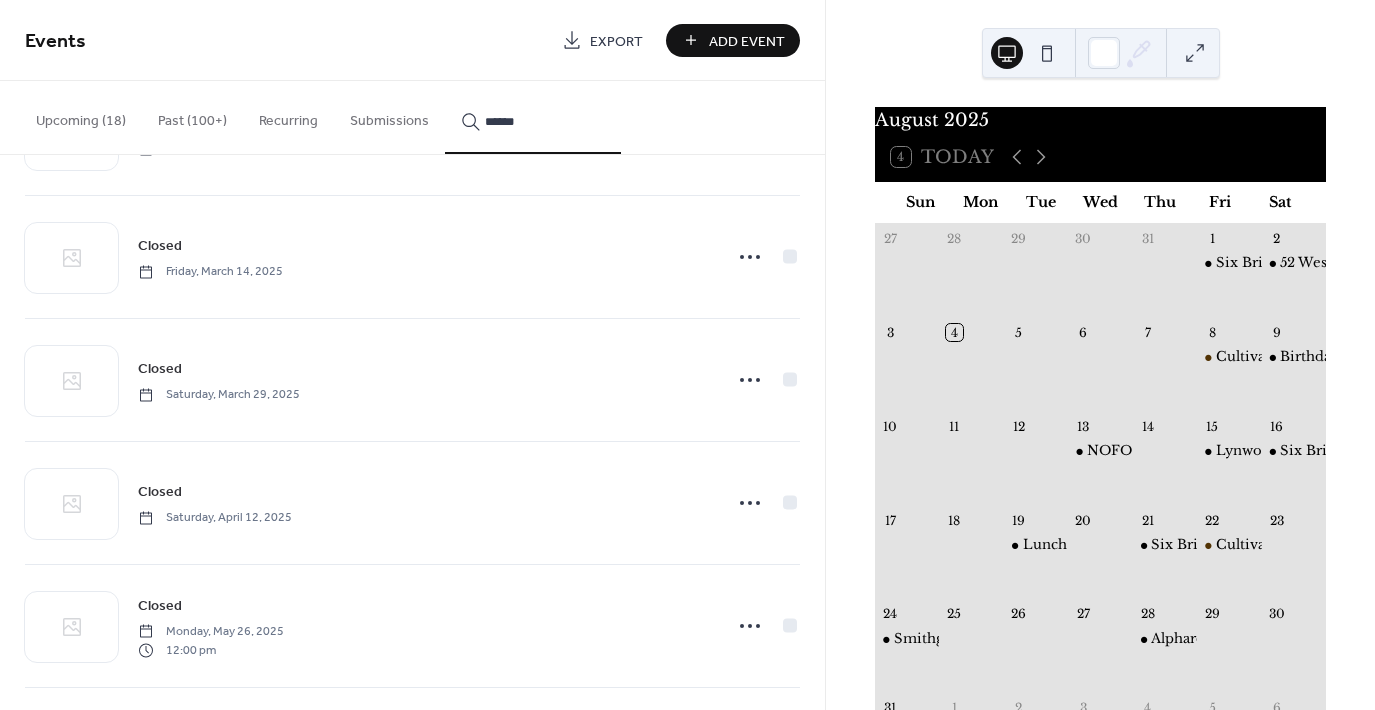 scroll, scrollTop: 4660, scrollLeft: 0, axis: vertical 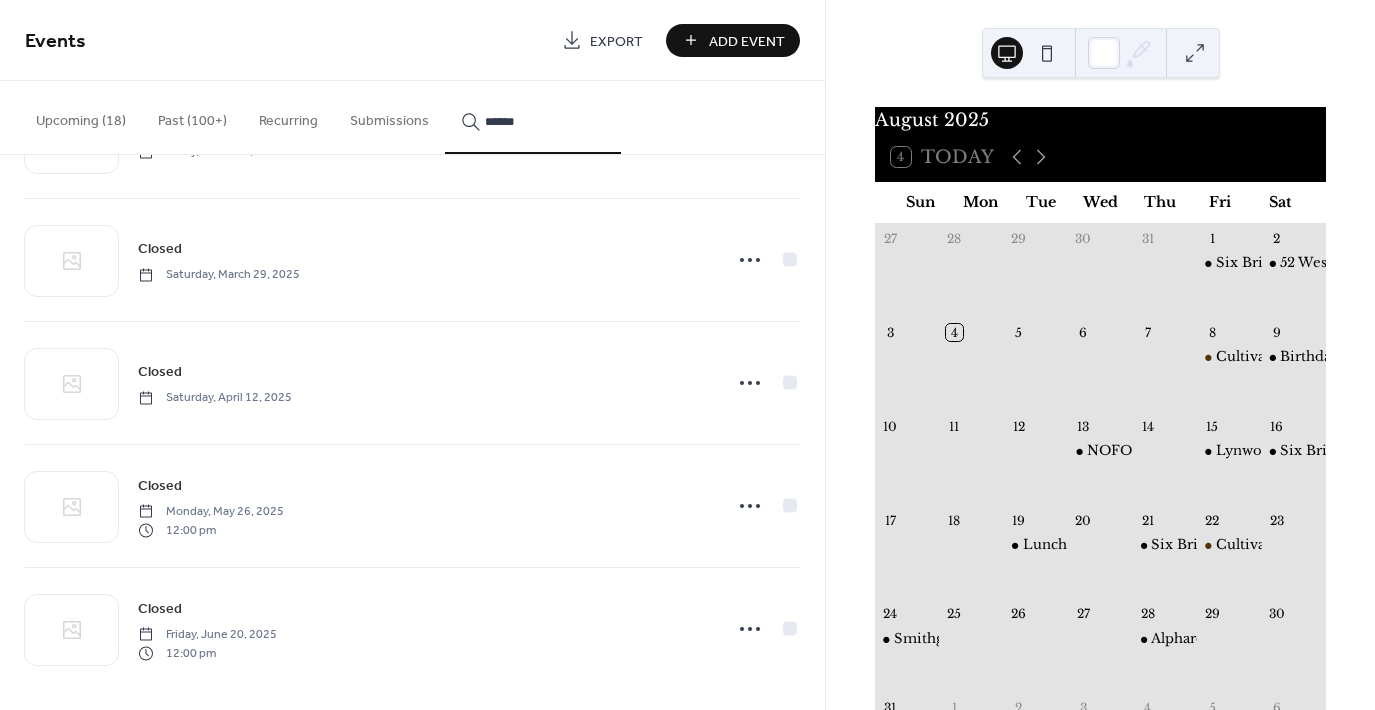 type on "******" 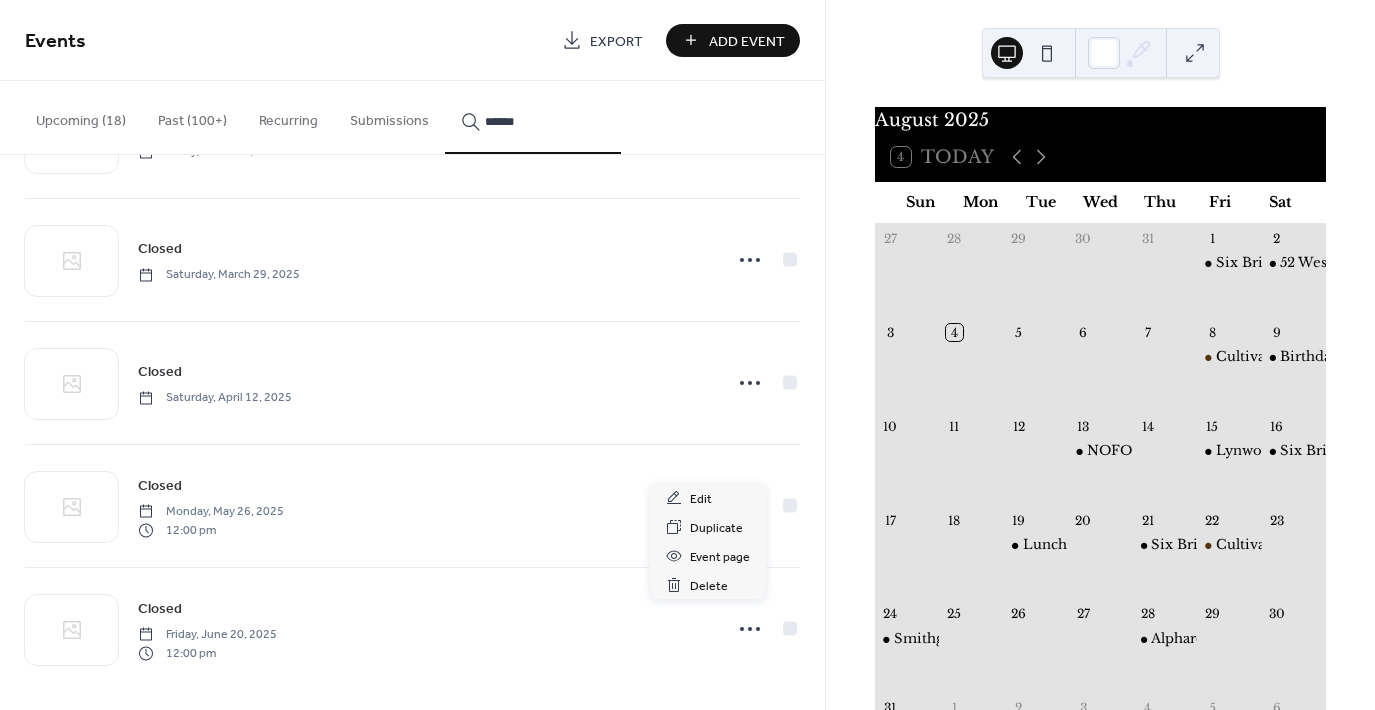 click 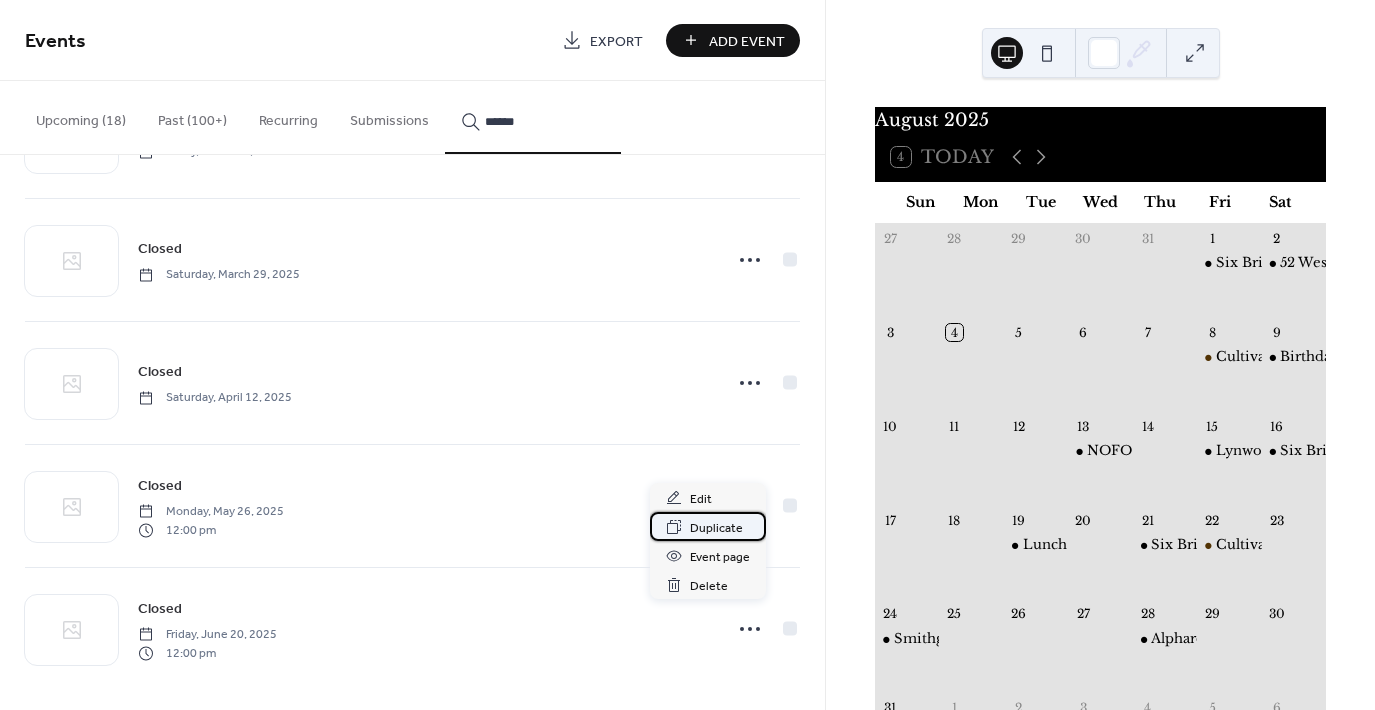 click on "Duplicate" at bounding box center [716, 528] 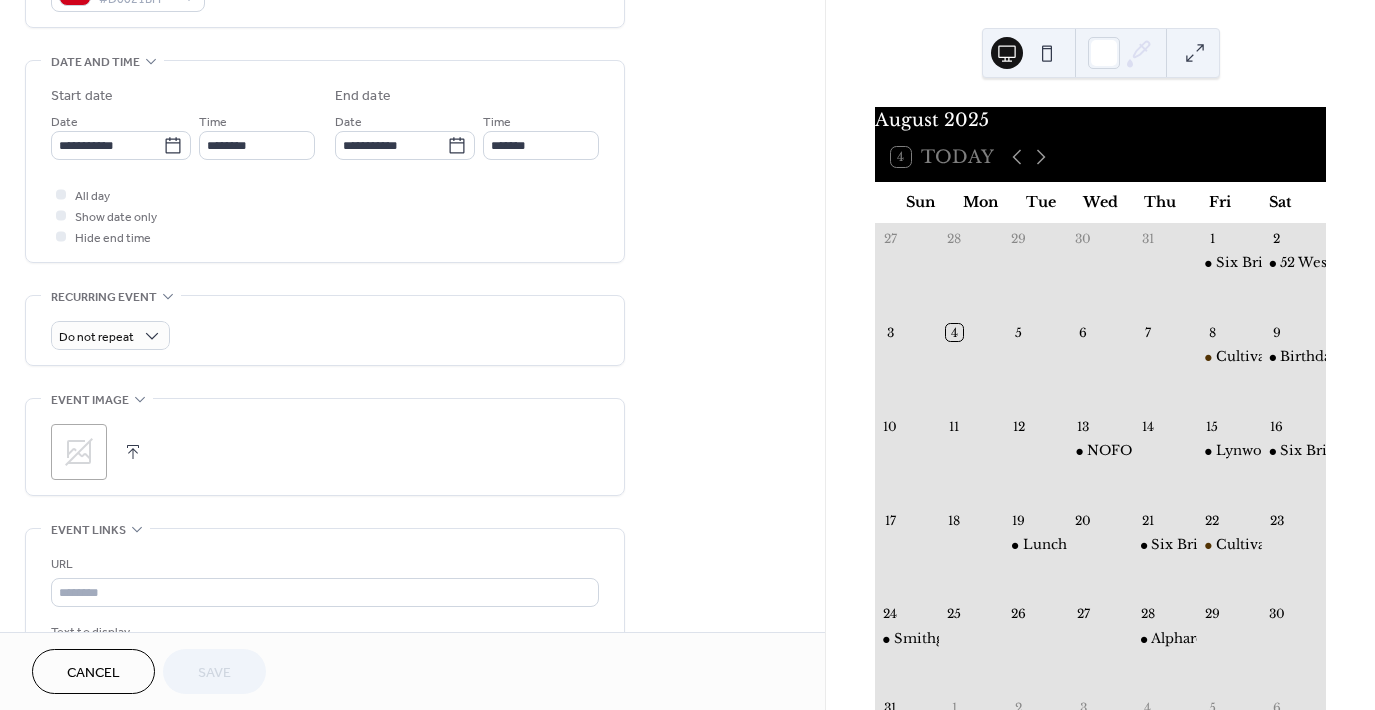 scroll, scrollTop: 600, scrollLeft: 0, axis: vertical 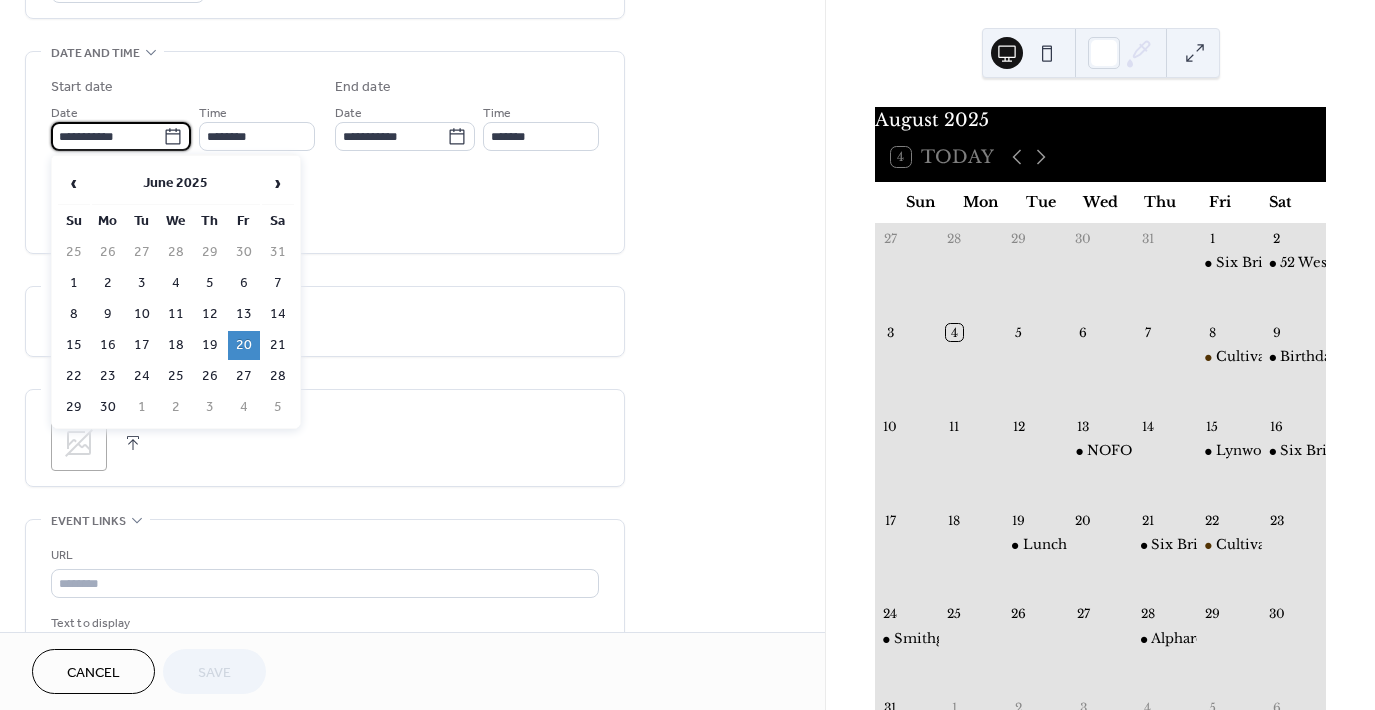 click on "**********" at bounding box center [107, 136] 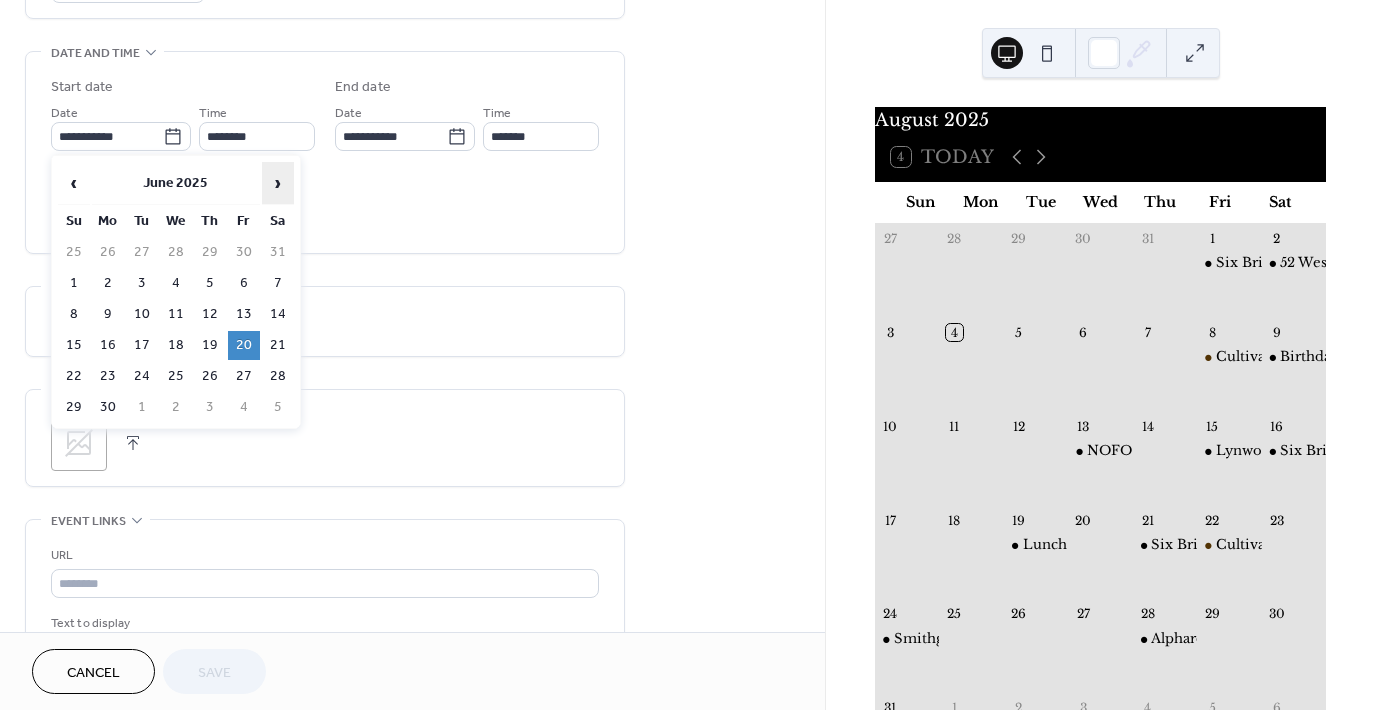 click on "›" at bounding box center [278, 183] 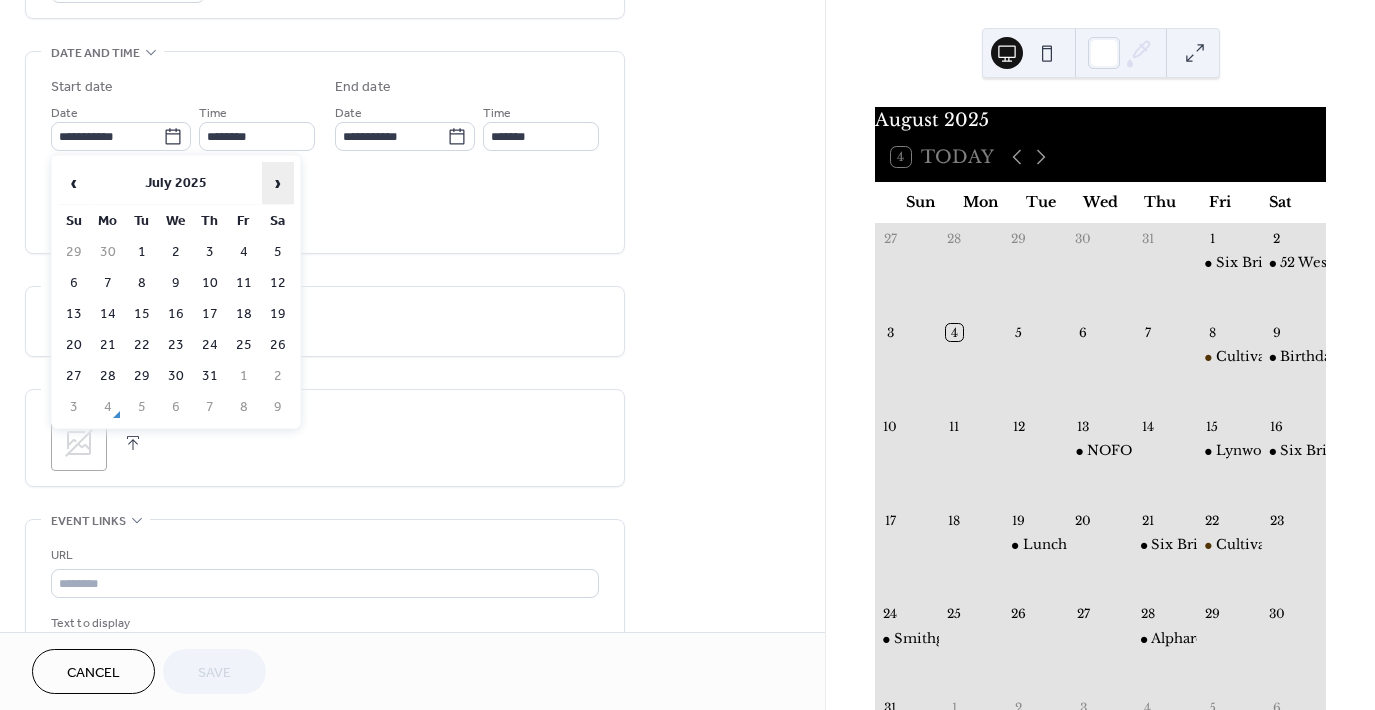 click on "›" at bounding box center (278, 183) 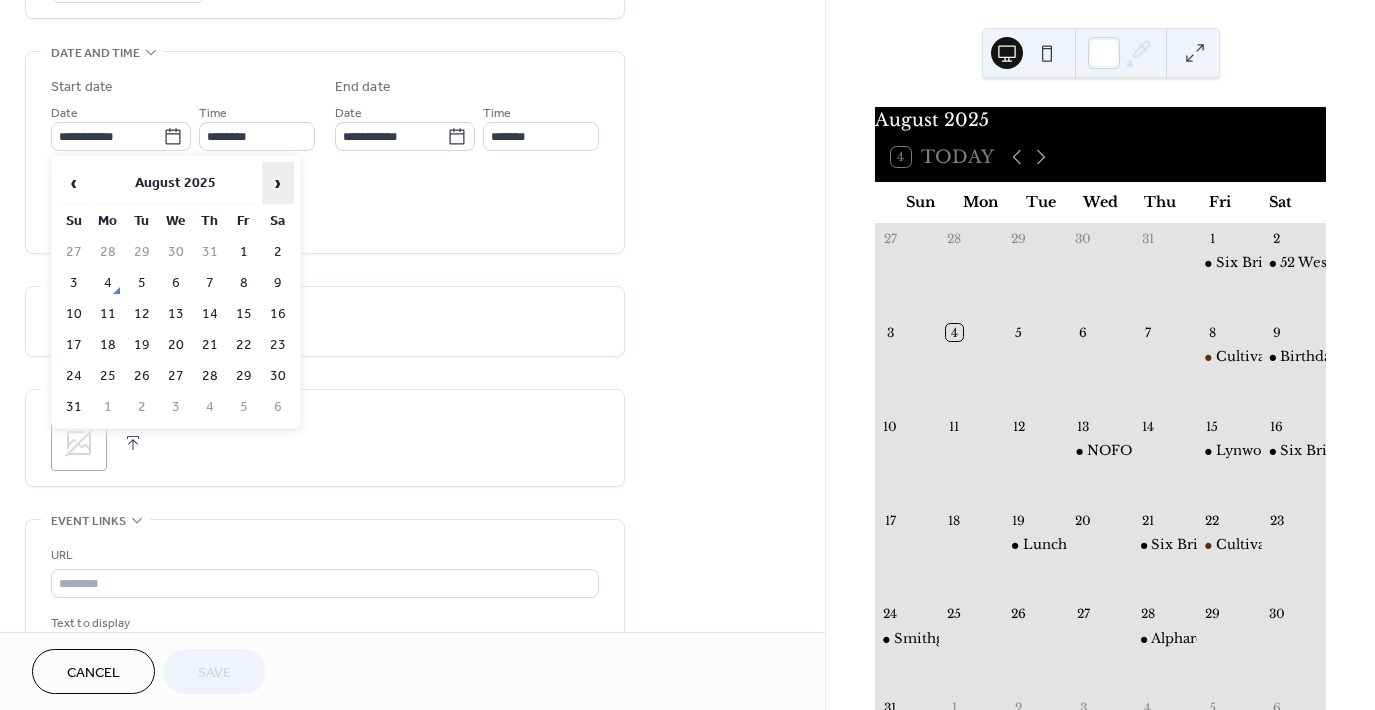 click on "›" at bounding box center [278, 183] 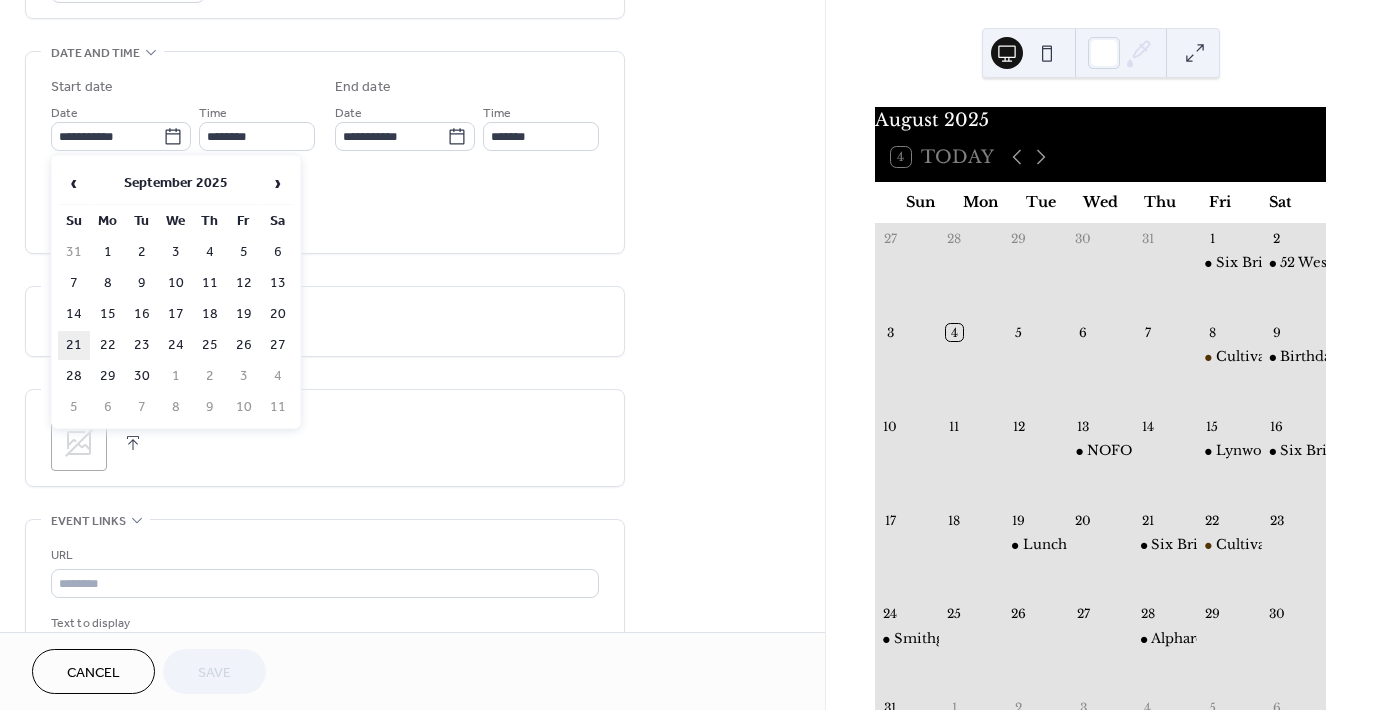 click on "21" at bounding box center [74, 345] 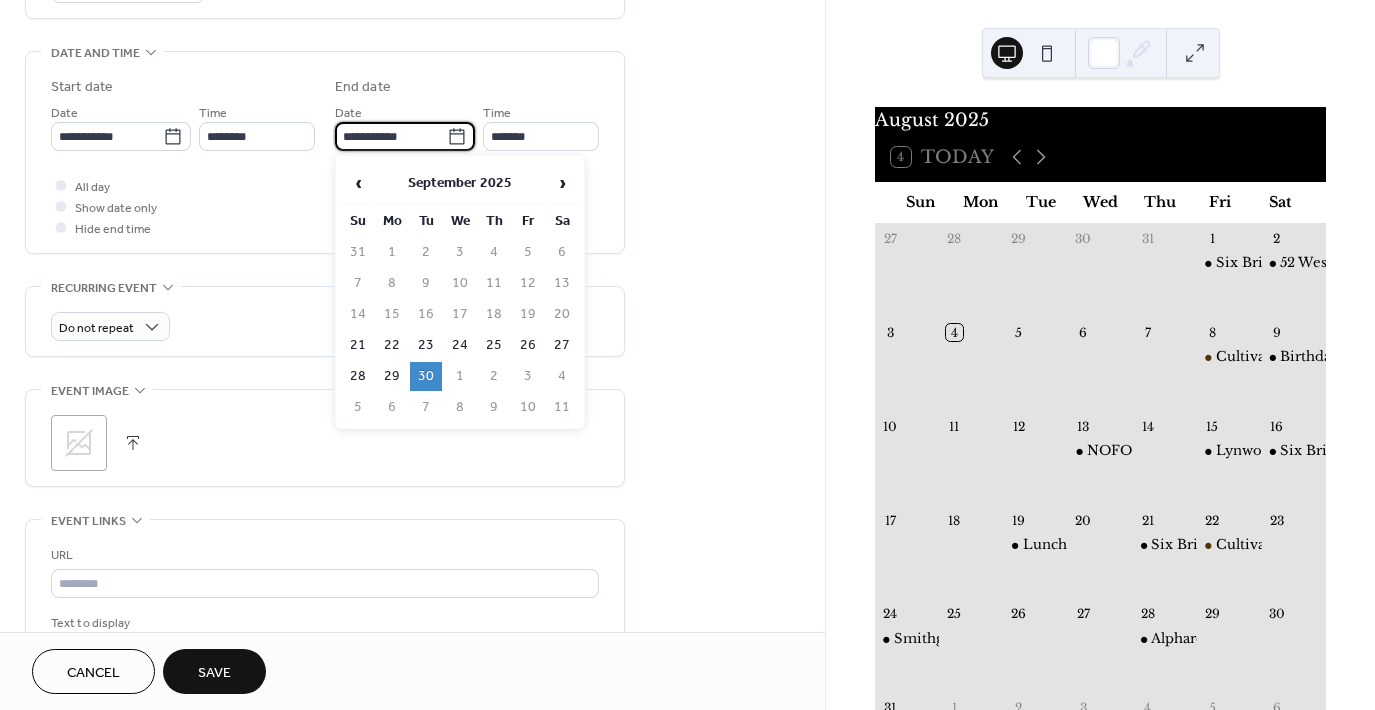 click on "**********" at bounding box center [391, 136] 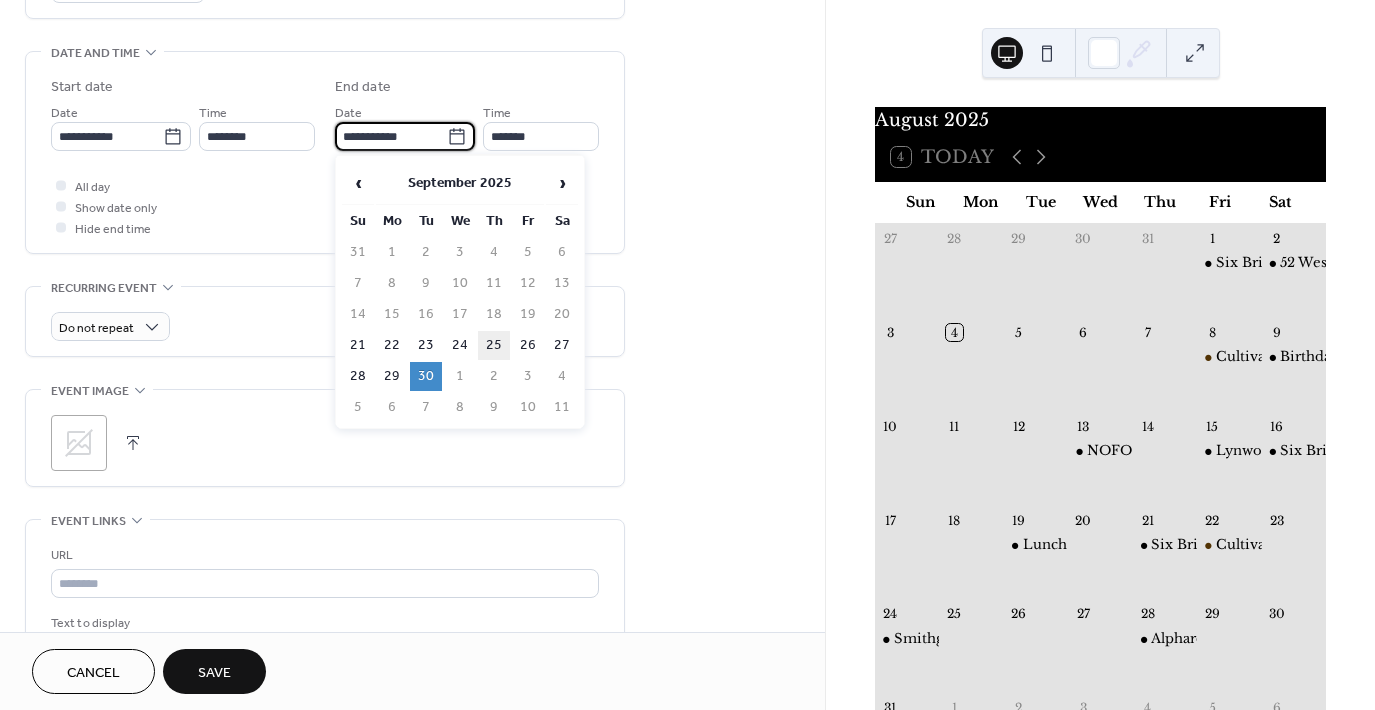 click on "25" at bounding box center [494, 345] 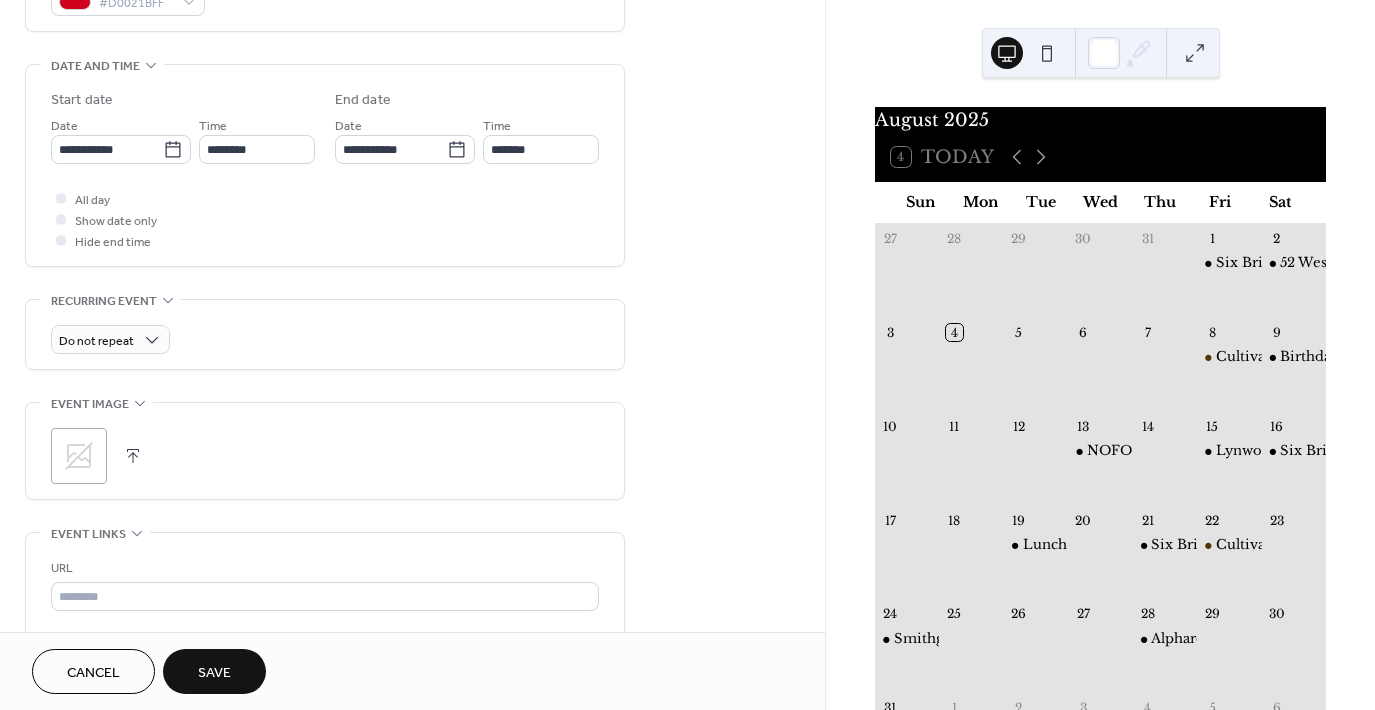 scroll, scrollTop: 600, scrollLeft: 0, axis: vertical 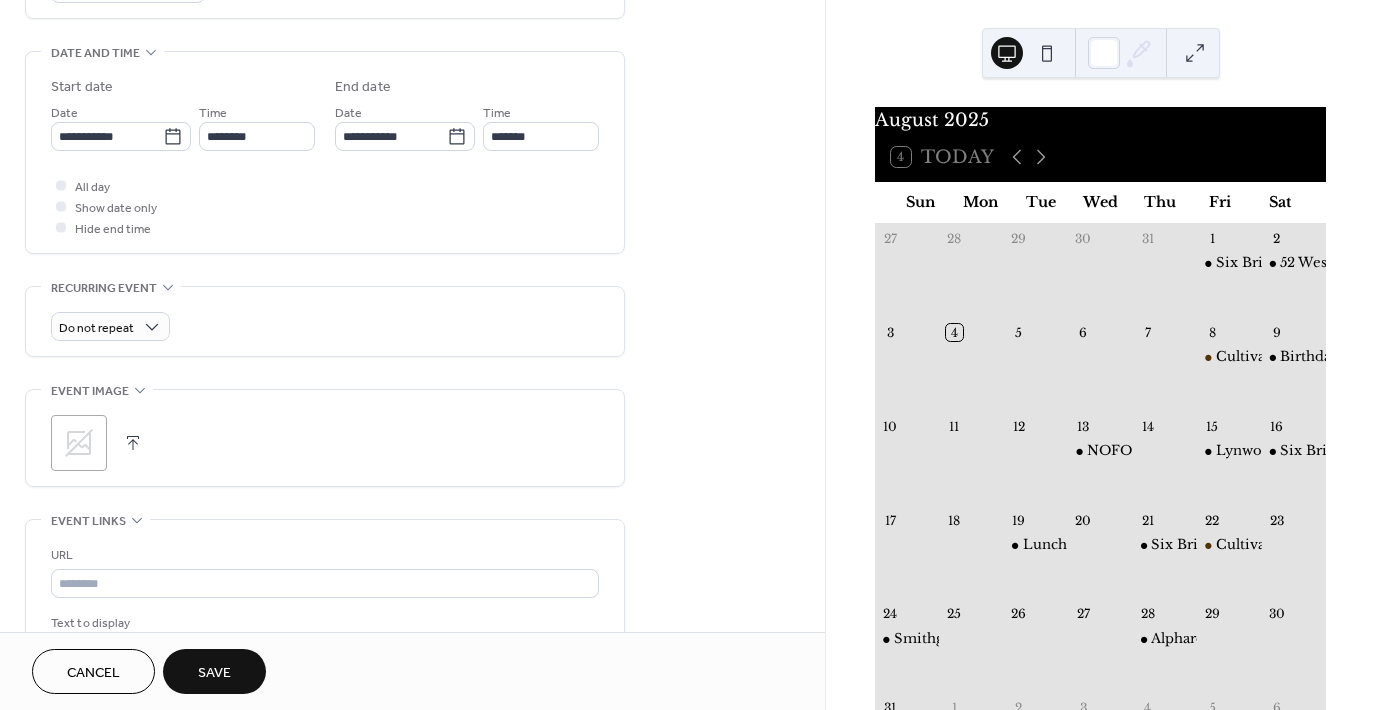 click on "Save" at bounding box center (214, 673) 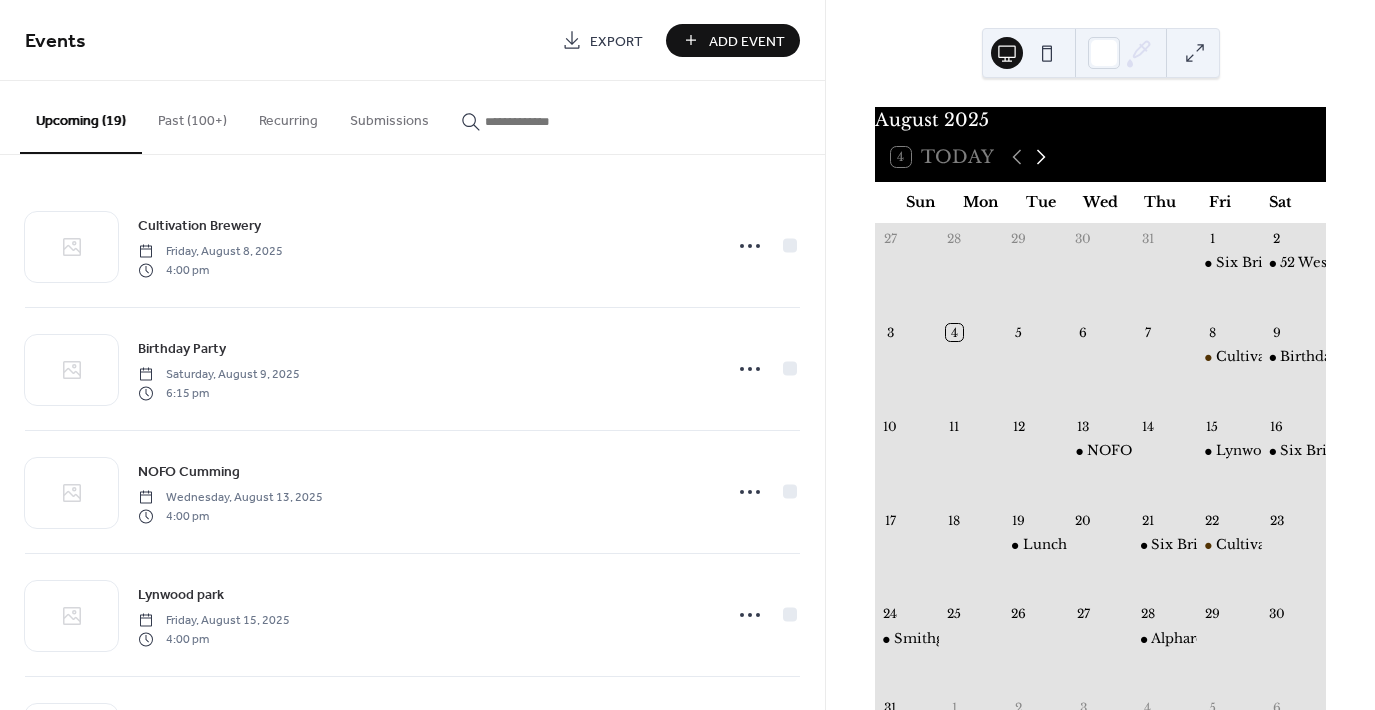 click 